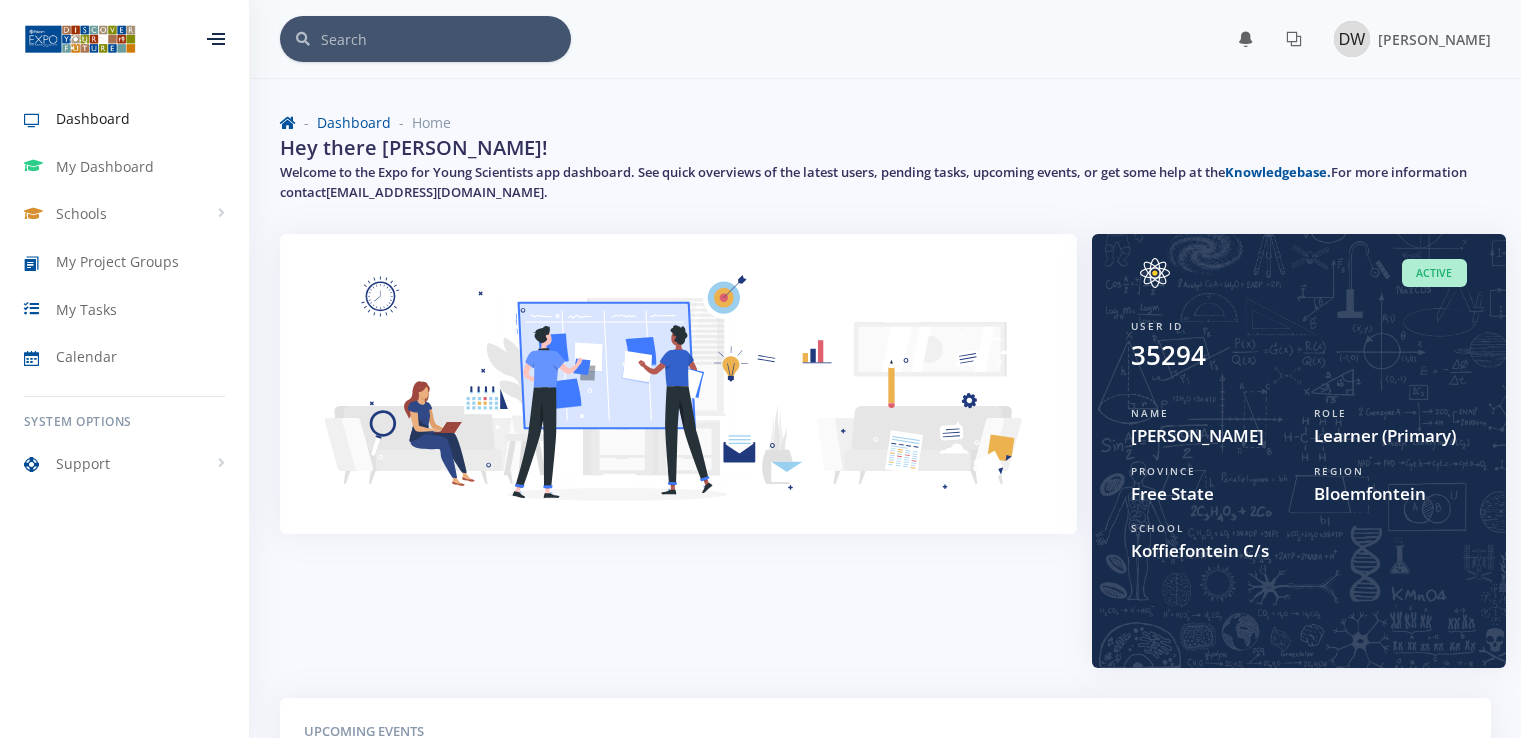 scroll, scrollTop: 0, scrollLeft: 0, axis: both 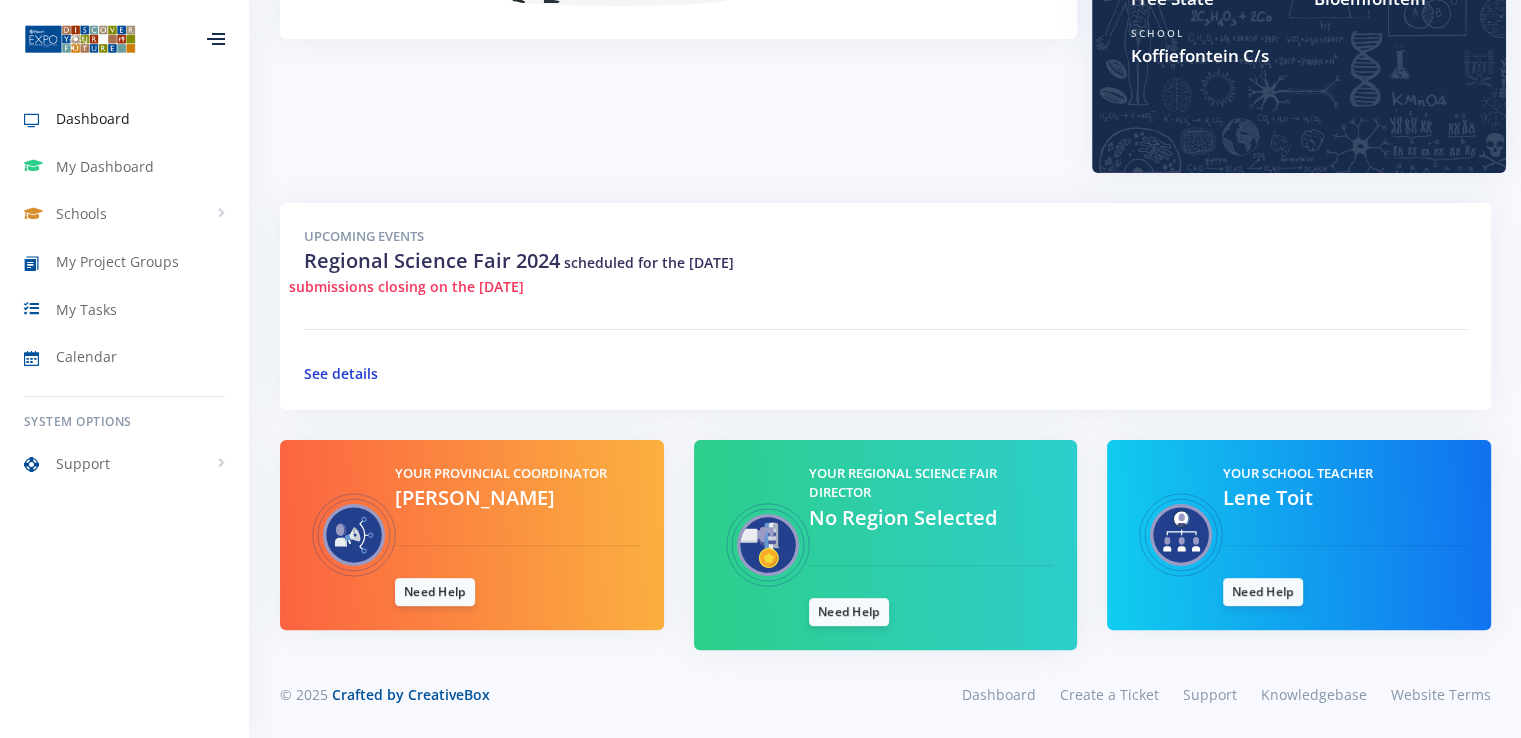 click on "See details" at bounding box center (341, 373) 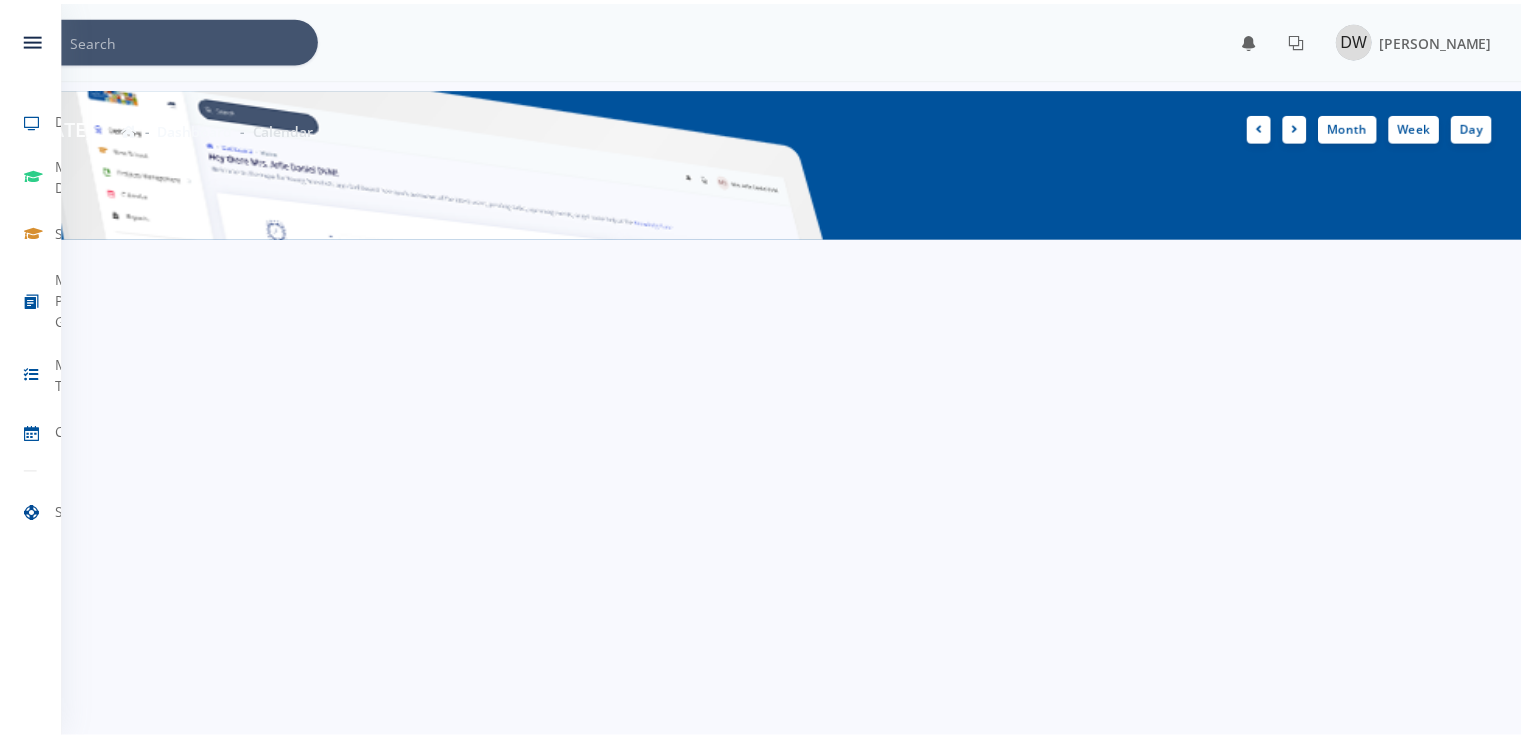 scroll, scrollTop: 0, scrollLeft: 0, axis: both 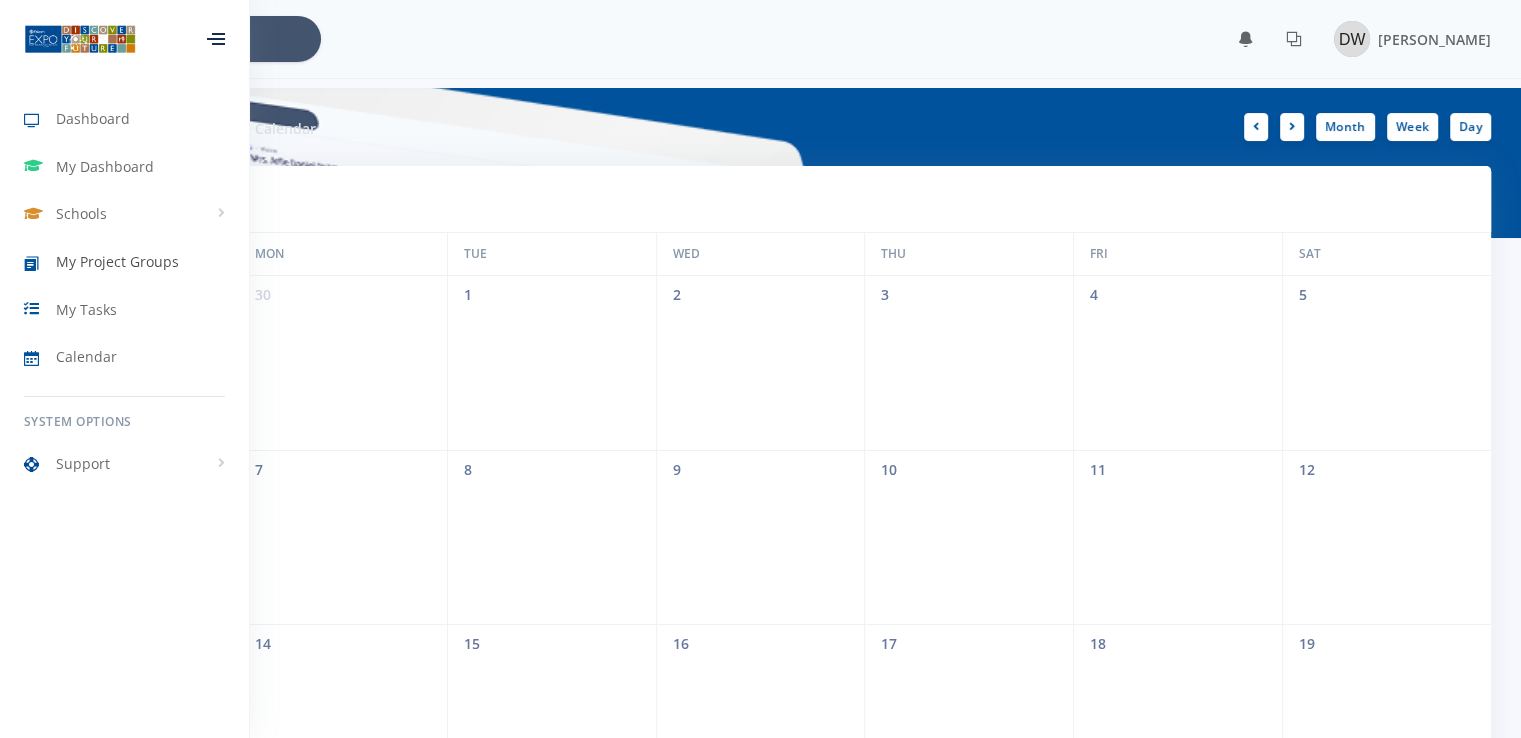 click on "My Project Groups" at bounding box center [117, 261] 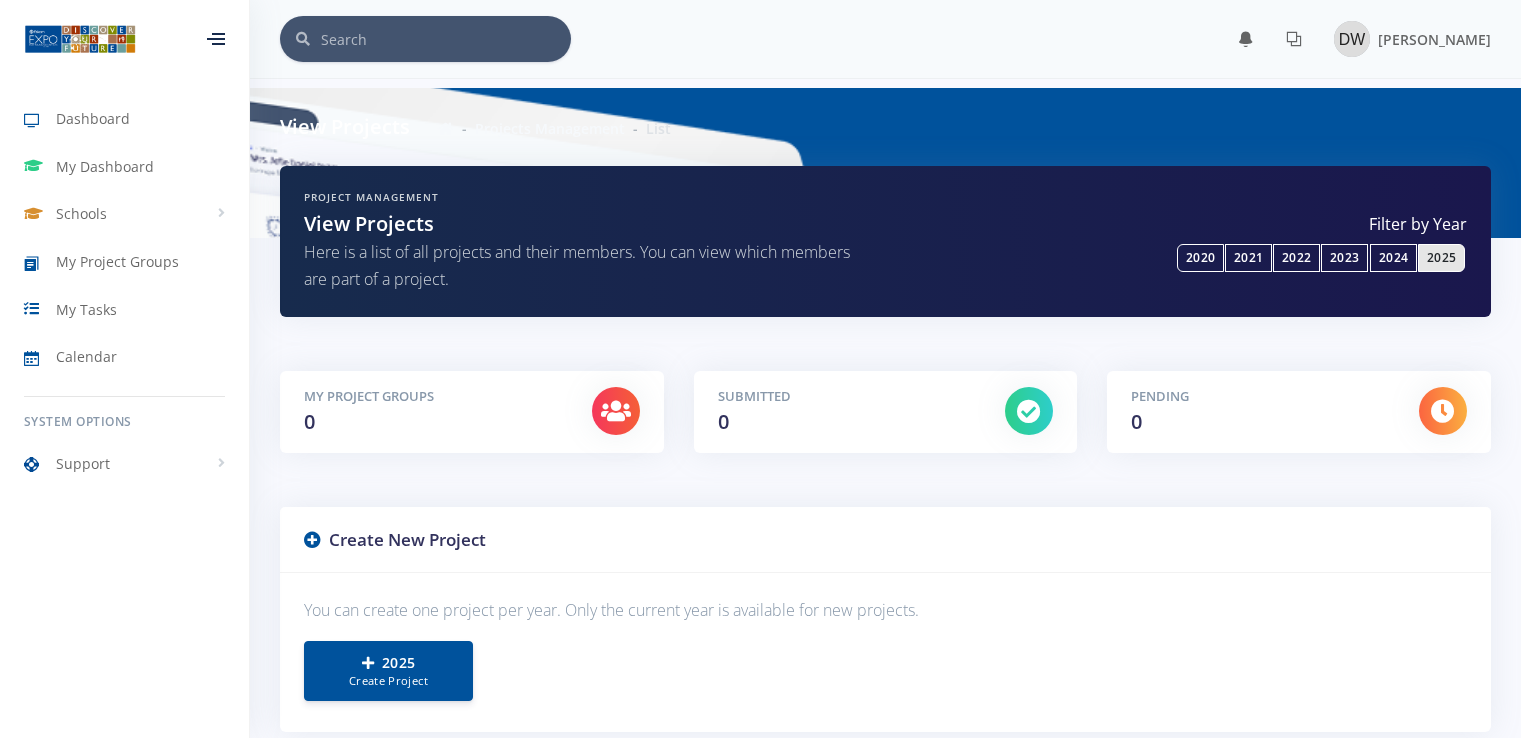 scroll, scrollTop: 0, scrollLeft: 0, axis: both 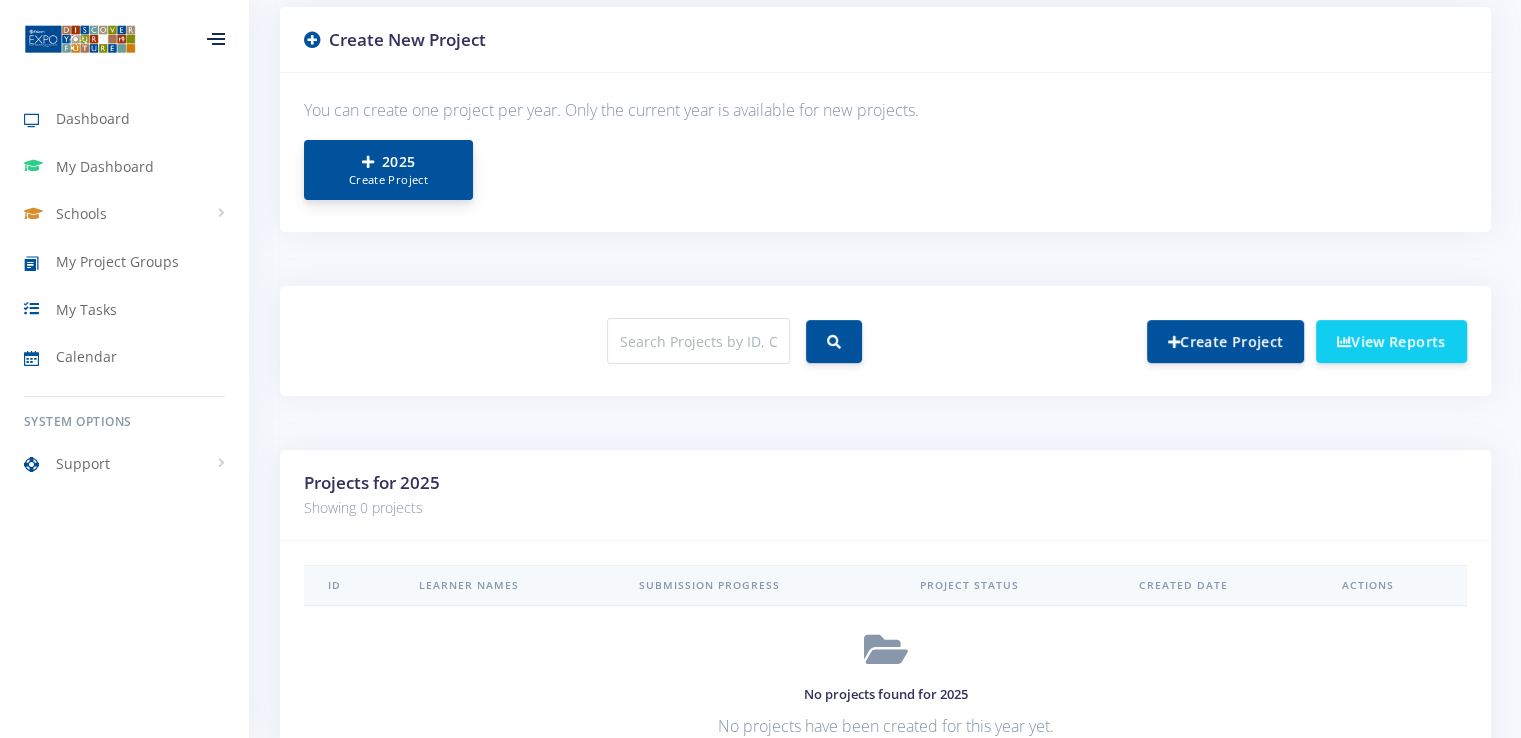 click on "Create Project" at bounding box center (388, 180) 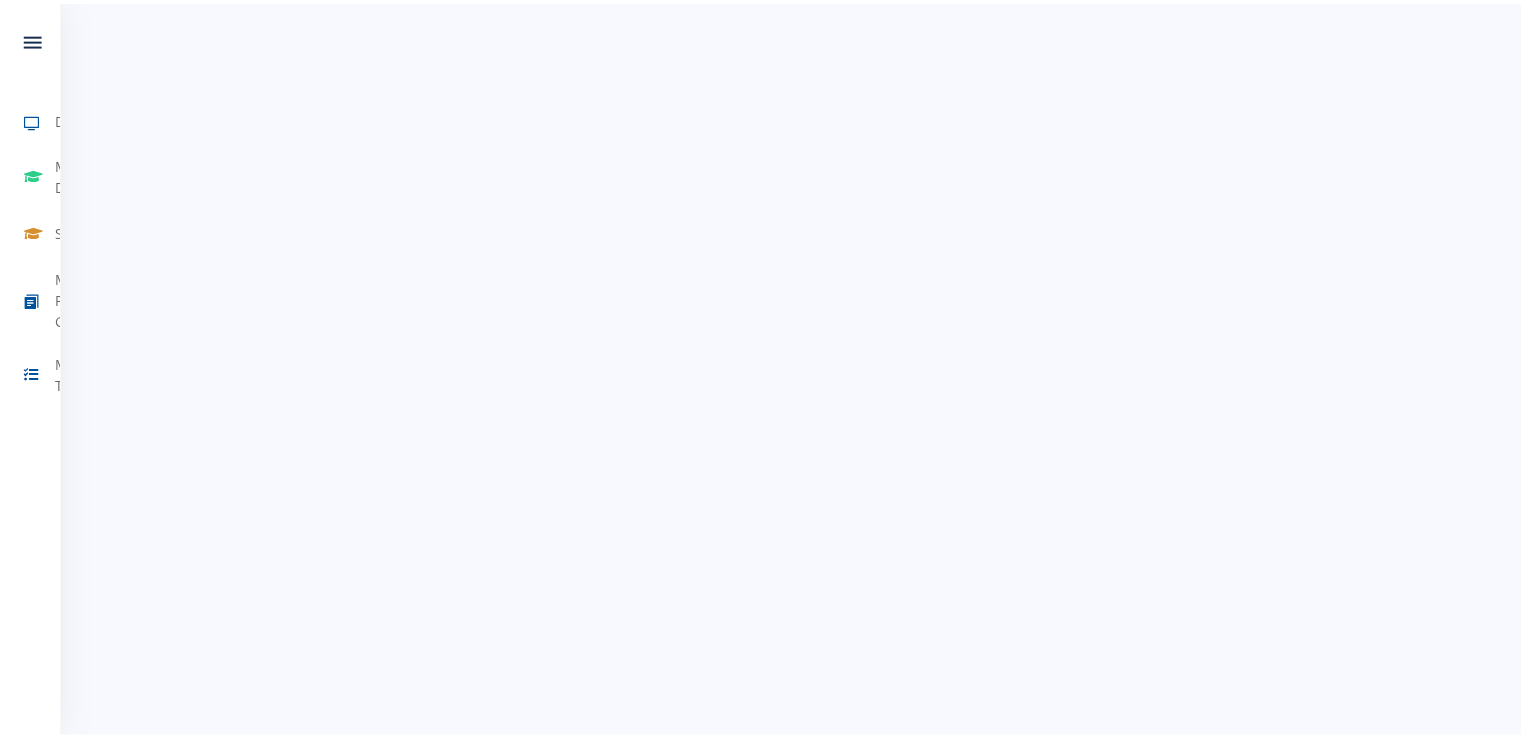 scroll, scrollTop: 0, scrollLeft: 0, axis: both 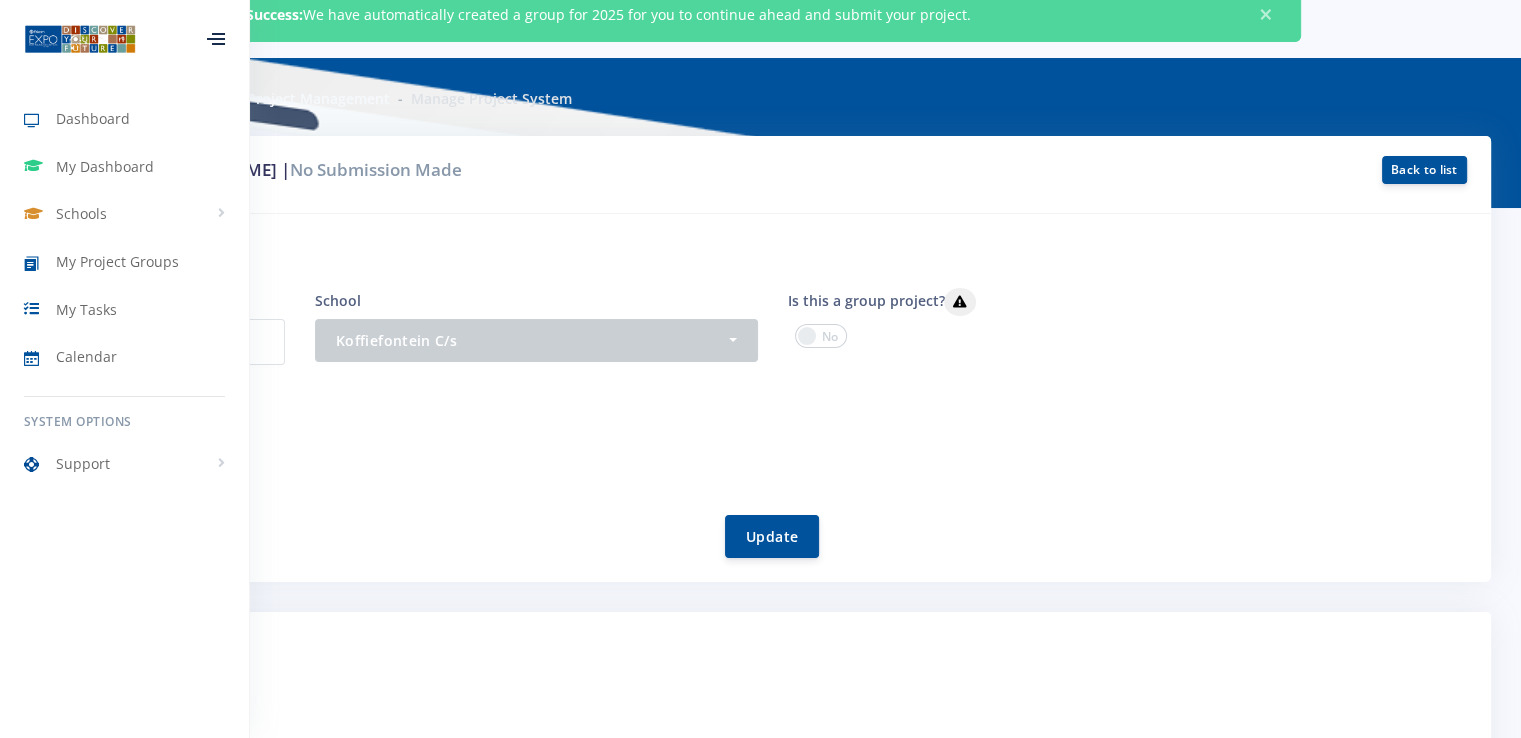 click on "[PERSON_NAME]" at bounding box center [772, 451] 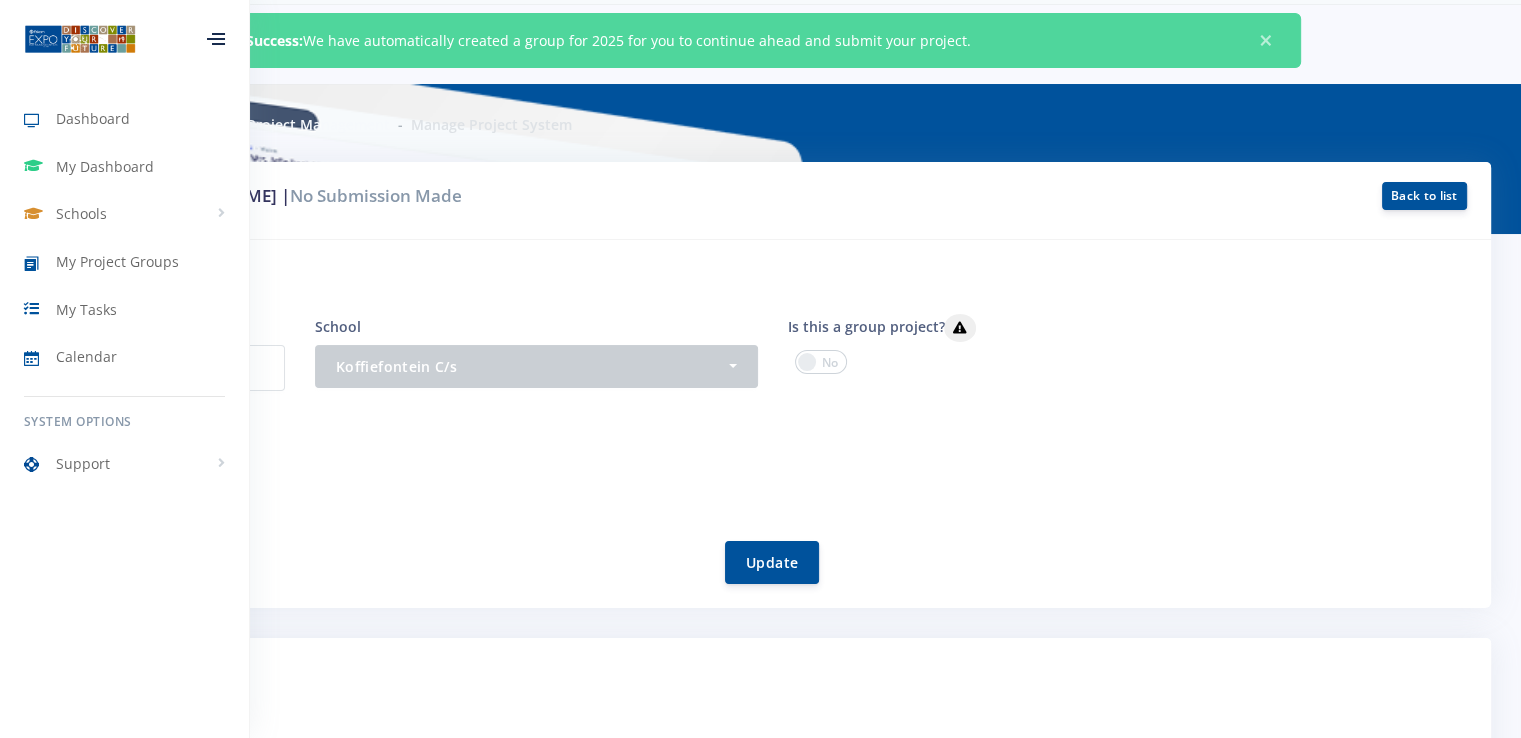 scroll, scrollTop: 0, scrollLeft: 0, axis: both 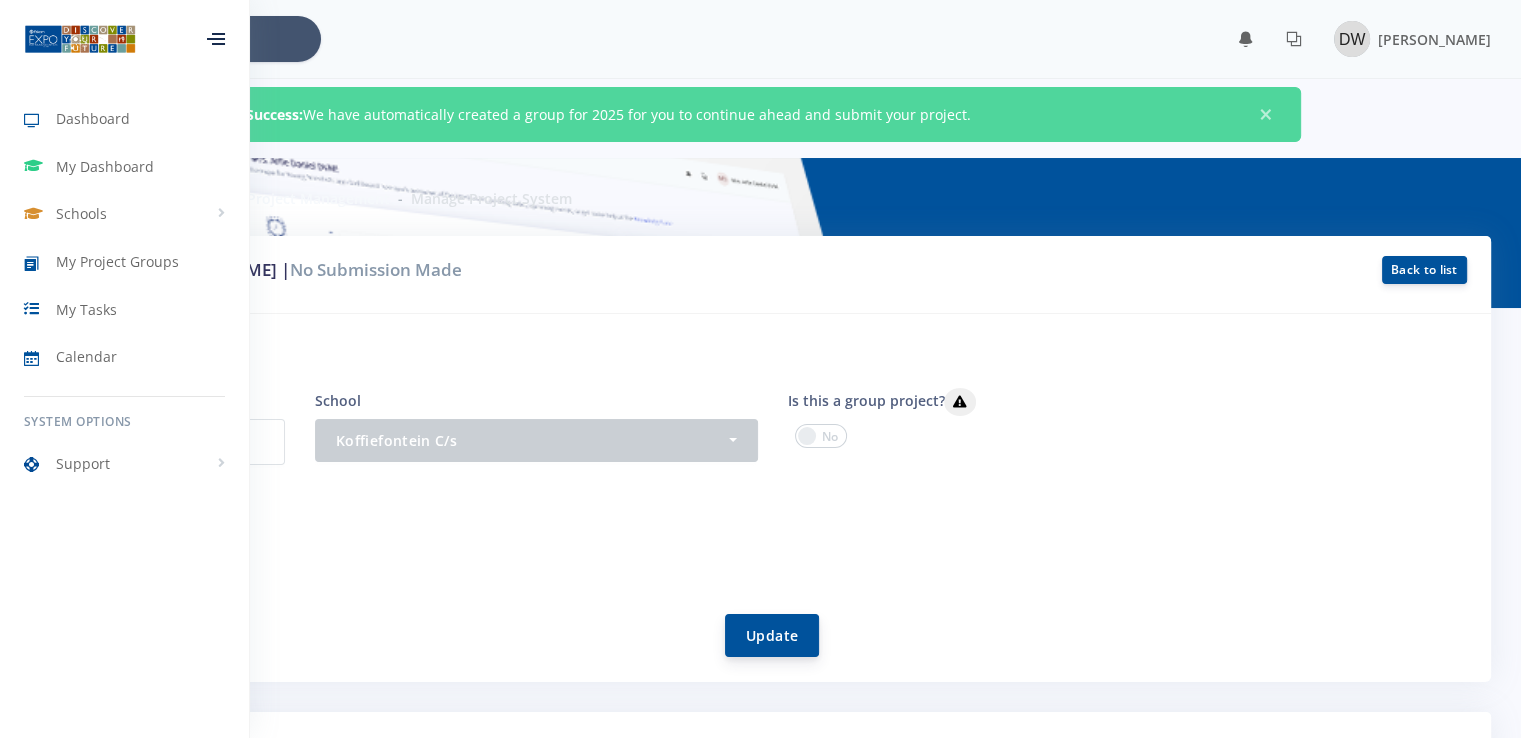 click on "Update" at bounding box center (772, 635) 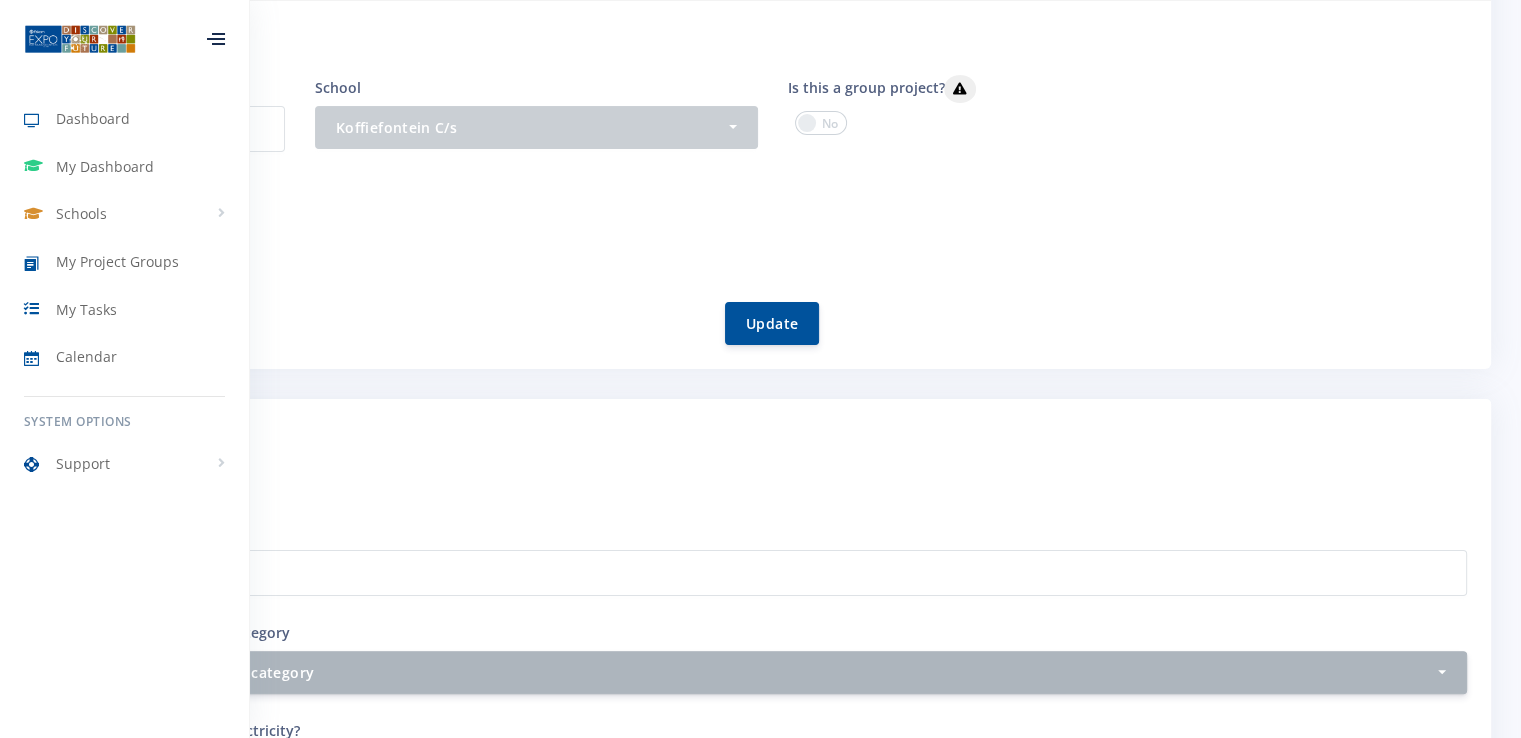scroll, scrollTop: 600, scrollLeft: 0, axis: vertical 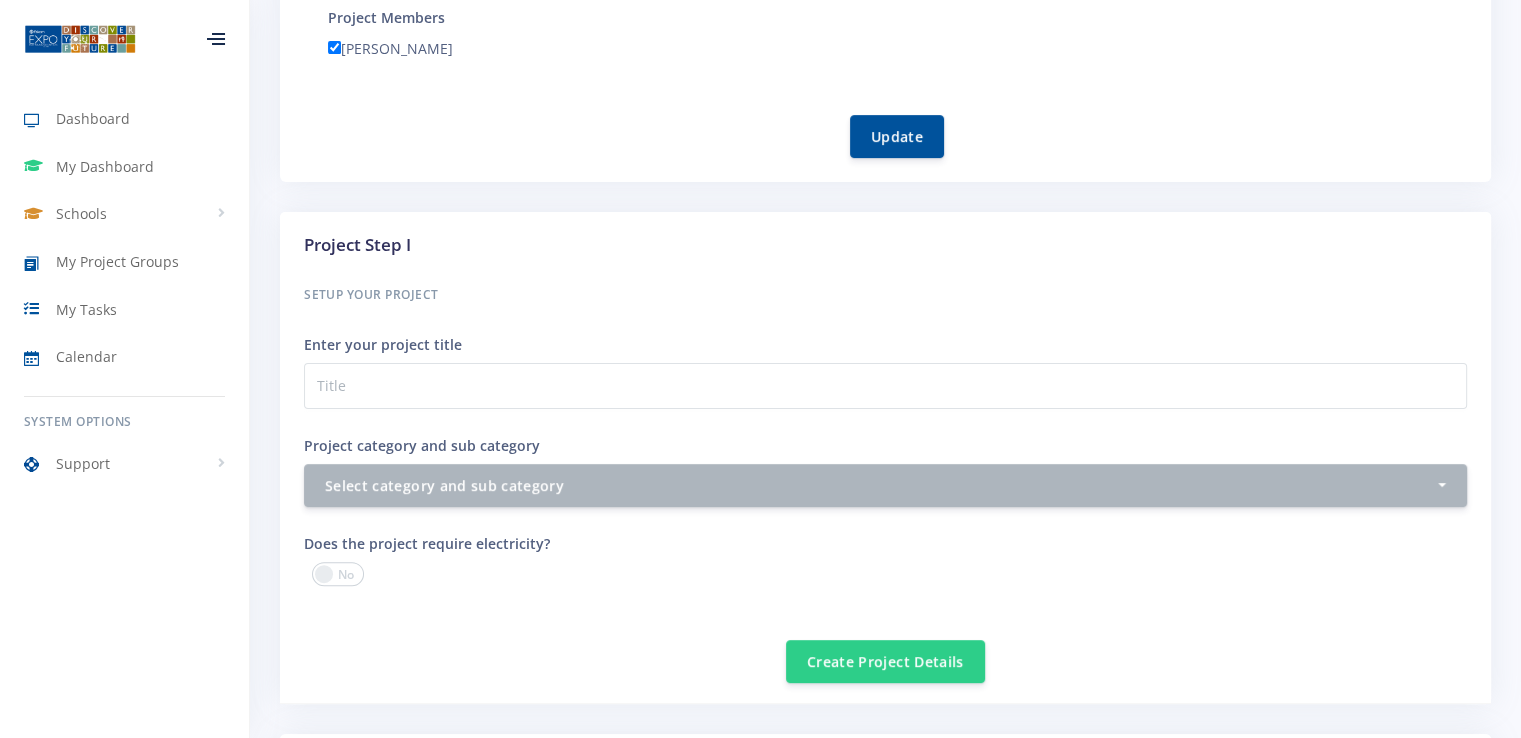click on "Setup your Project" at bounding box center (885, 295) 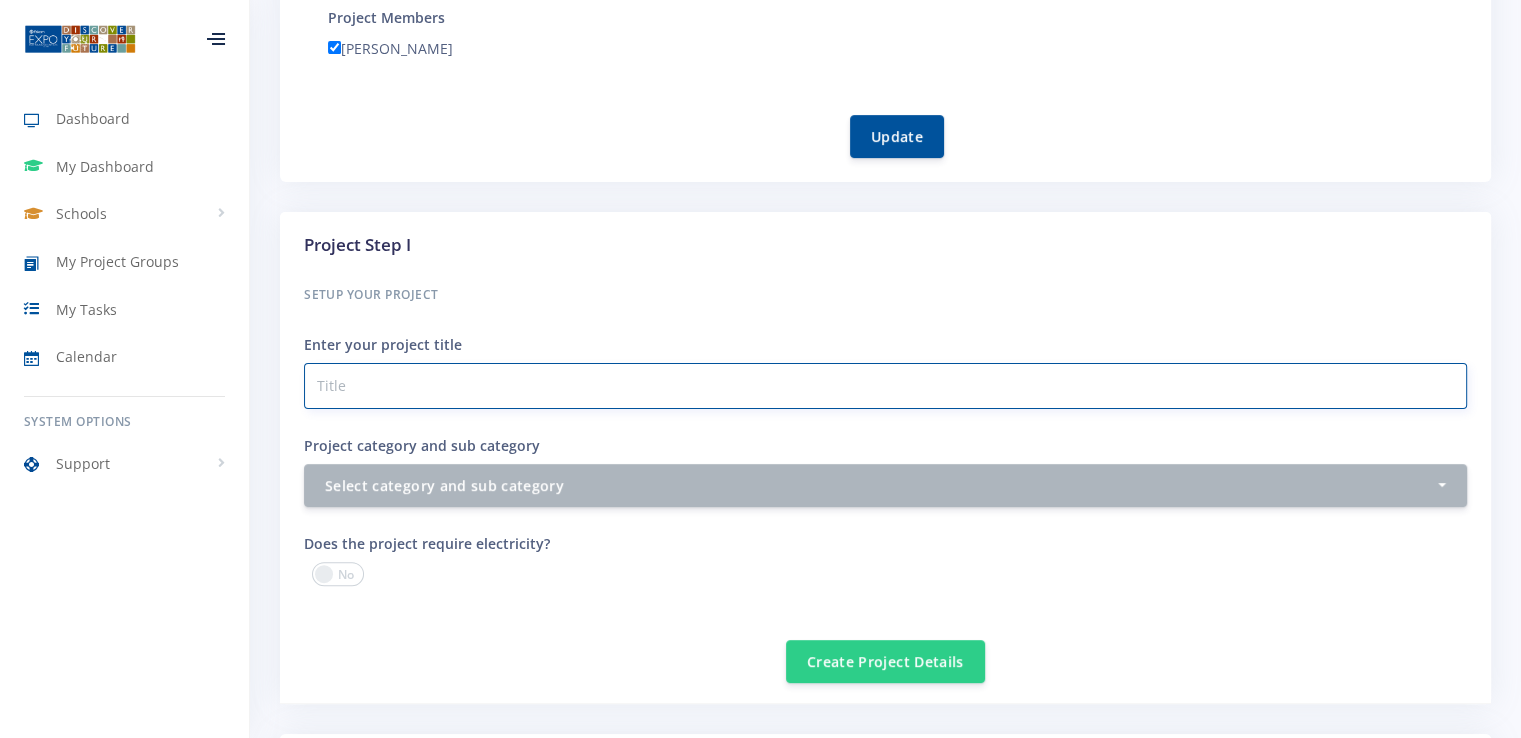 click on "Project category and sub category" at bounding box center (885, 386) 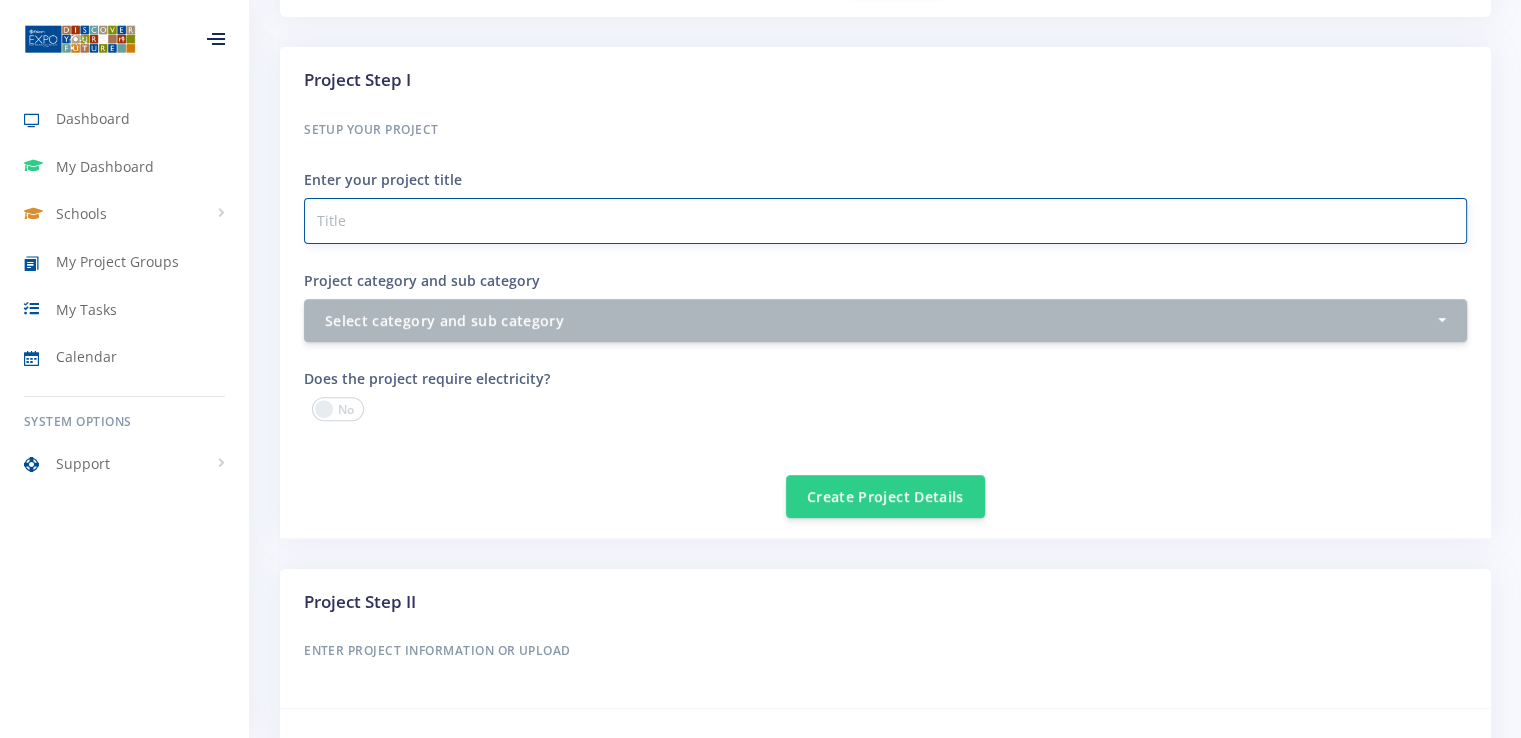 scroll, scrollTop: 700, scrollLeft: 0, axis: vertical 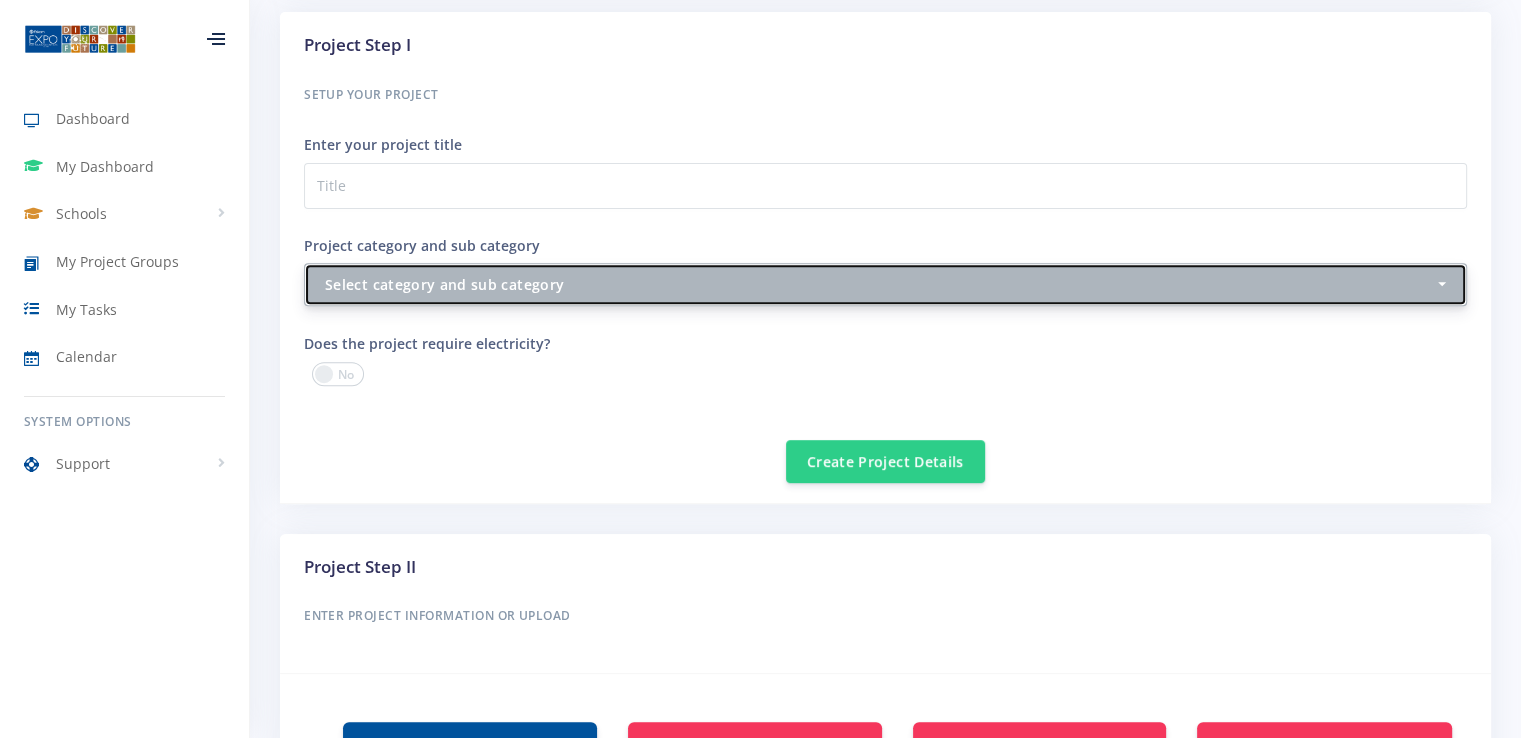 click on "Select category and sub category" at bounding box center [879, 284] 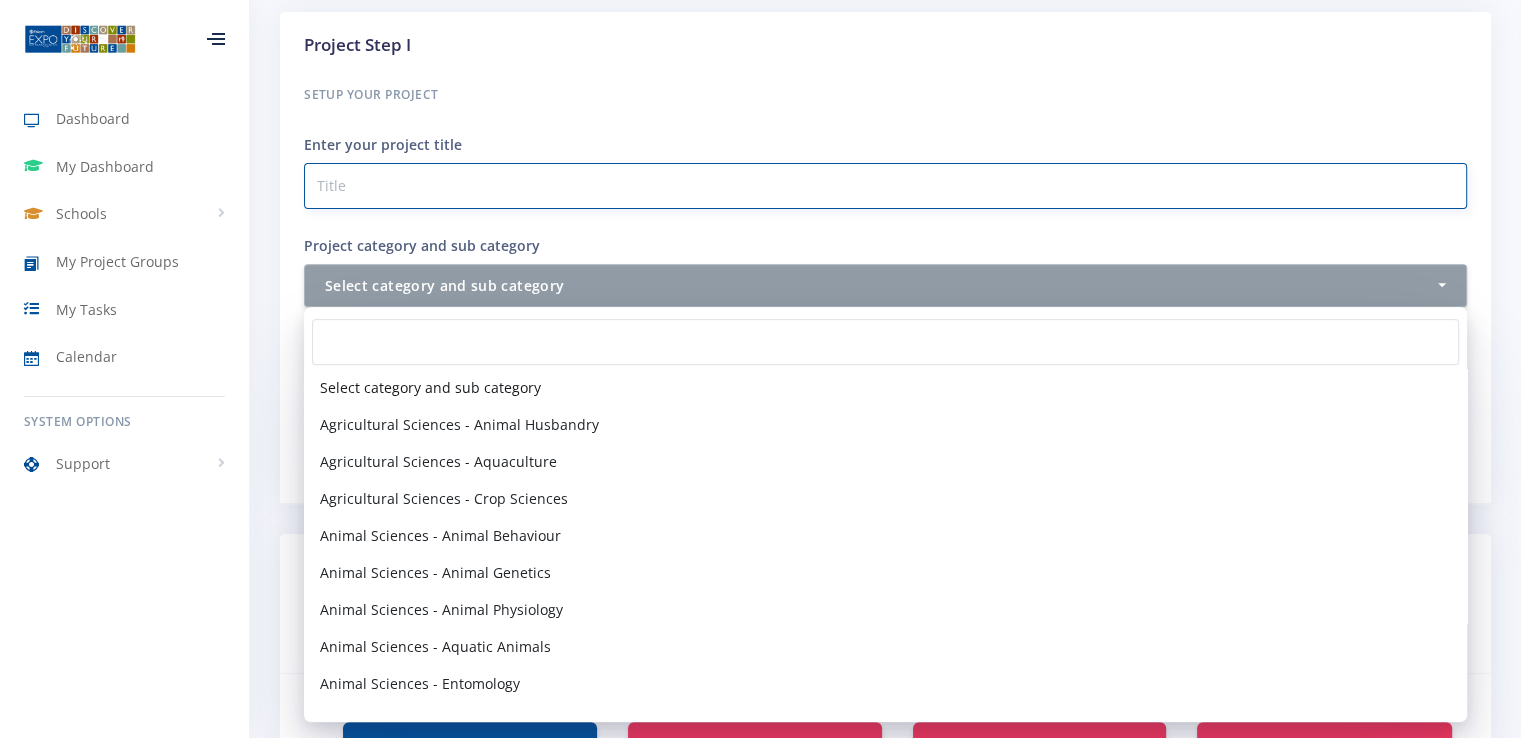click on "Project category and sub category" at bounding box center (885, 186) 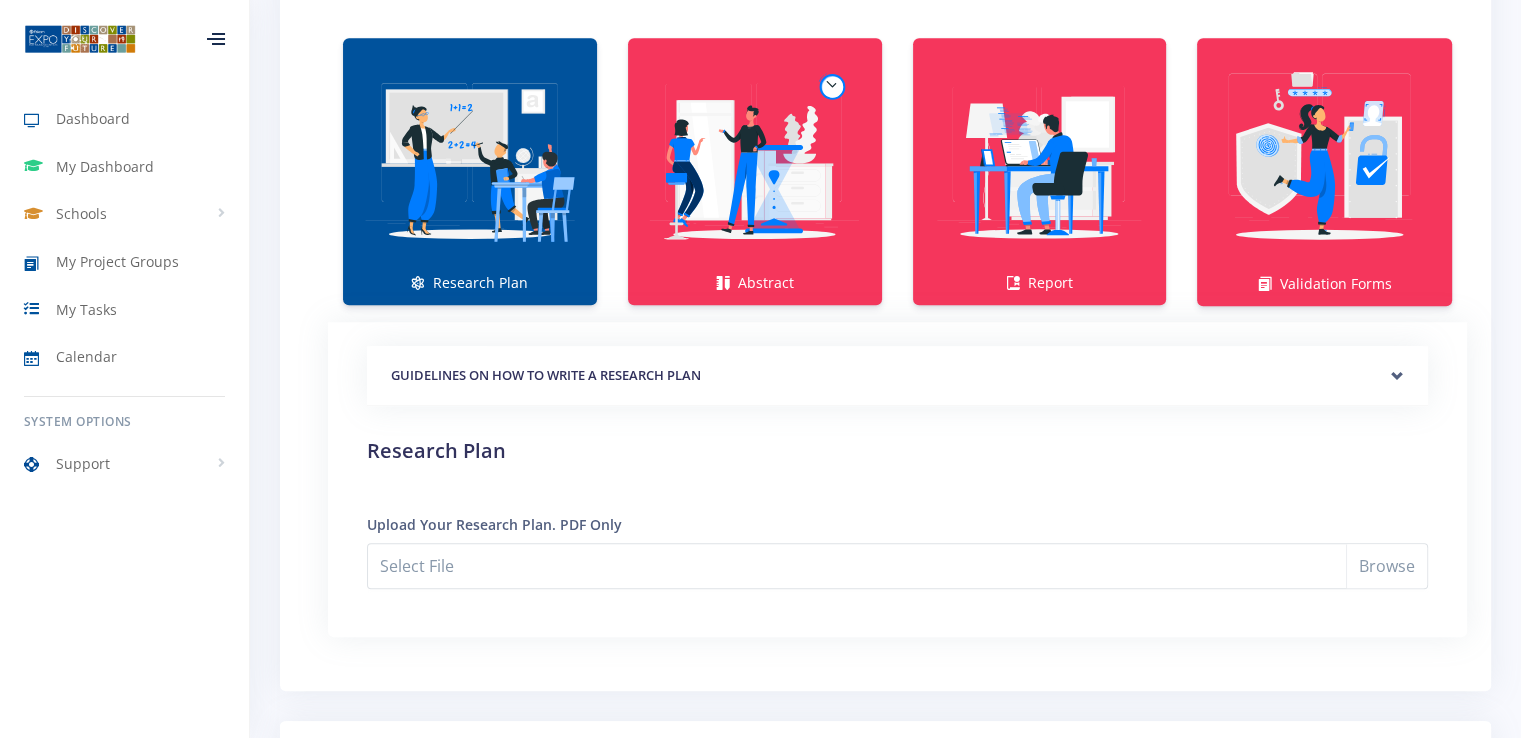 scroll, scrollTop: 1400, scrollLeft: 0, axis: vertical 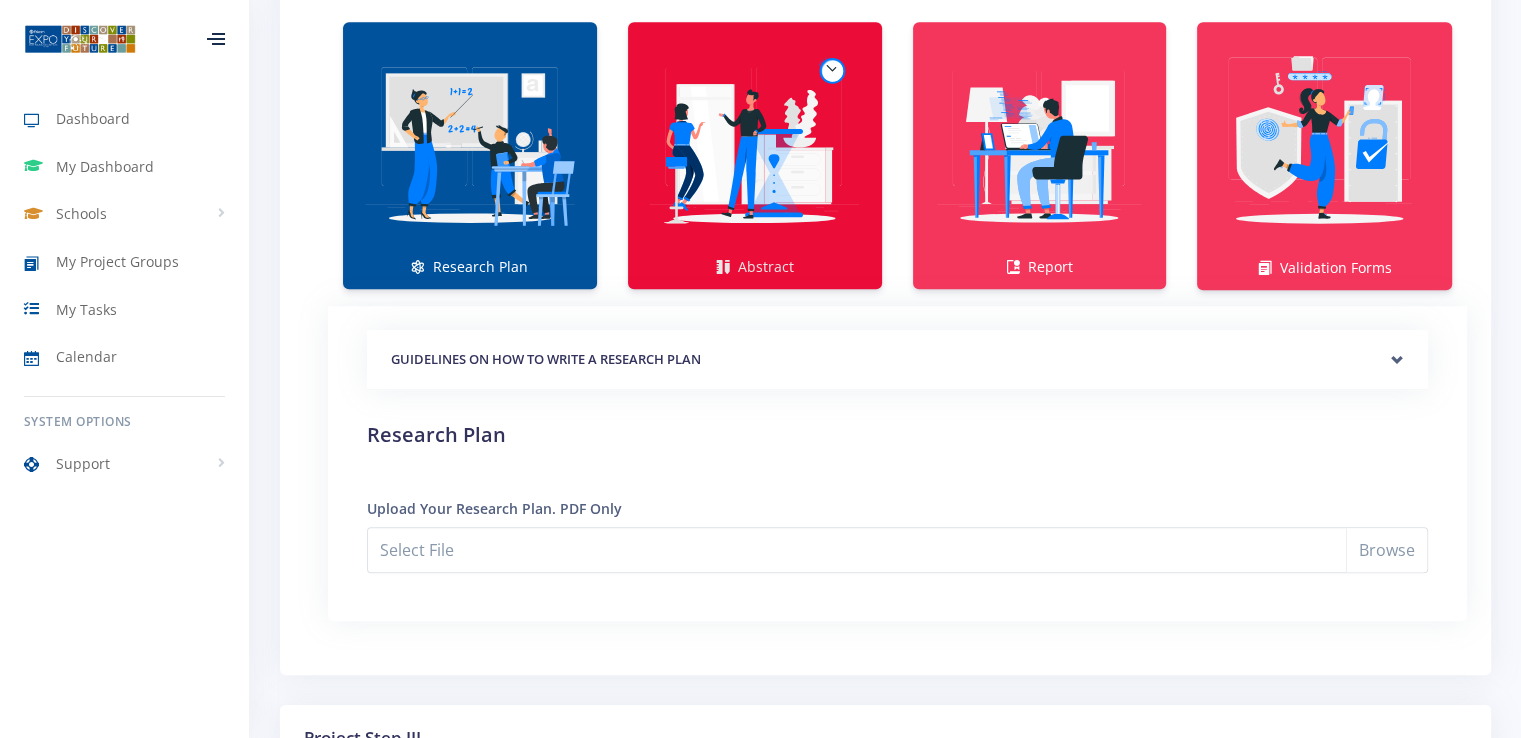 click on "Abstract" at bounding box center [755, 155] 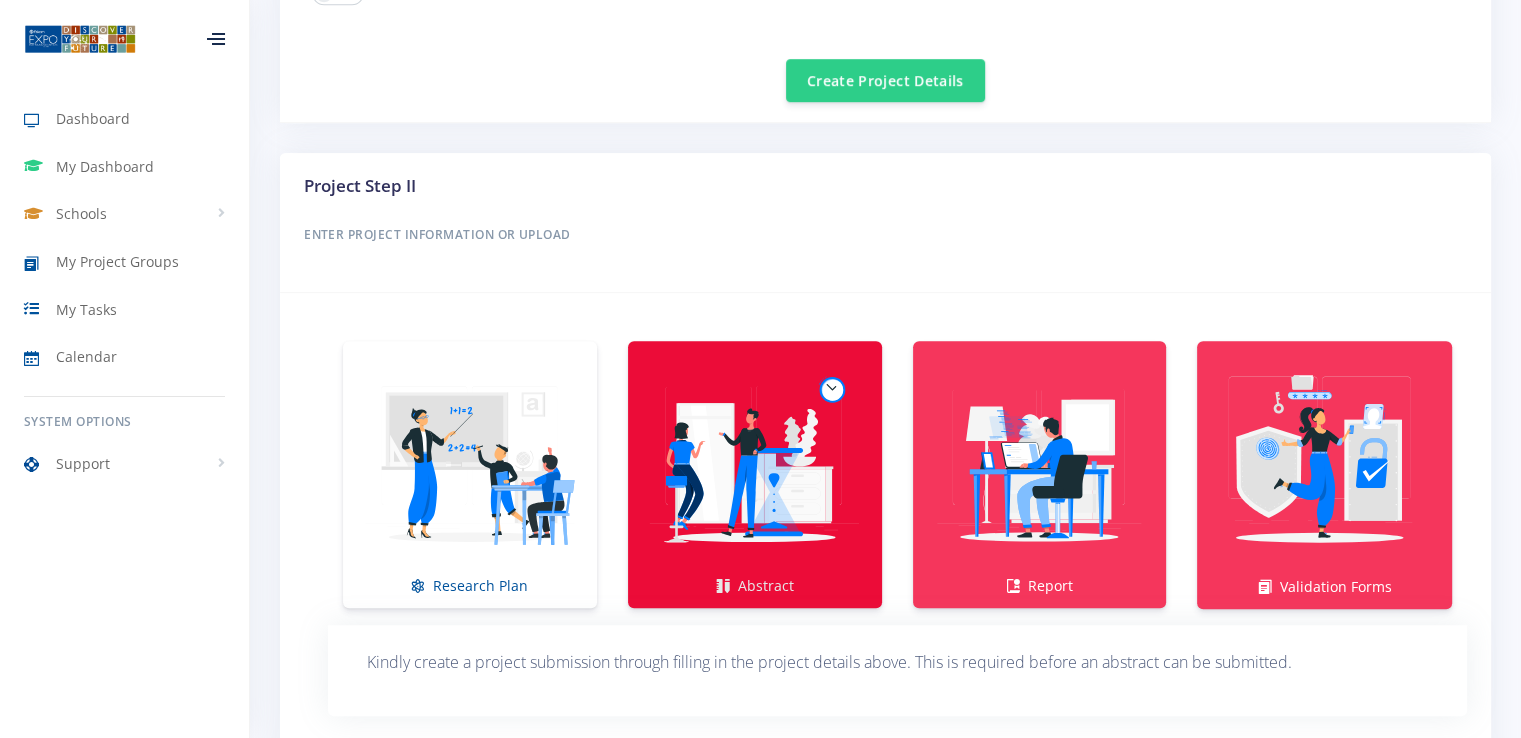 scroll, scrollTop: 1481, scrollLeft: 0, axis: vertical 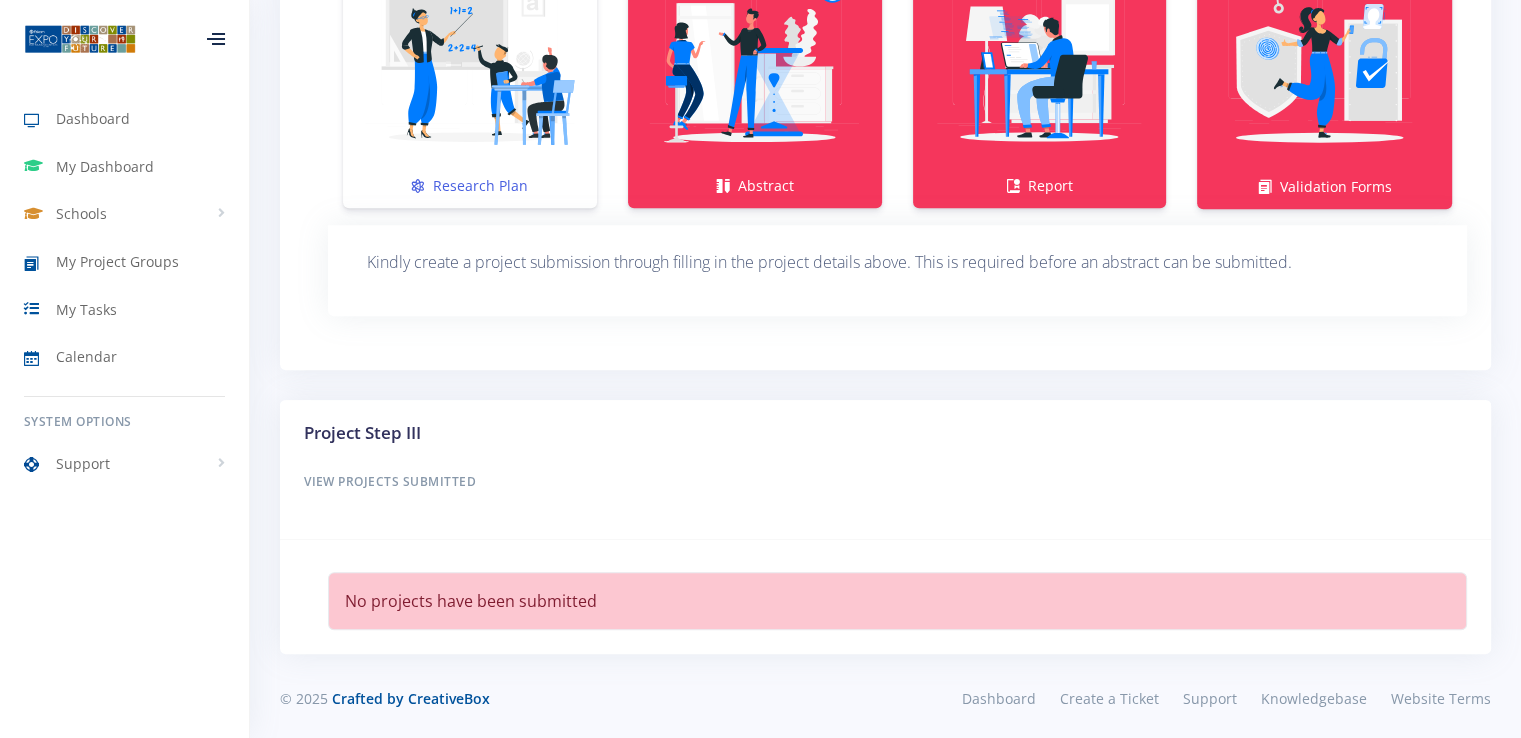 click at bounding box center [470, 64] 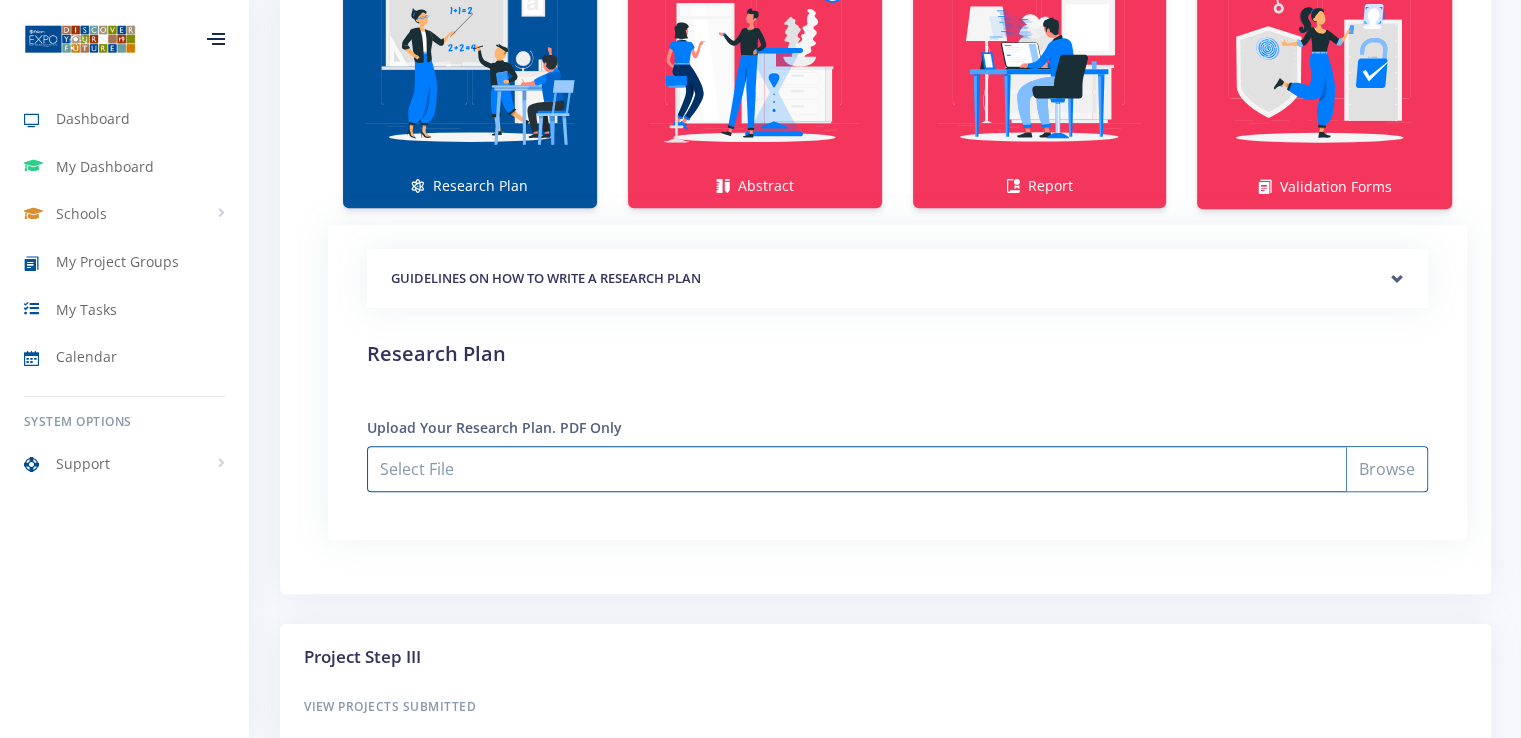 click on "Select File" at bounding box center [897, 469] 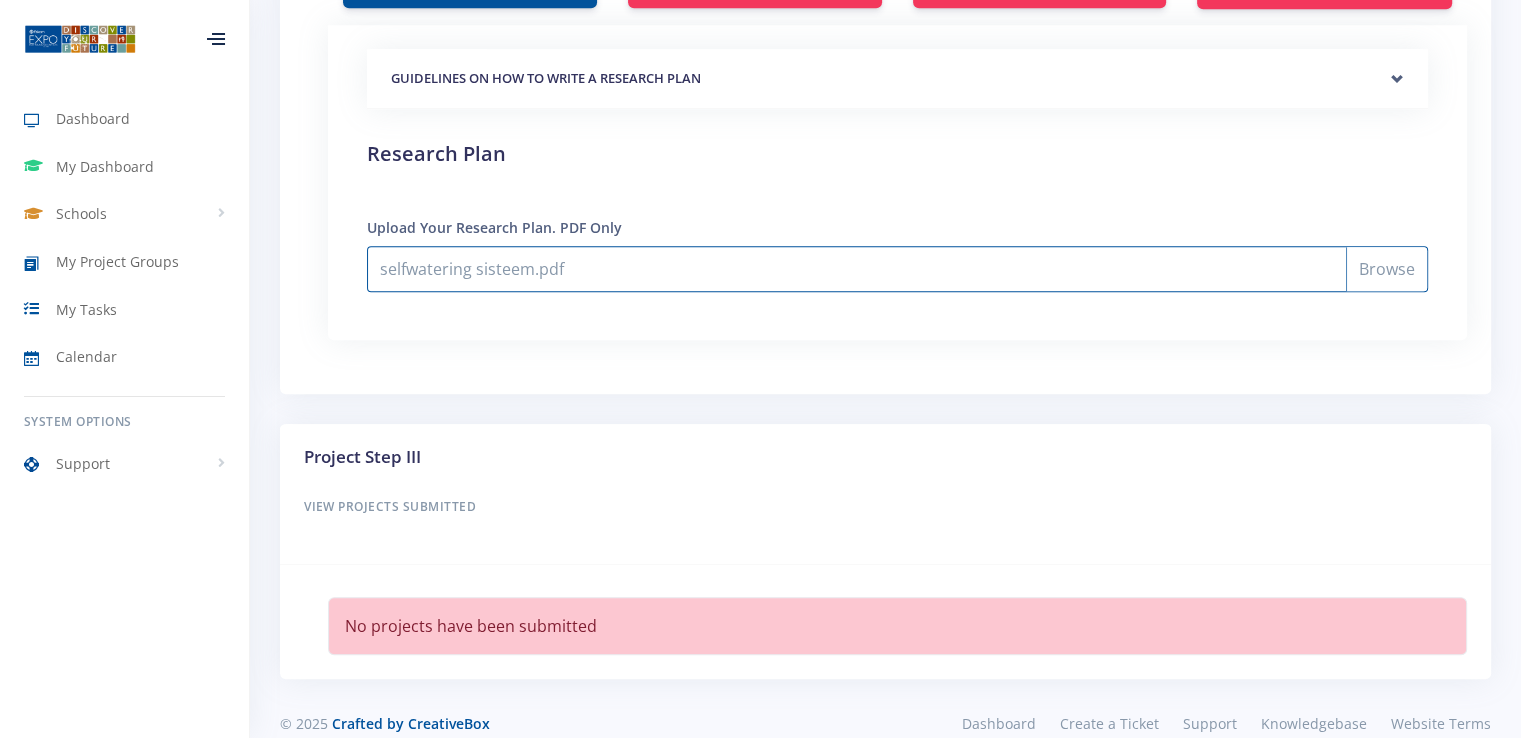 scroll, scrollTop: 1705, scrollLeft: 0, axis: vertical 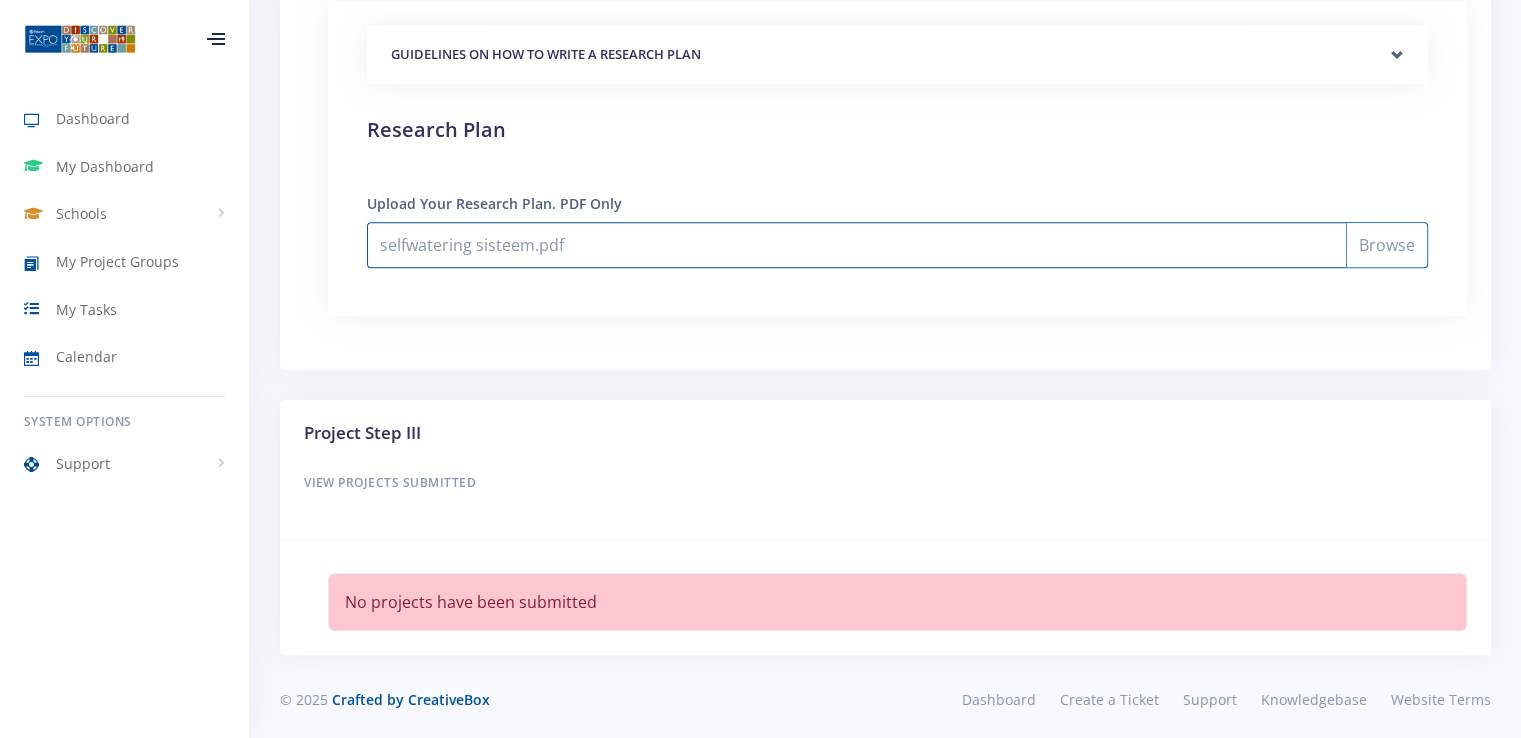 click on "selfwatering sisteem.pdf" at bounding box center [897, 245] 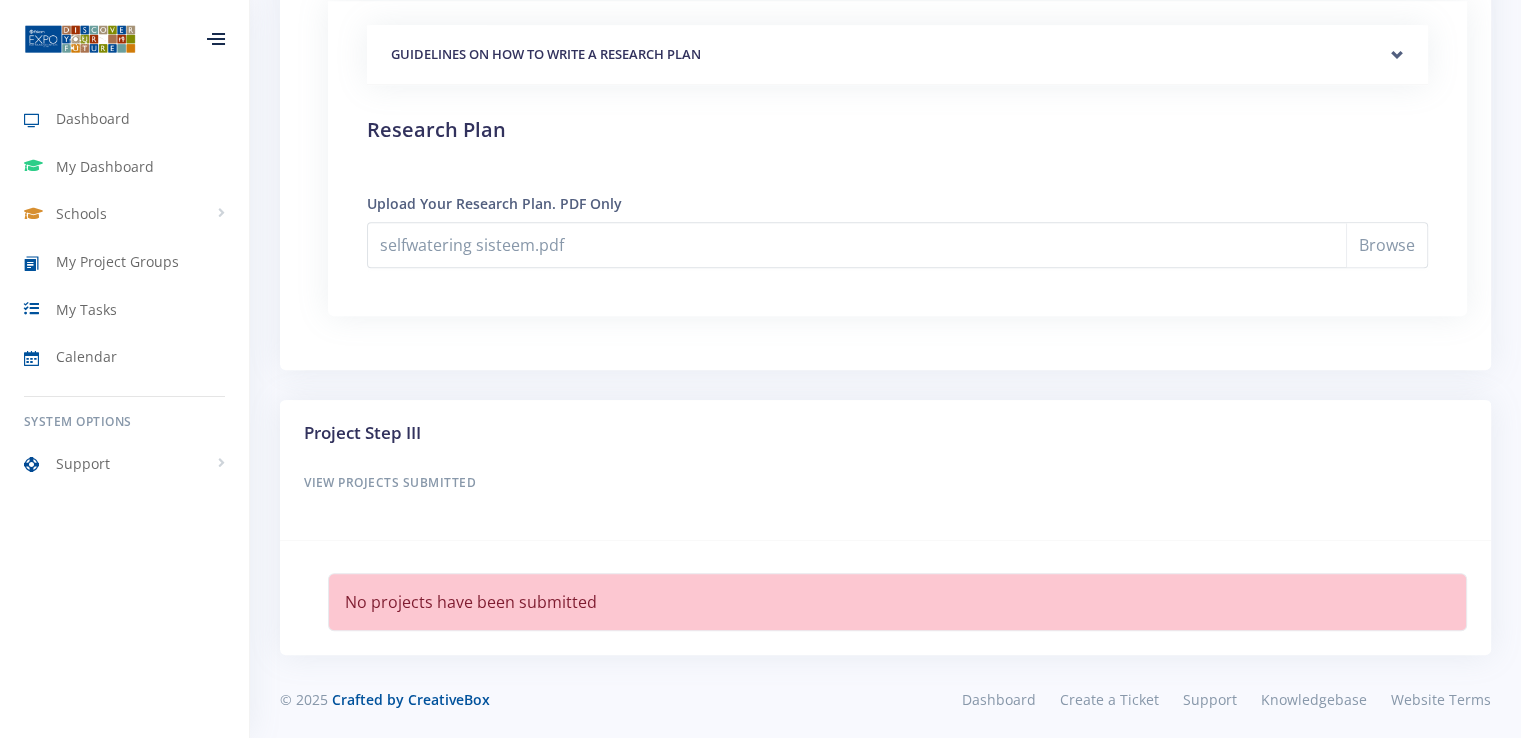 click on "Project Step III
View Projects Submitted" at bounding box center (885, 470) 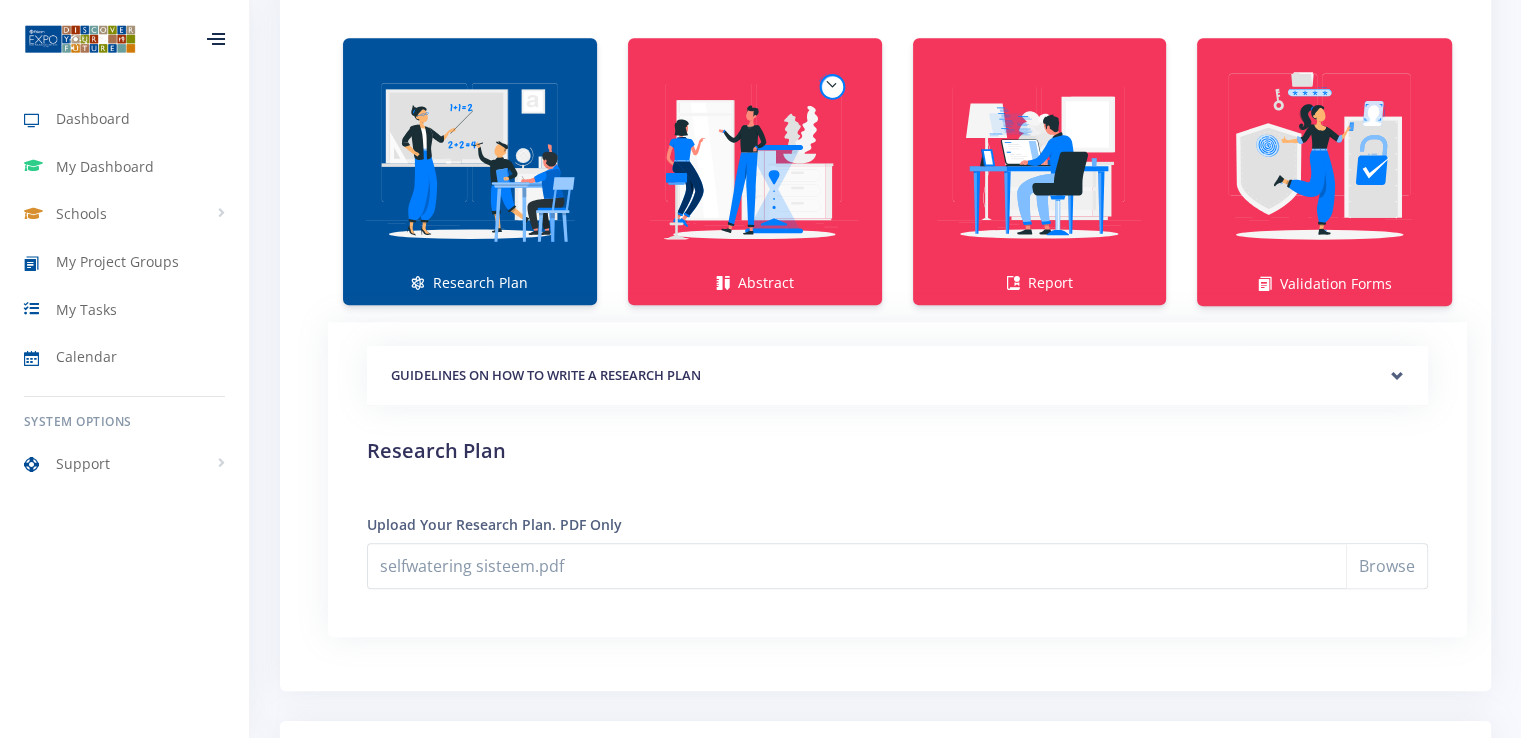 scroll, scrollTop: 1305, scrollLeft: 0, axis: vertical 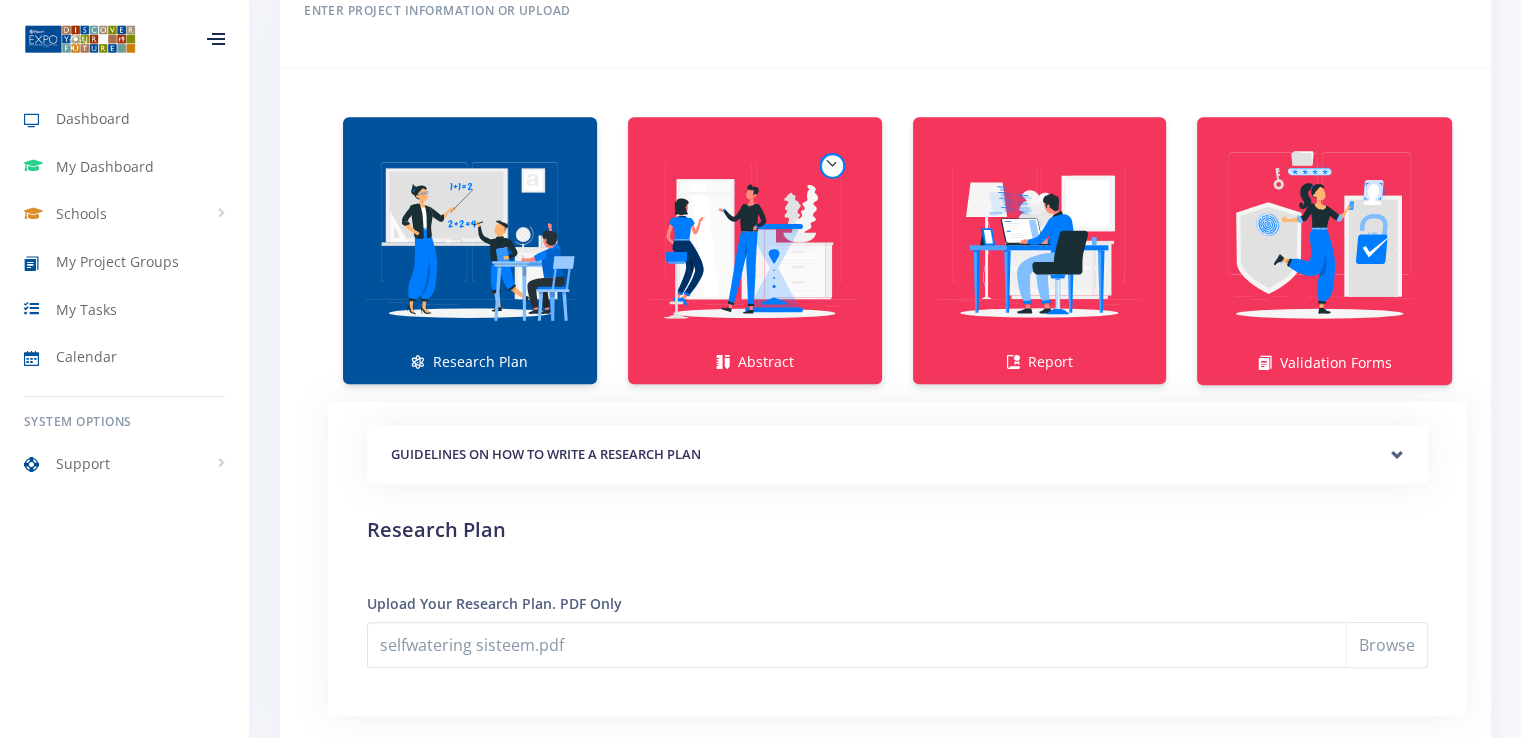 click on "GUIDELINES ON HOW TO WRITE A RESEARCH
PLAN
Research Plan Templates for:
Research Plan" at bounding box center [897, 559] 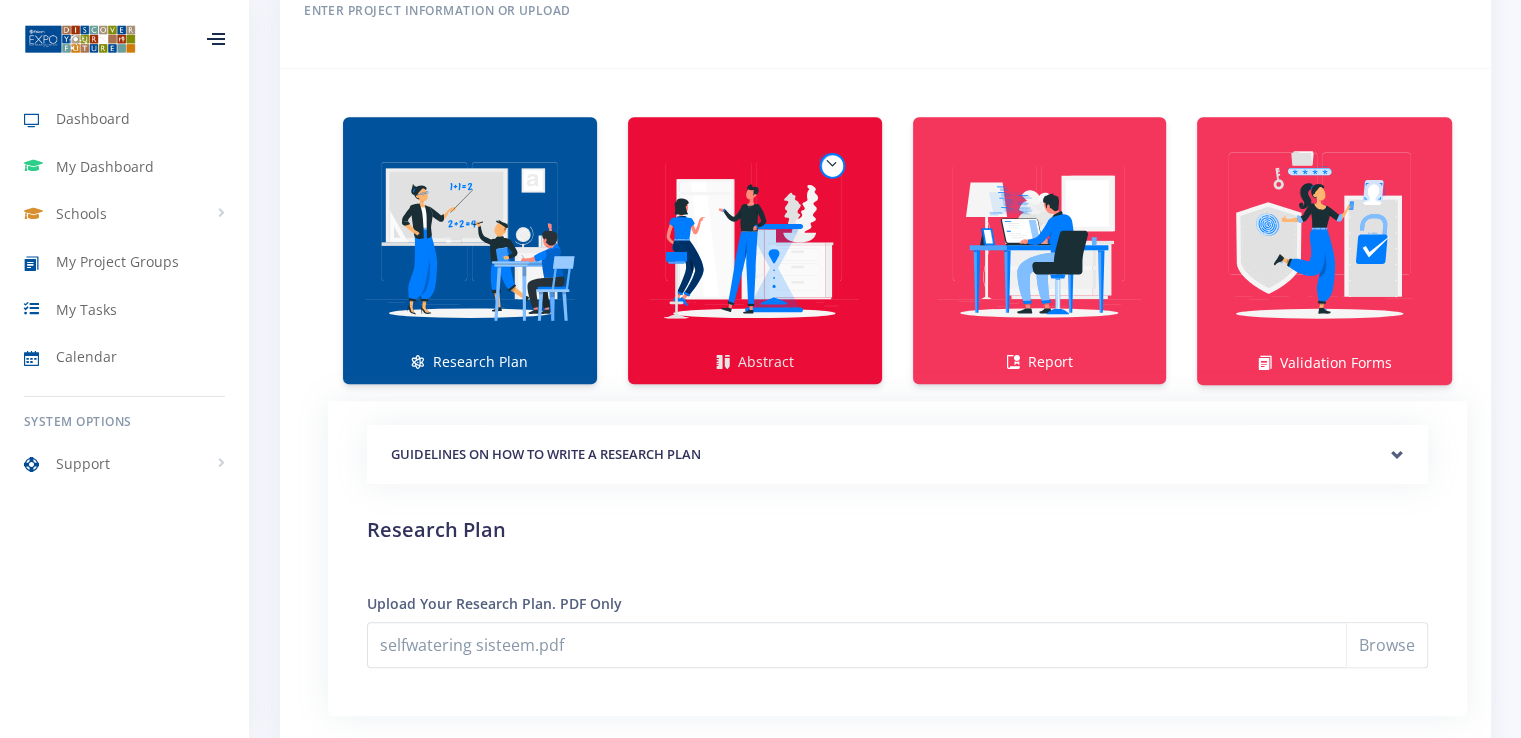 click at bounding box center (755, 240) 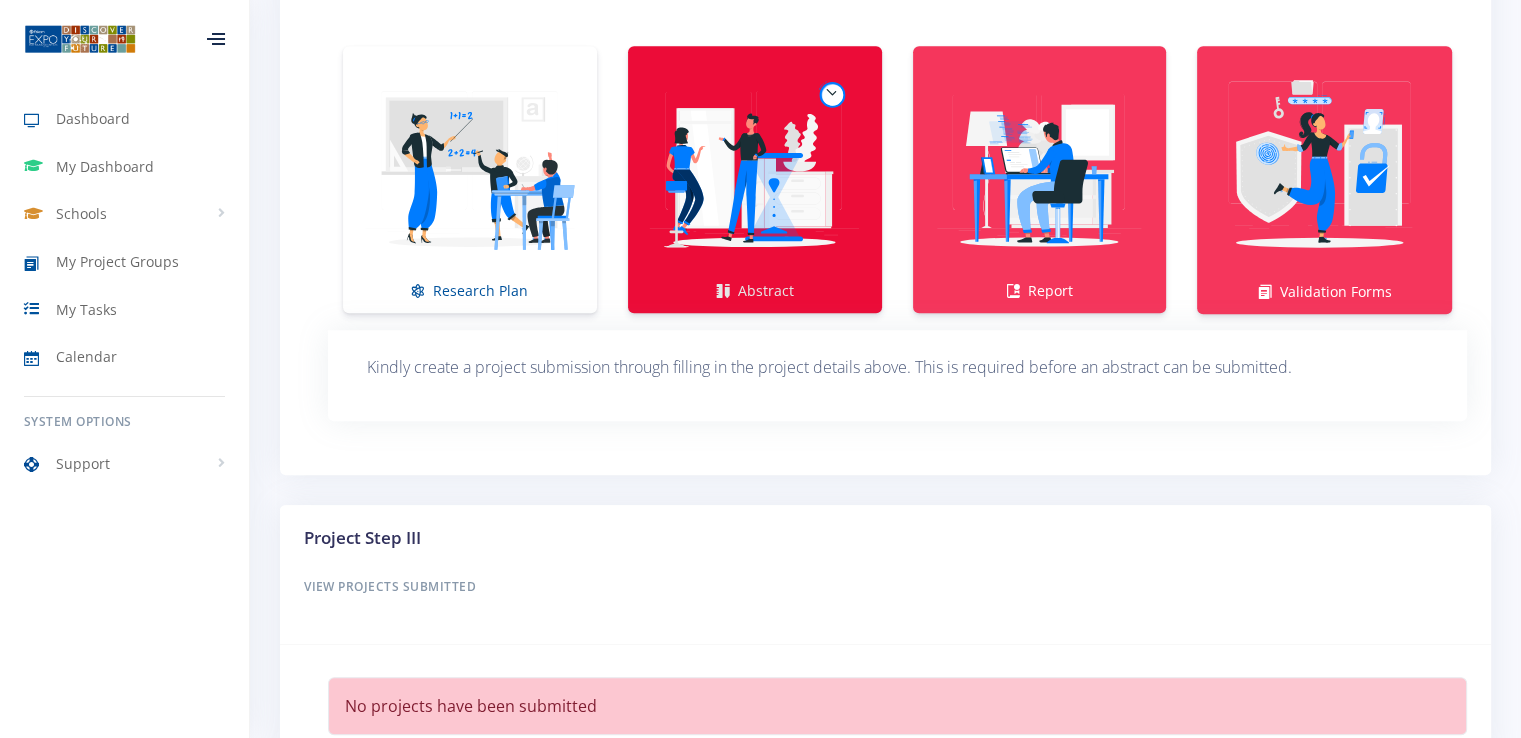 scroll, scrollTop: 1481, scrollLeft: 0, axis: vertical 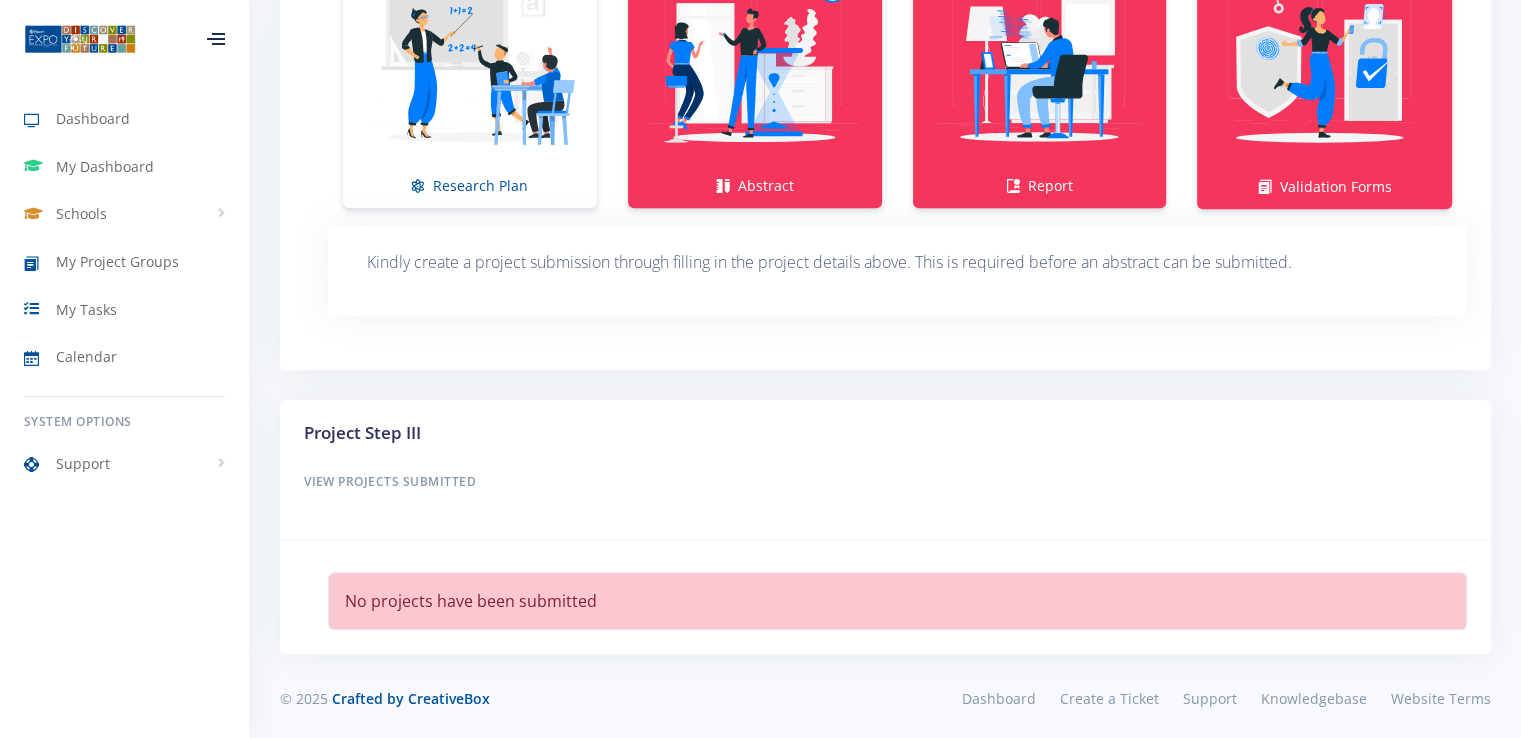click on "View Projects Submitted" at bounding box center [885, 482] 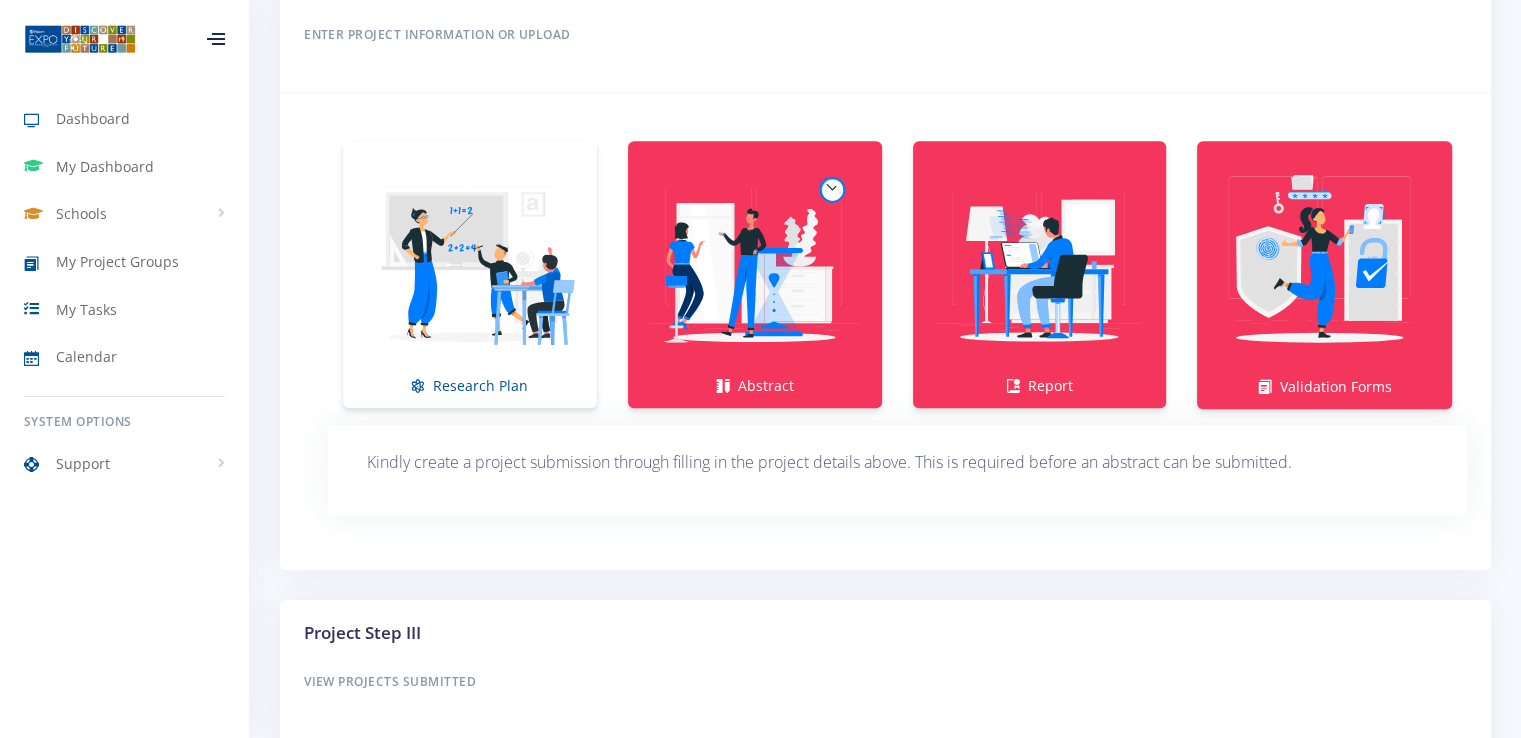 click on "Kindly create a project submission through filling in the project
details
above. This is required before an abstract can be submitted." at bounding box center [897, 462] 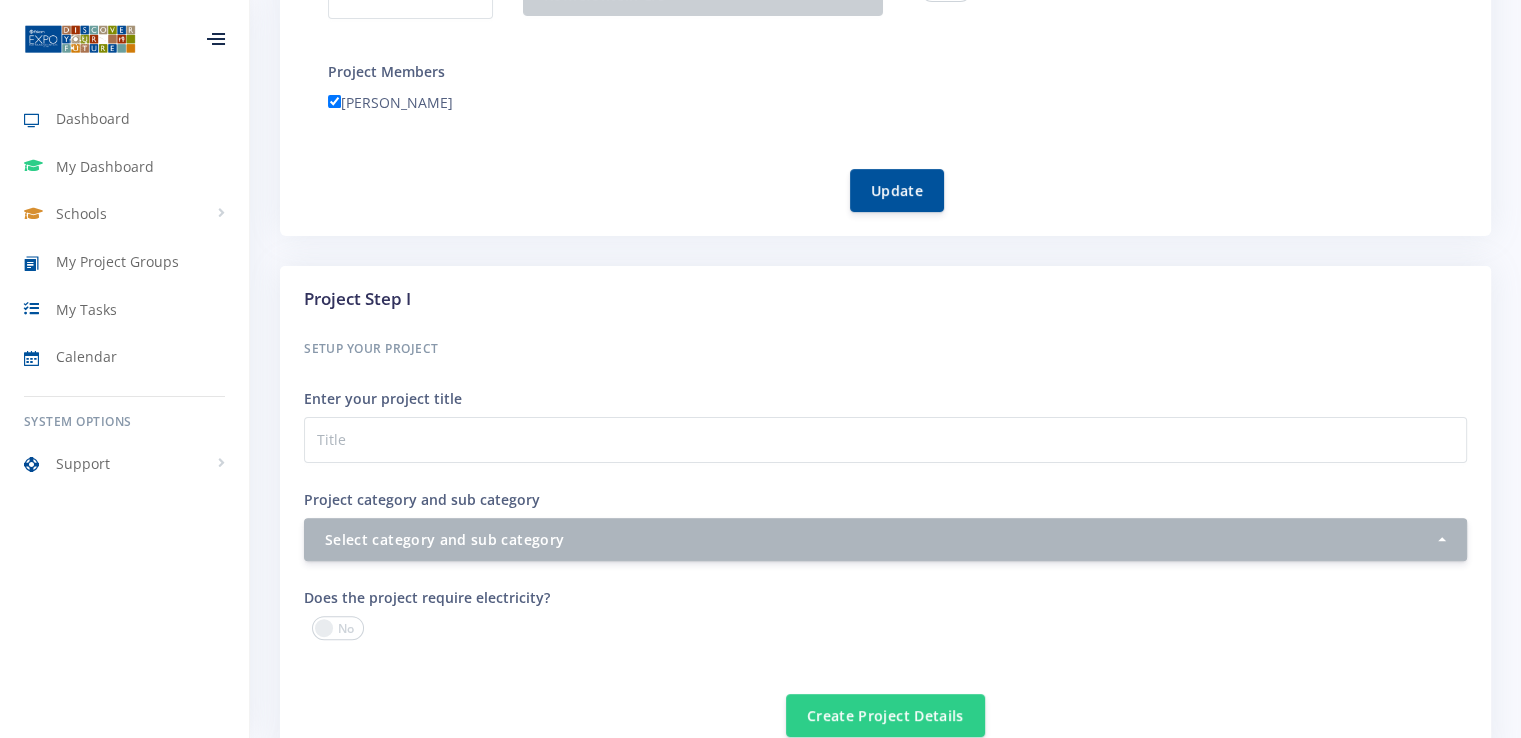 scroll, scrollTop: 481, scrollLeft: 0, axis: vertical 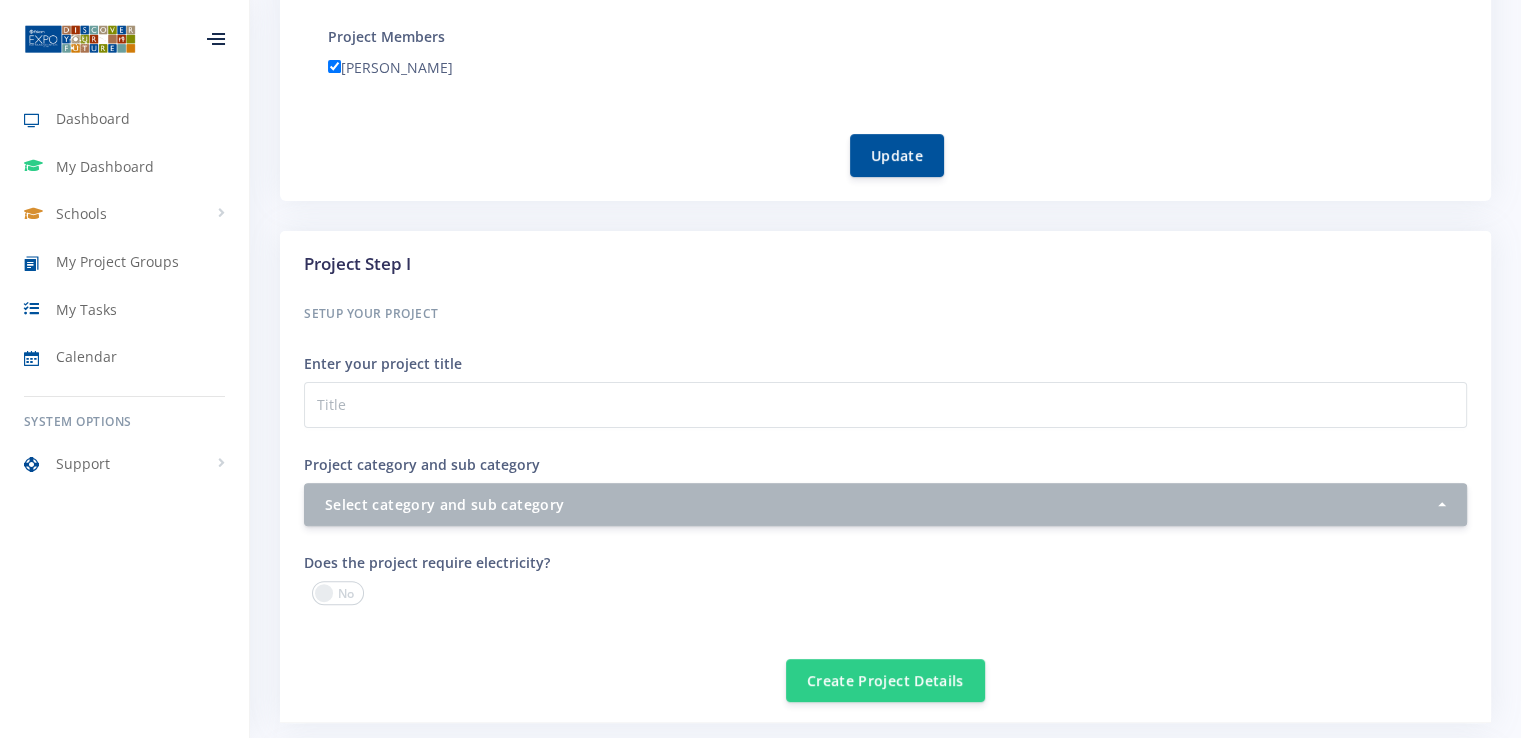 click on "Setup your Project" at bounding box center [885, 314] 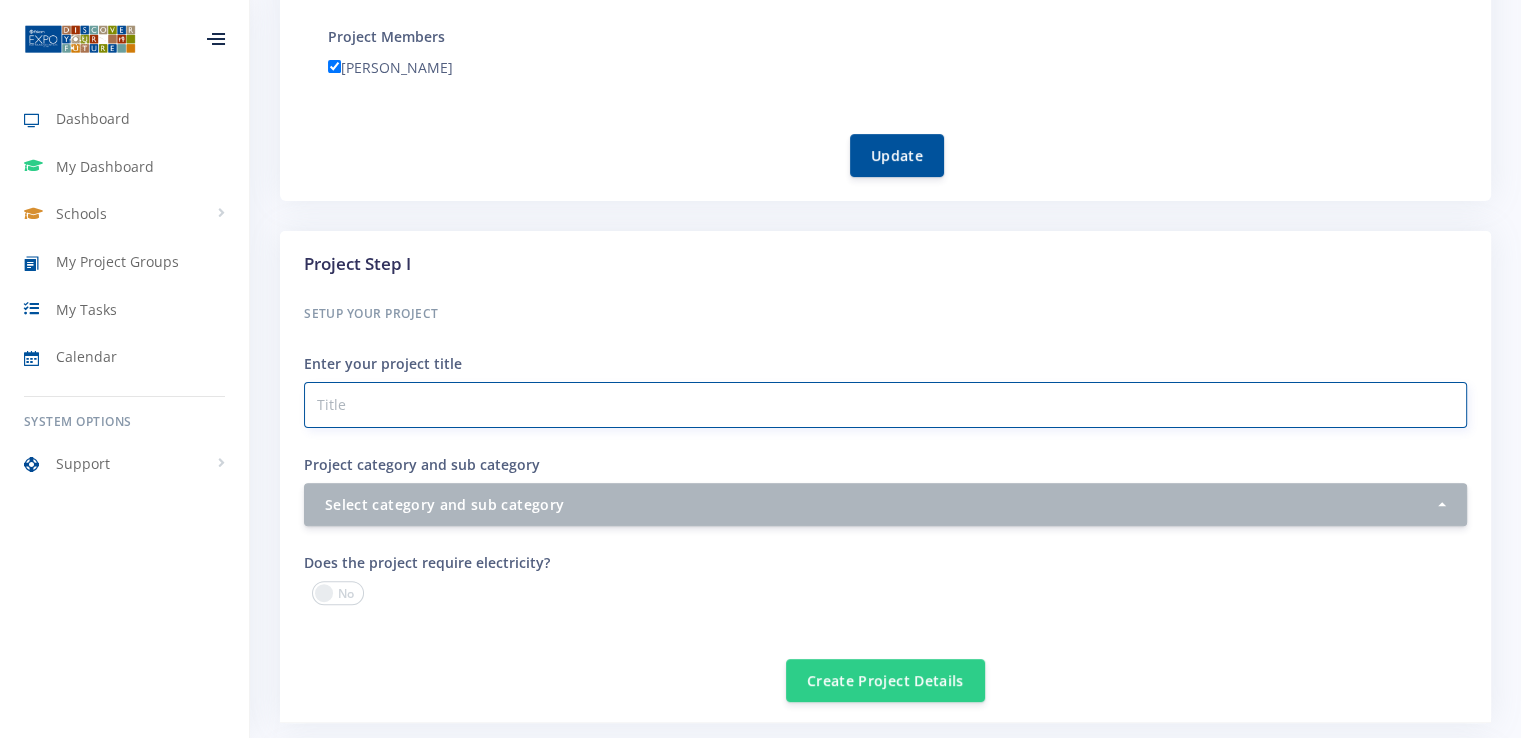 click on "Project category and sub category" at bounding box center [885, 405] 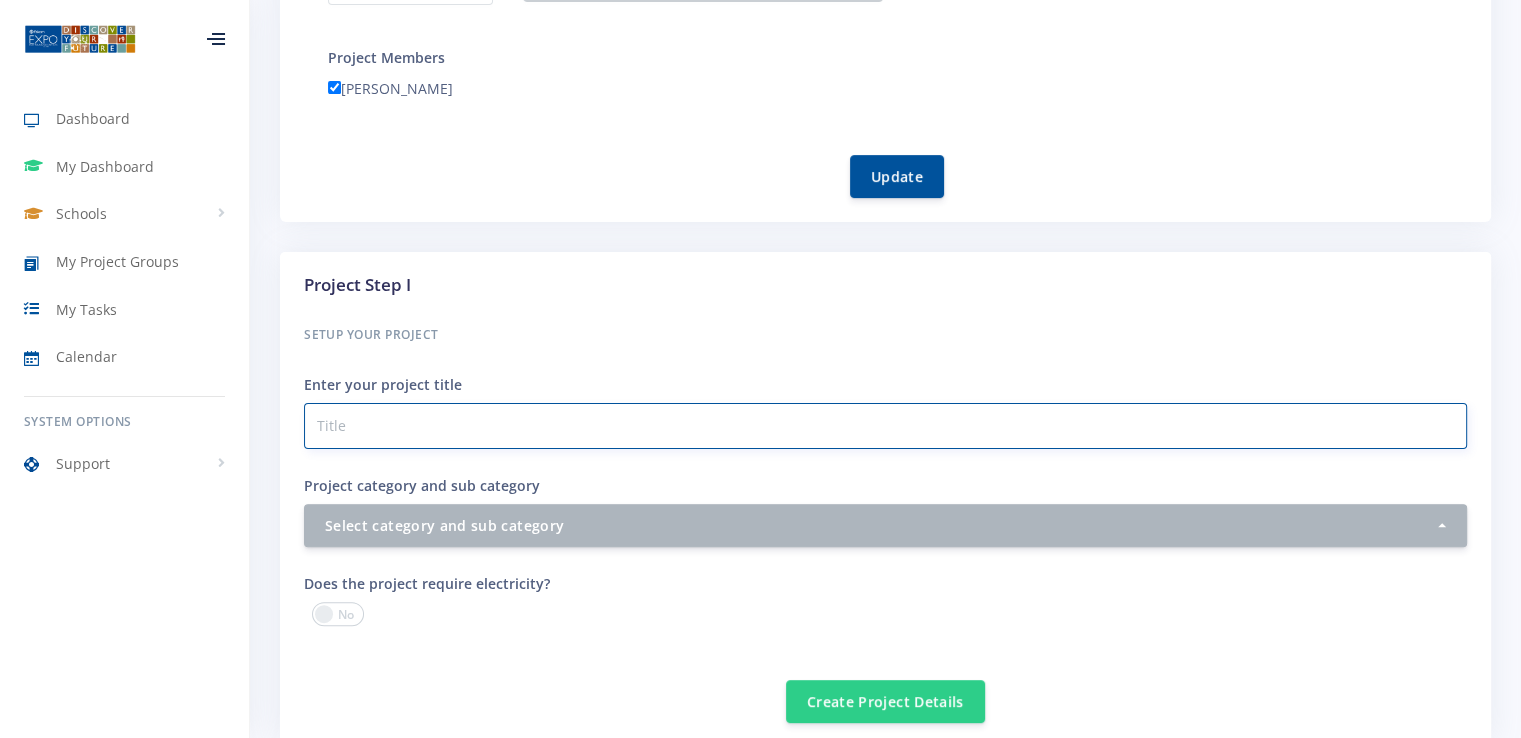 scroll, scrollTop: 500, scrollLeft: 0, axis: vertical 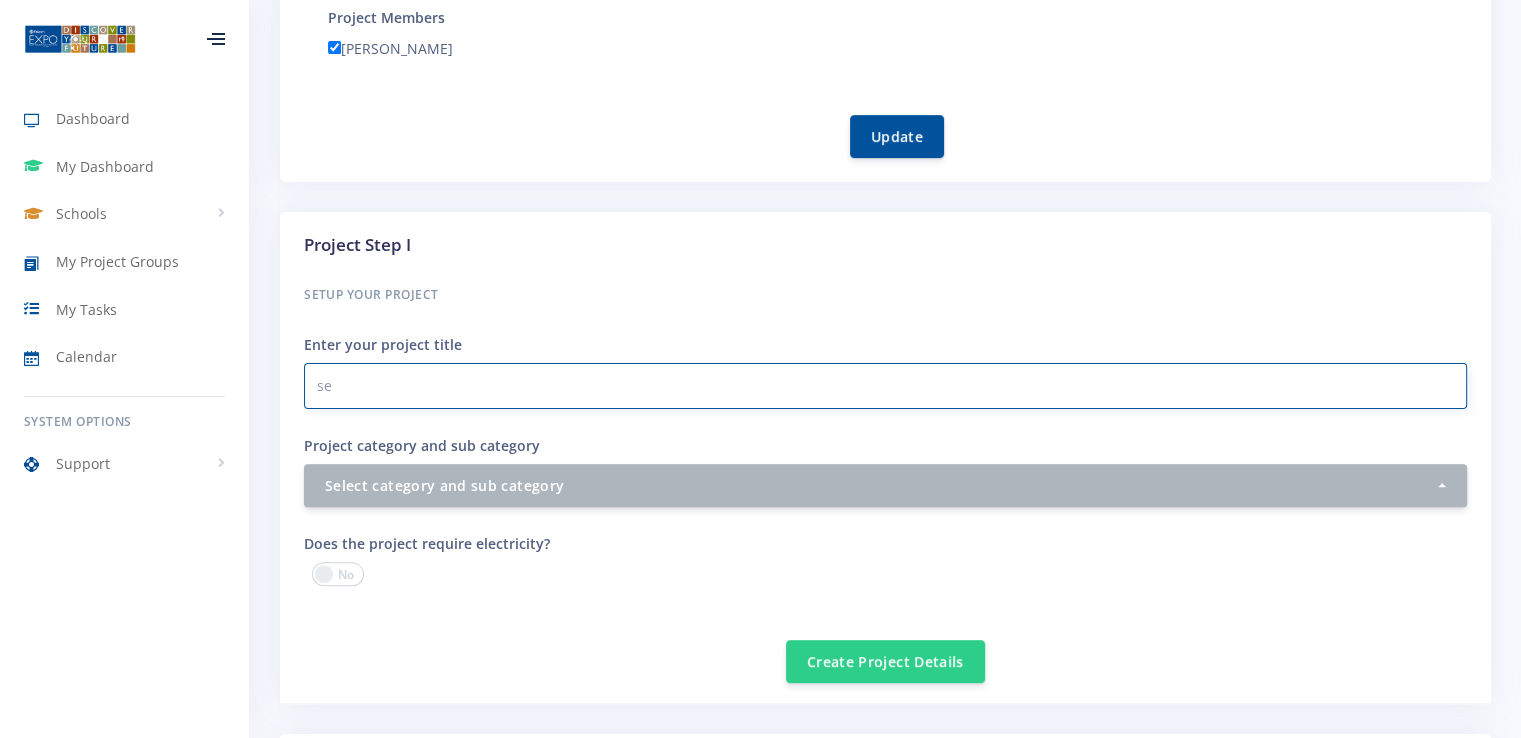 type on "s" 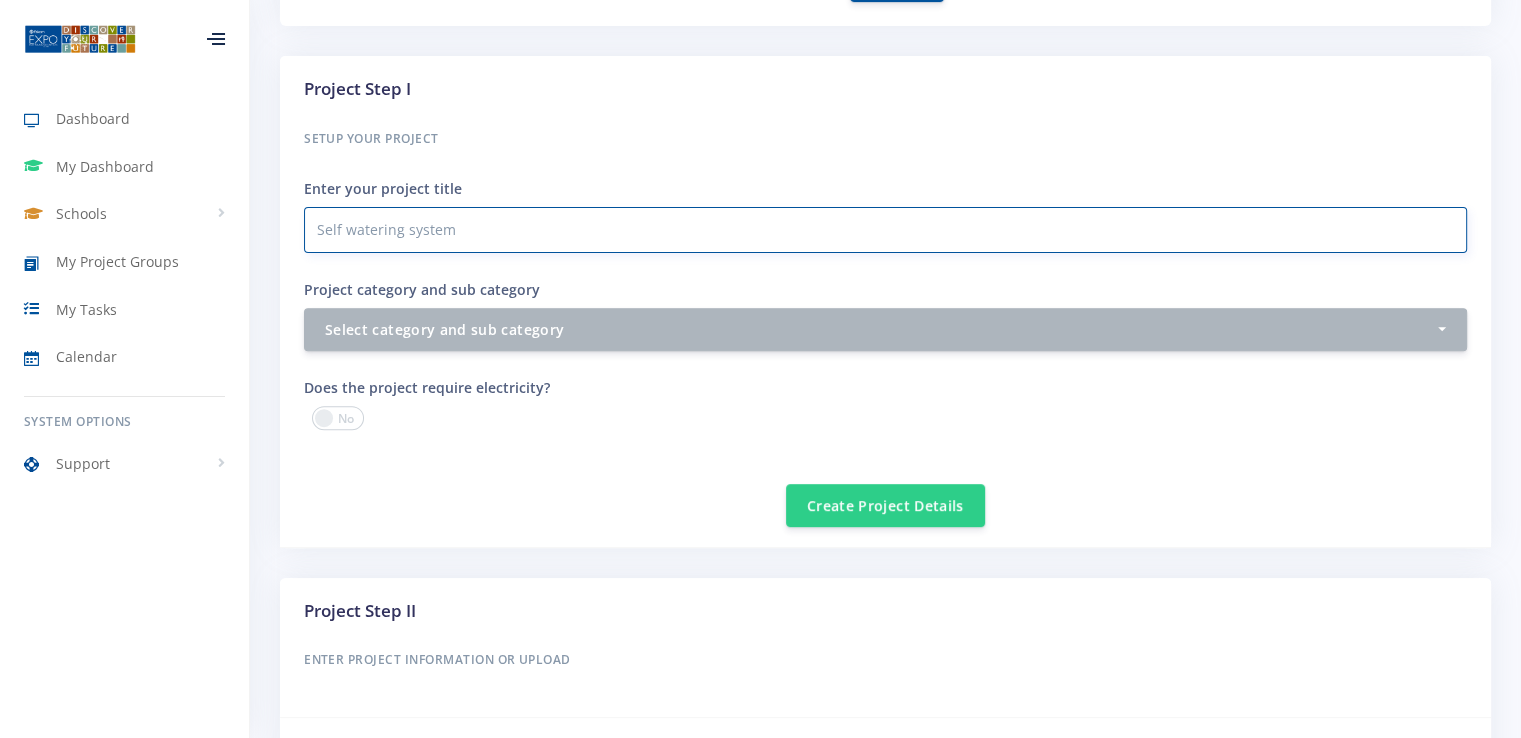 scroll, scrollTop: 700, scrollLeft: 0, axis: vertical 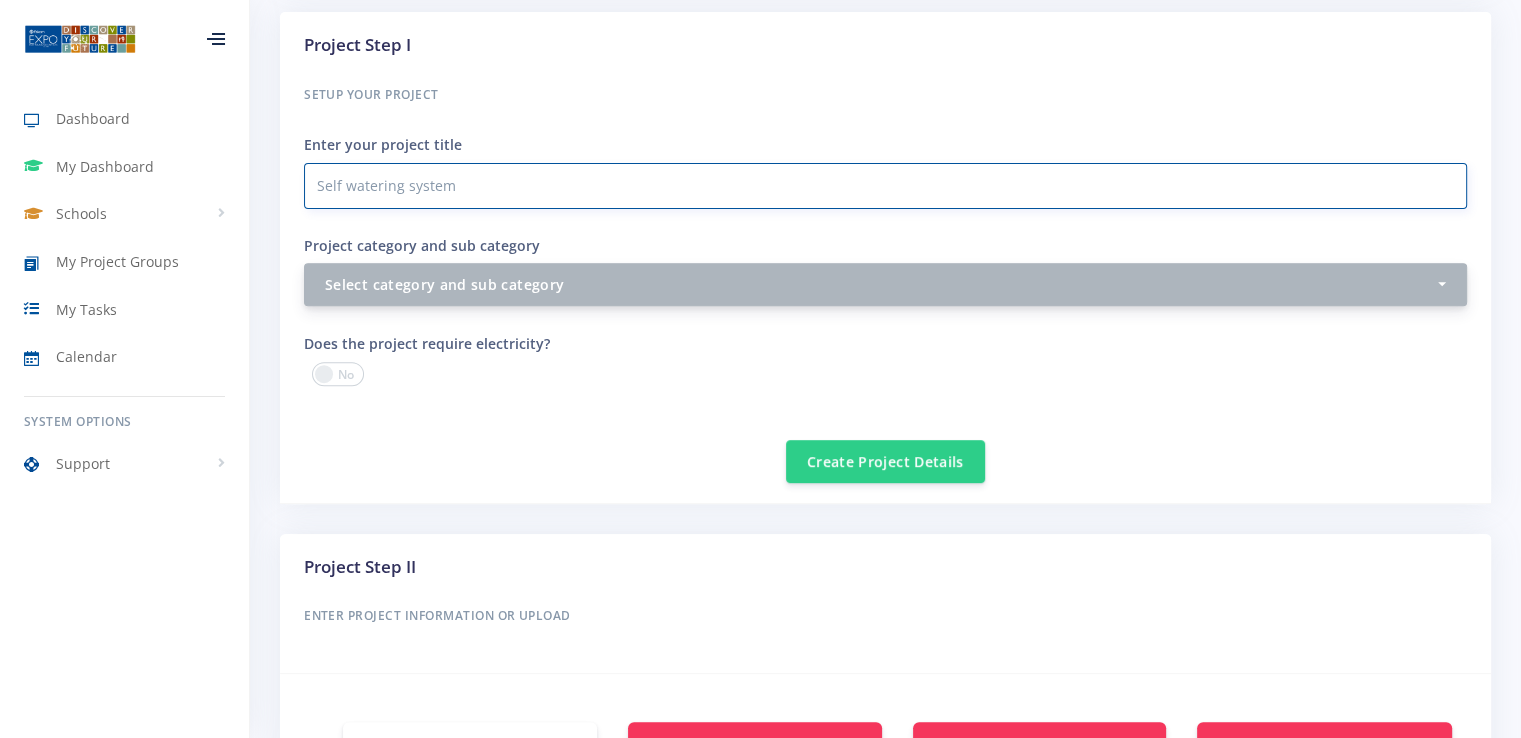 type on "Self watering system" 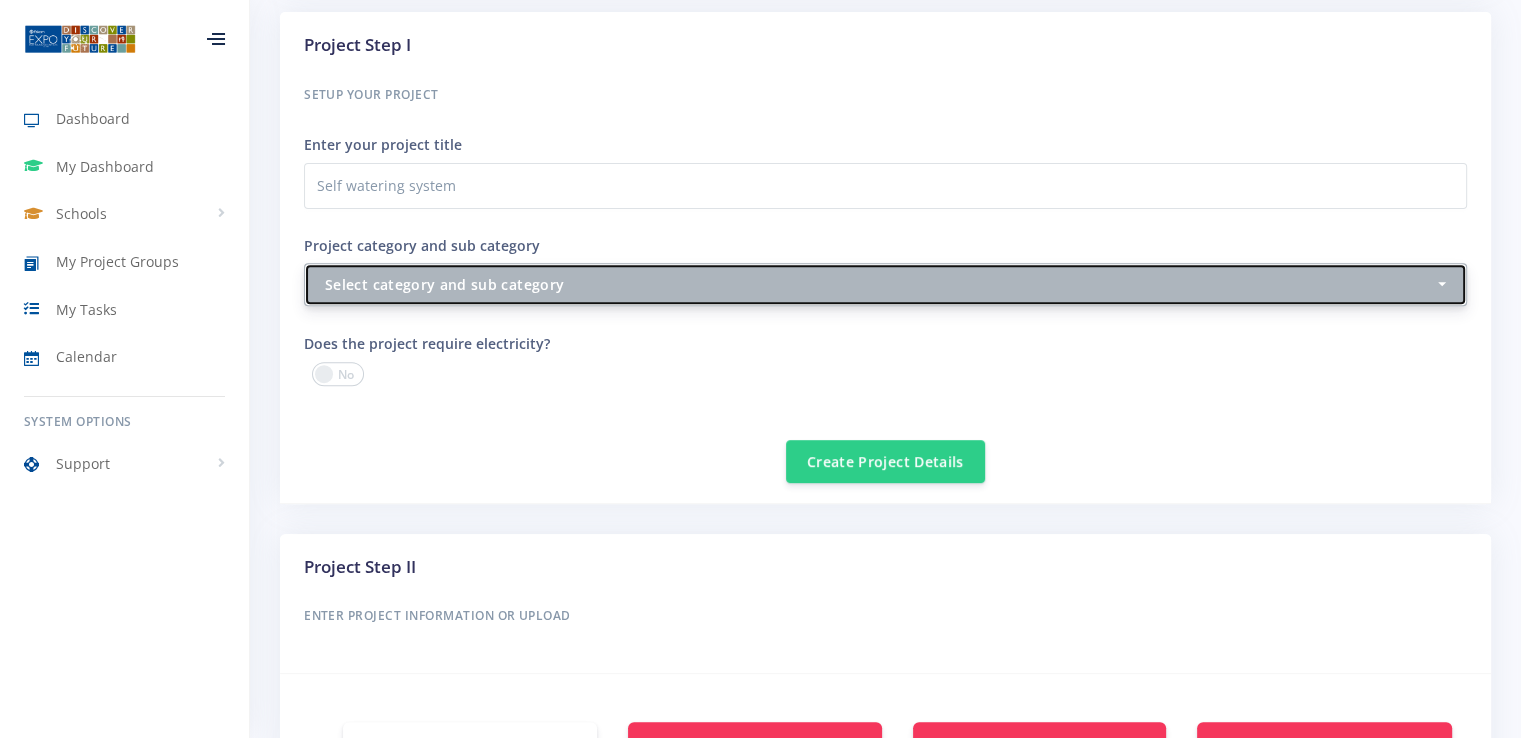 click on "Select category and sub category" at bounding box center [879, 284] 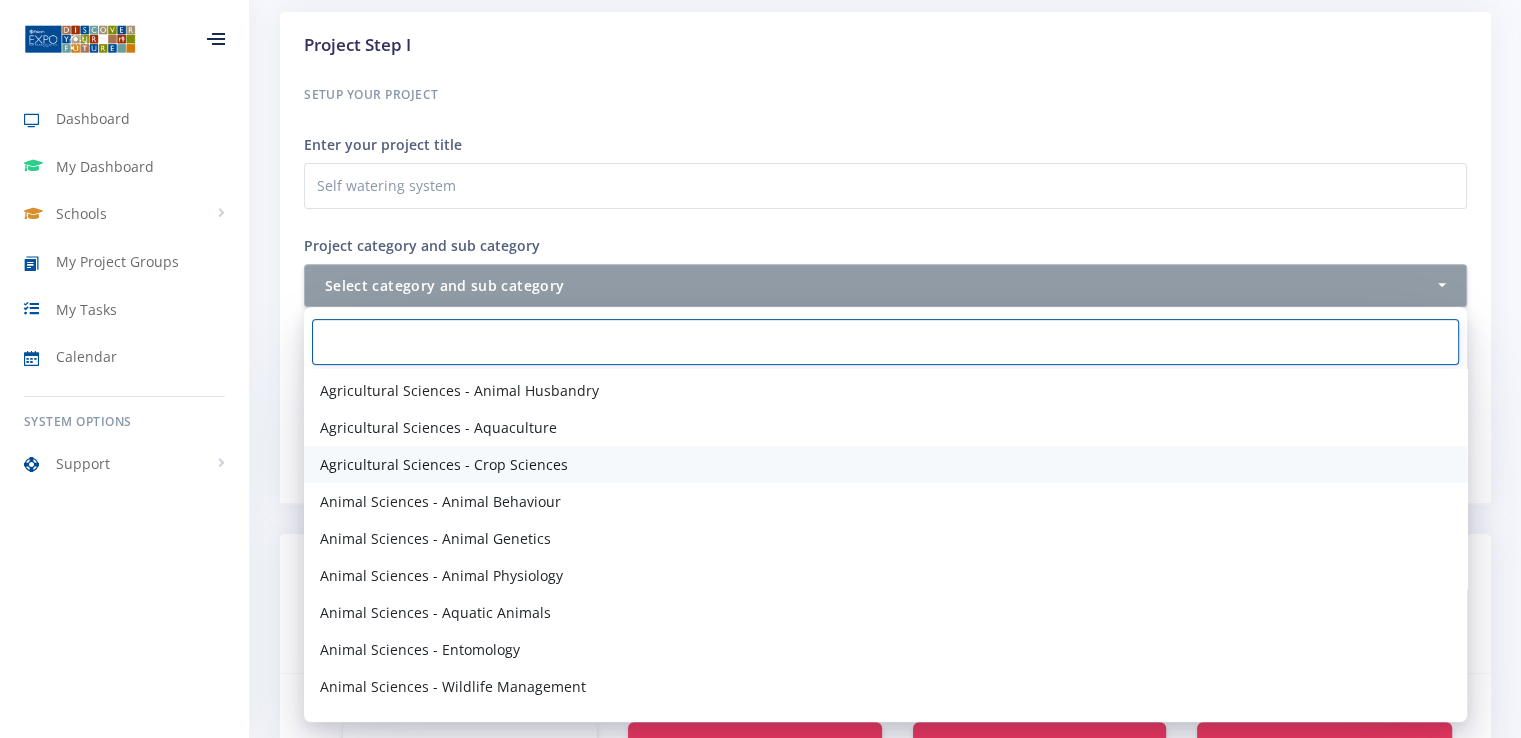 scroll, scrollTop: 0, scrollLeft: 0, axis: both 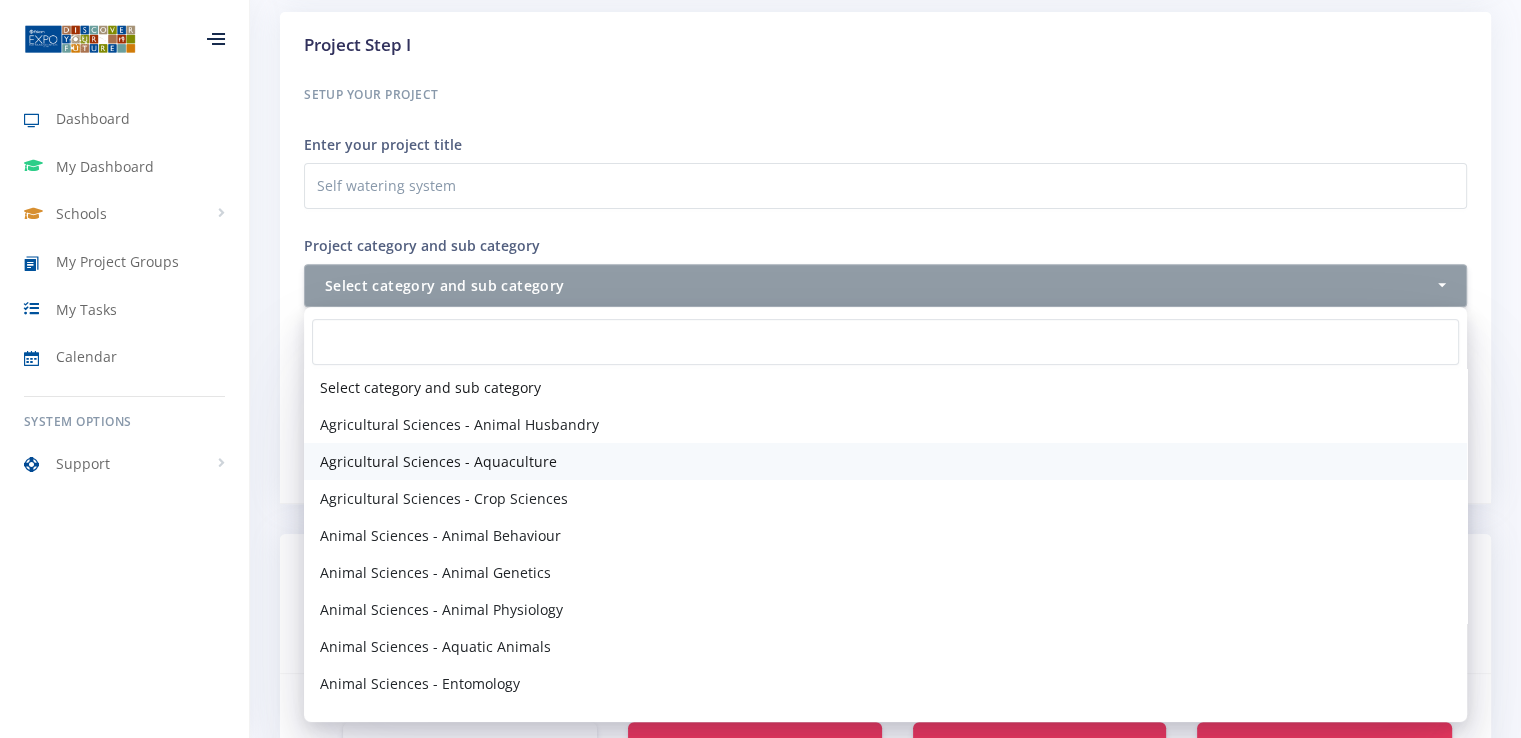 click on "Agricultural Sciences - Aquaculture" at bounding box center (885, 461) 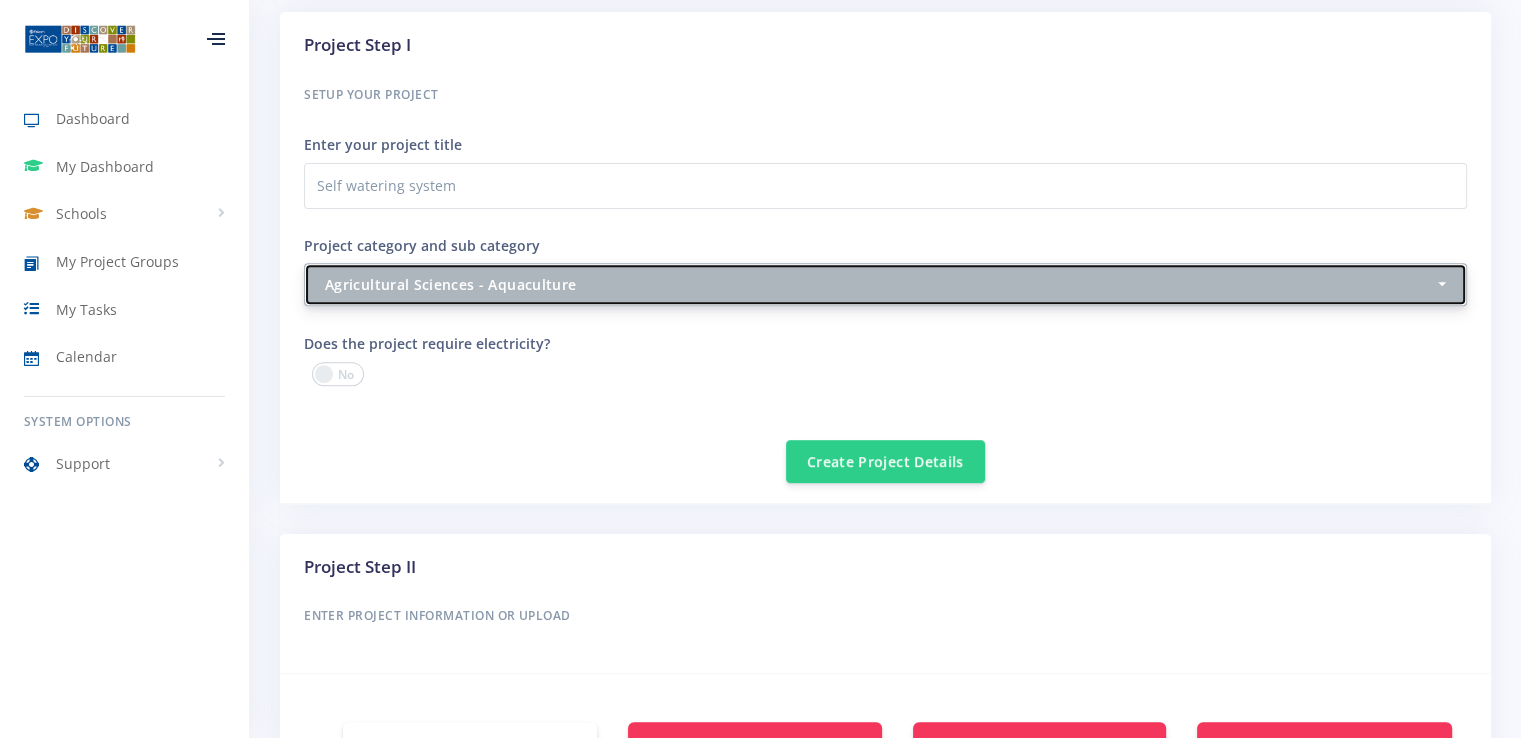 drag, startPoint x: 484, startPoint y: 282, endPoint x: 564, endPoint y: 281, distance: 80.00625 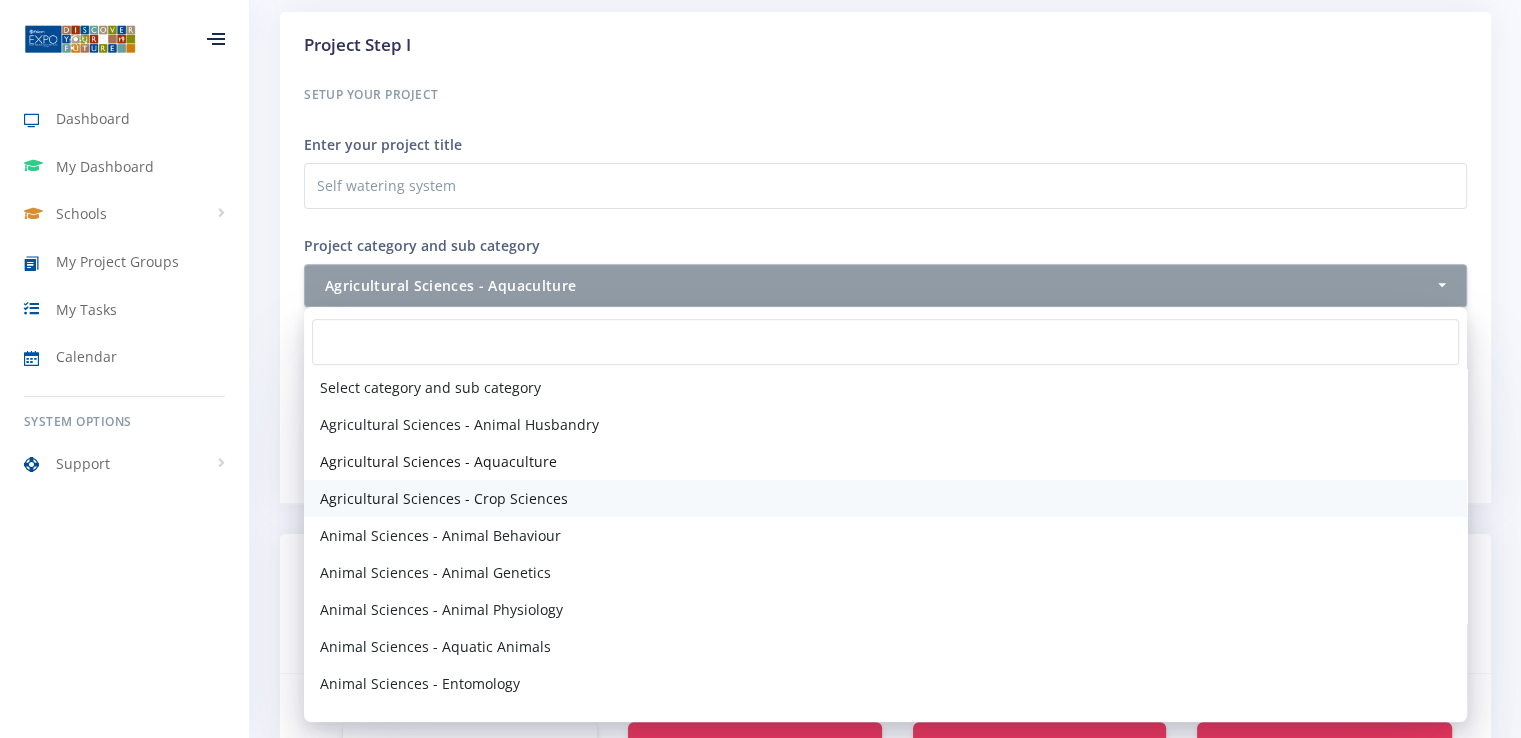 click on "Agricultural Sciences - Crop Sciences" at bounding box center [444, 498] 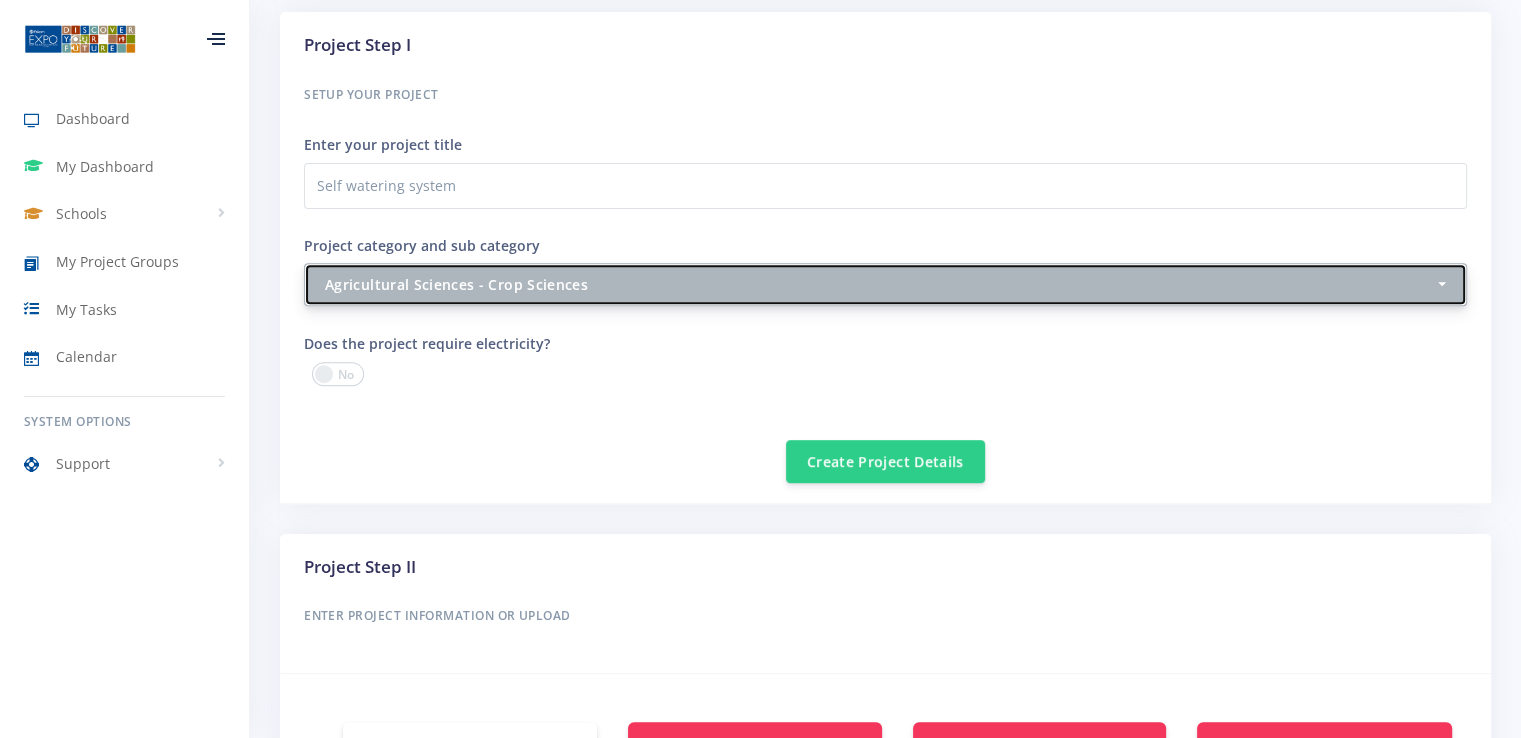 click on "Agricultural Sciences - Crop Sciences" at bounding box center [879, 284] 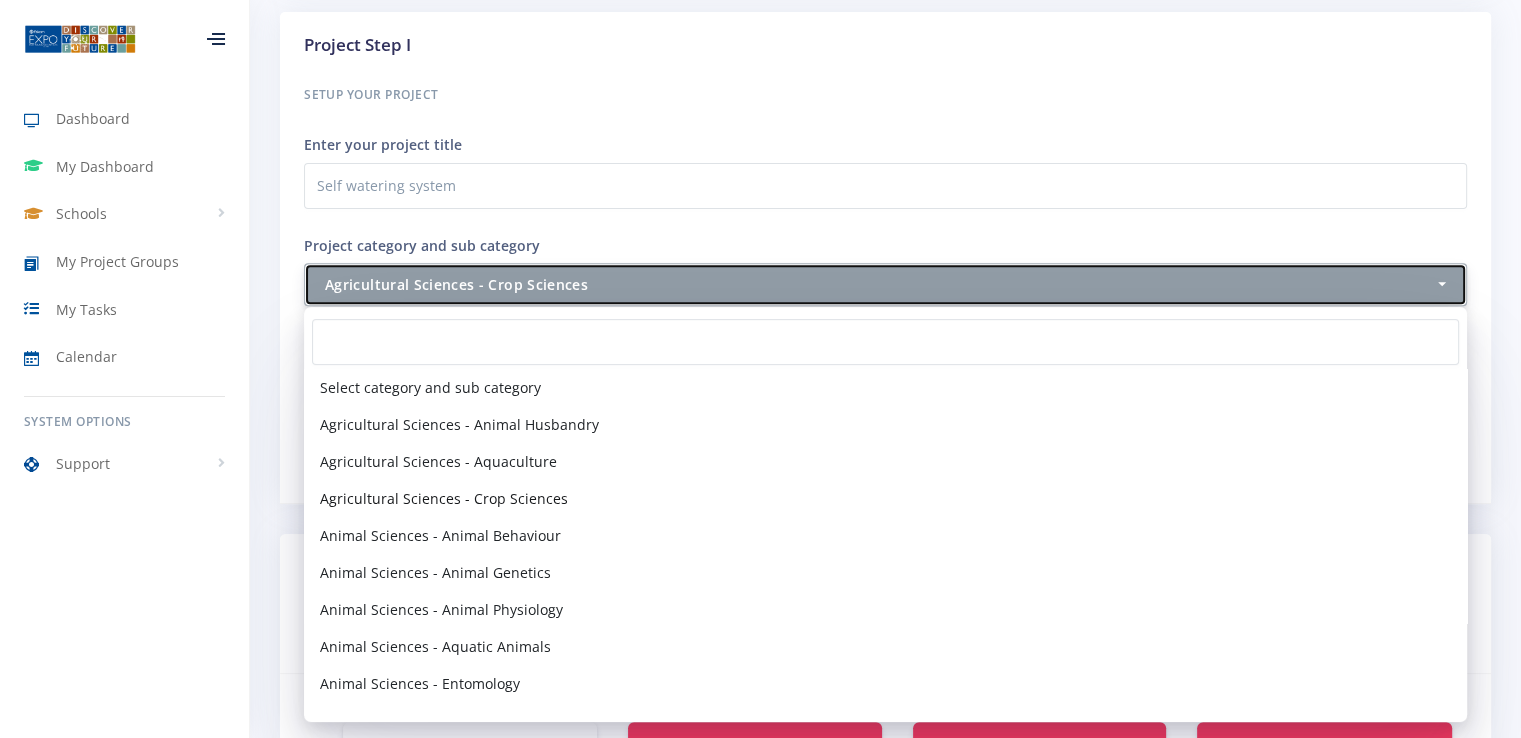 click on "Agricultural Sciences - Crop Sciences" at bounding box center (879, 284) 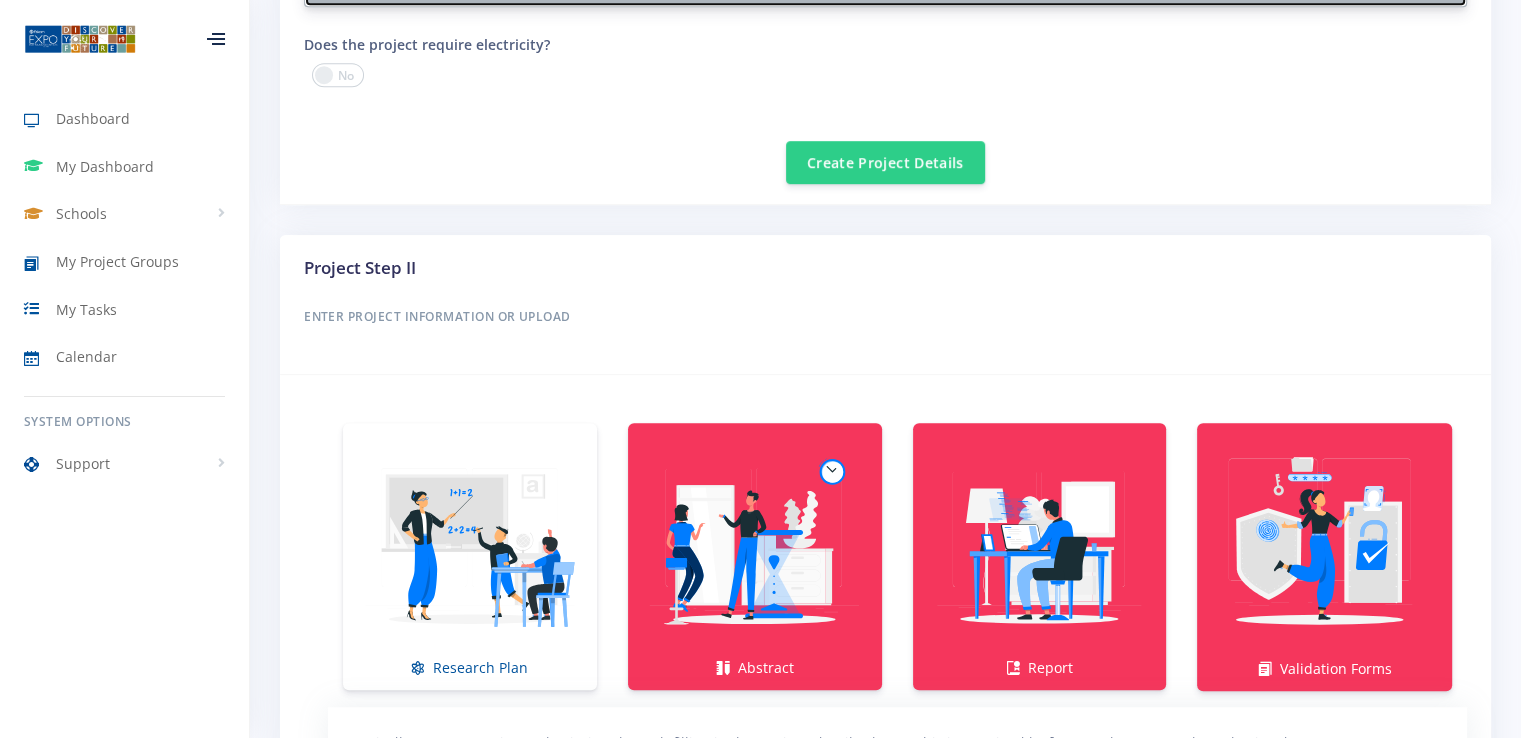 scroll, scrollTop: 1081, scrollLeft: 0, axis: vertical 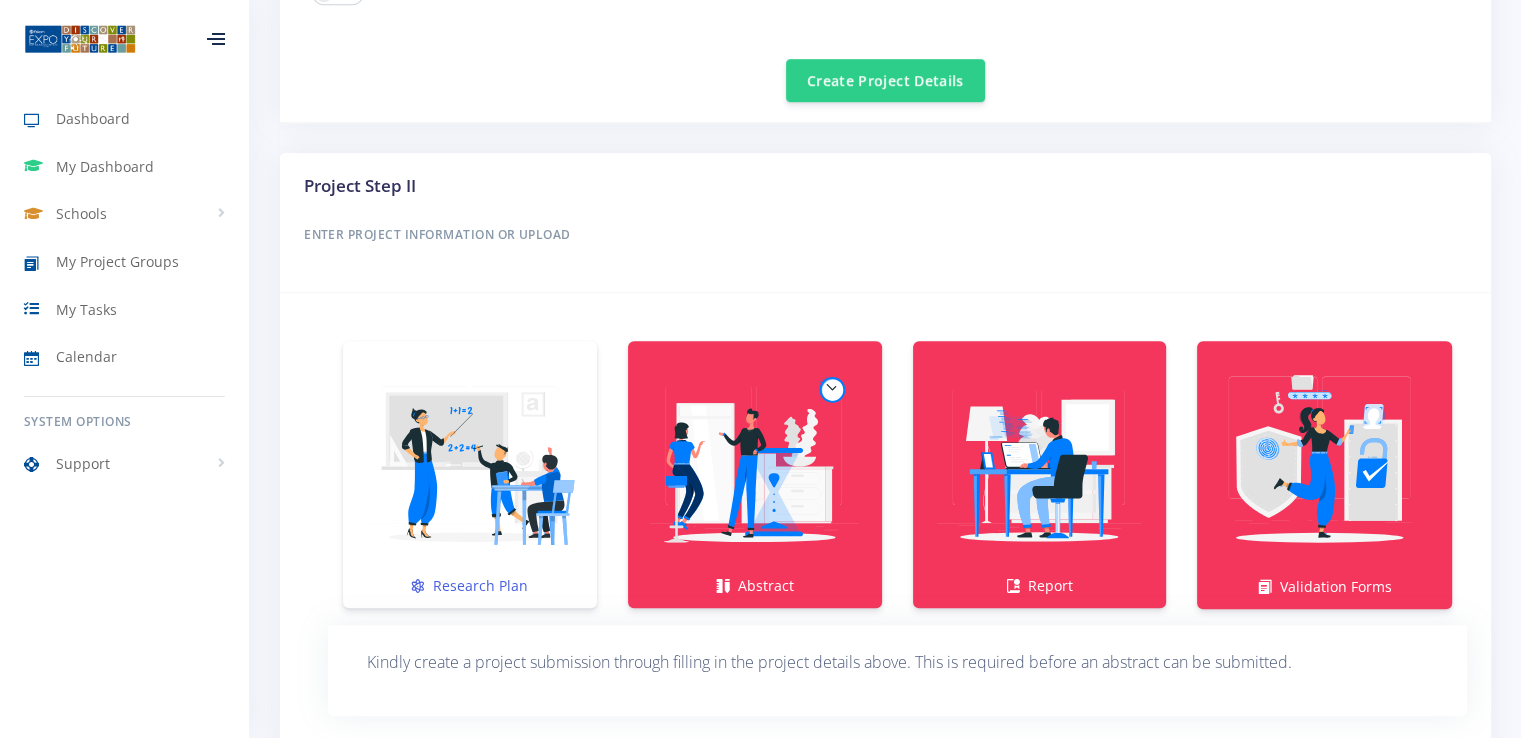 click at bounding box center (470, 464) 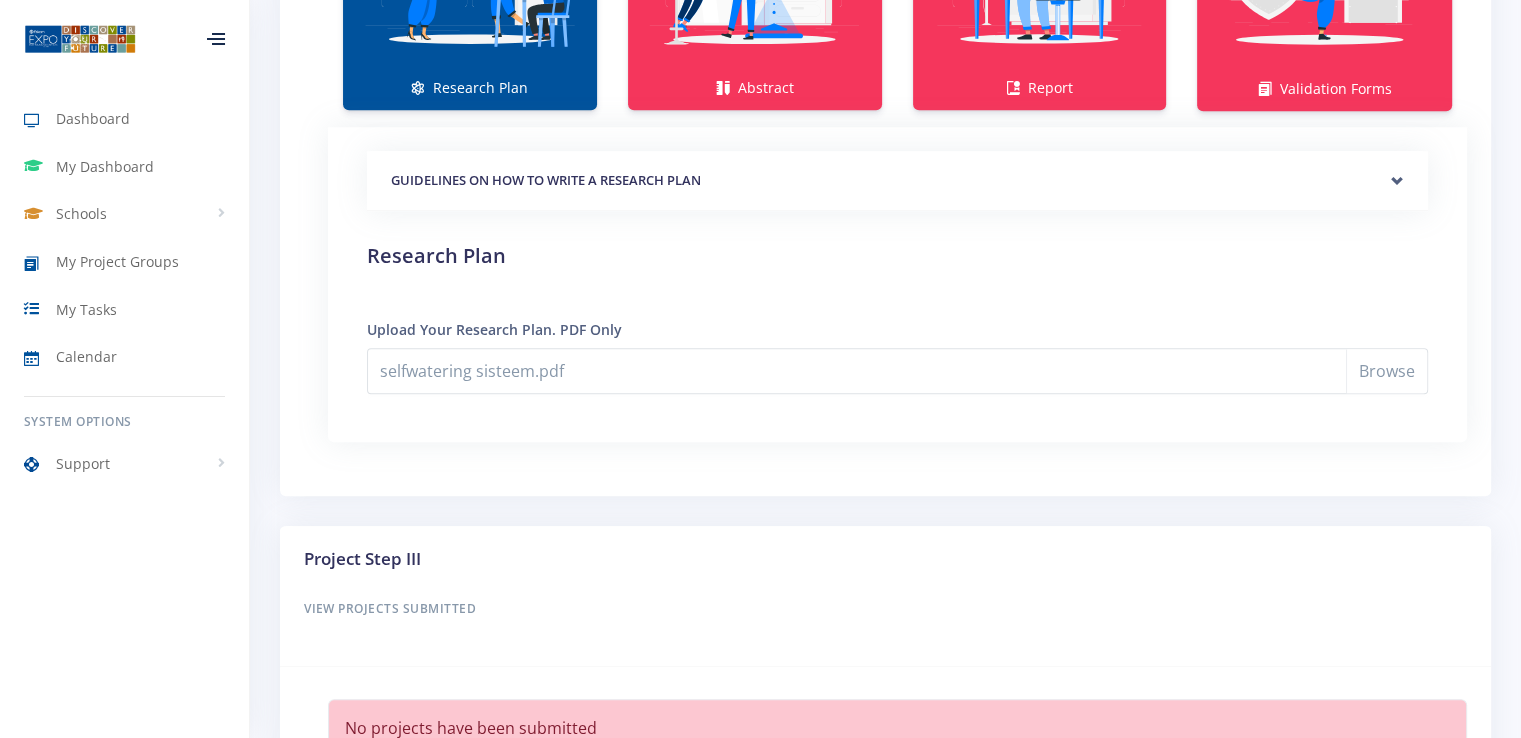 scroll, scrollTop: 1705, scrollLeft: 0, axis: vertical 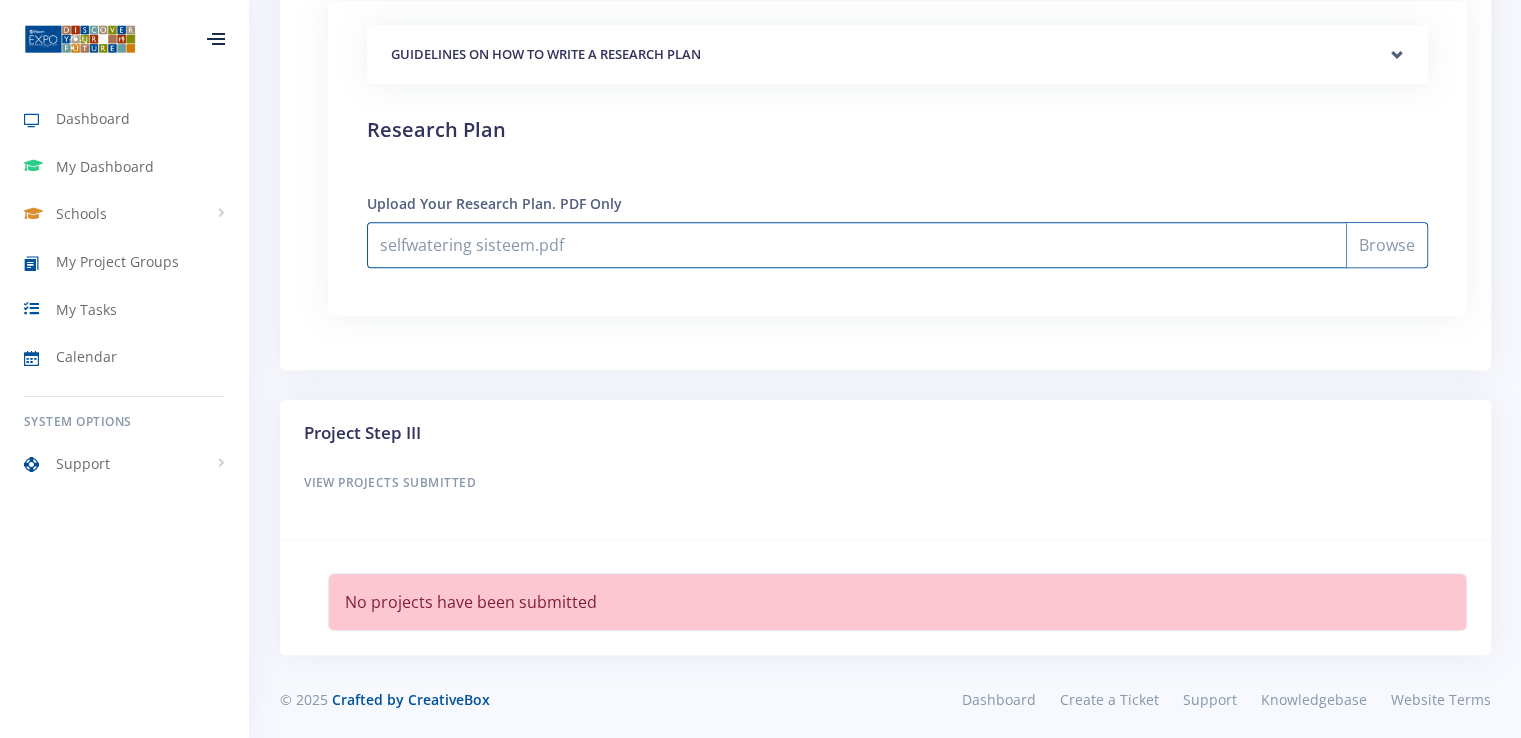 click on "selfwatering sisteem.pdf" at bounding box center [897, 245] 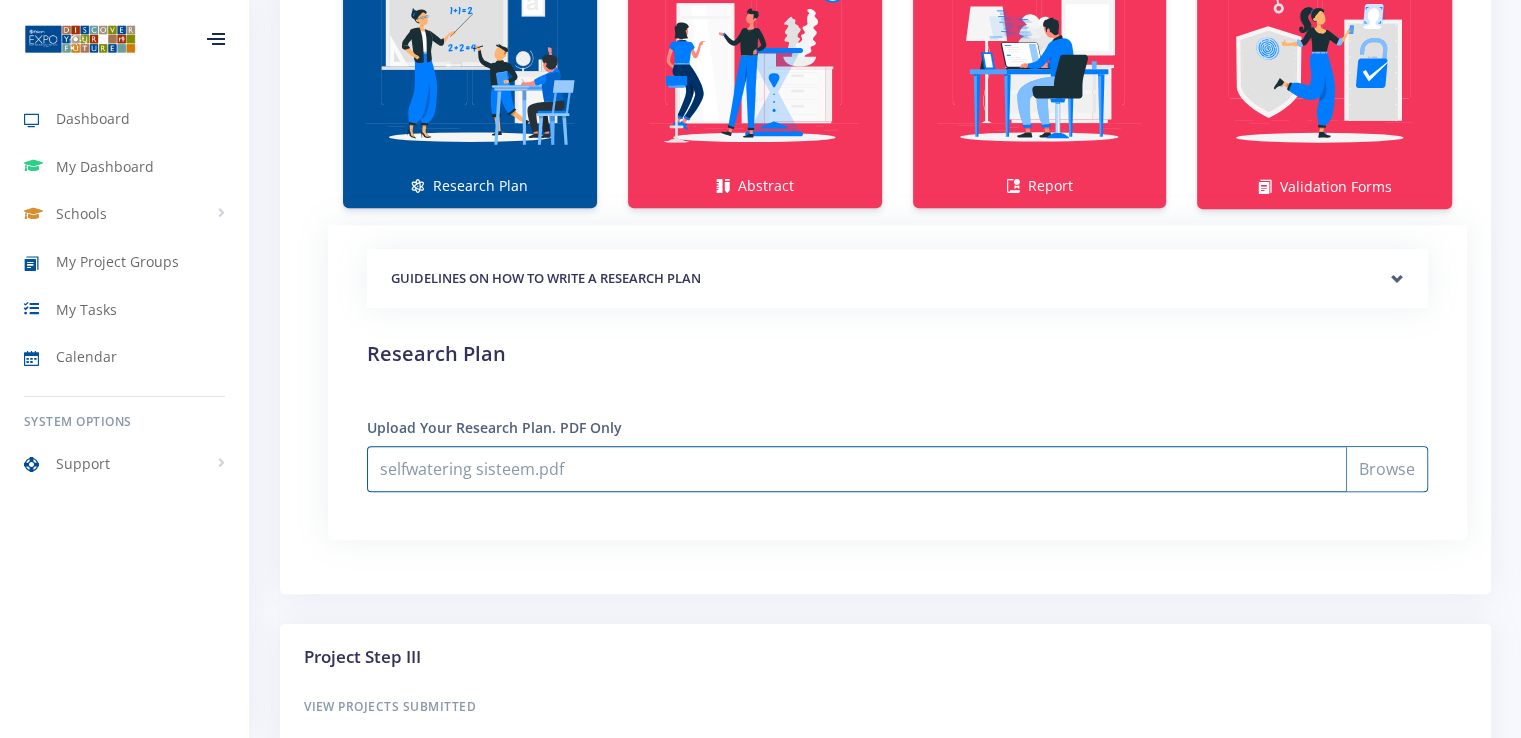 scroll, scrollTop: 1505, scrollLeft: 0, axis: vertical 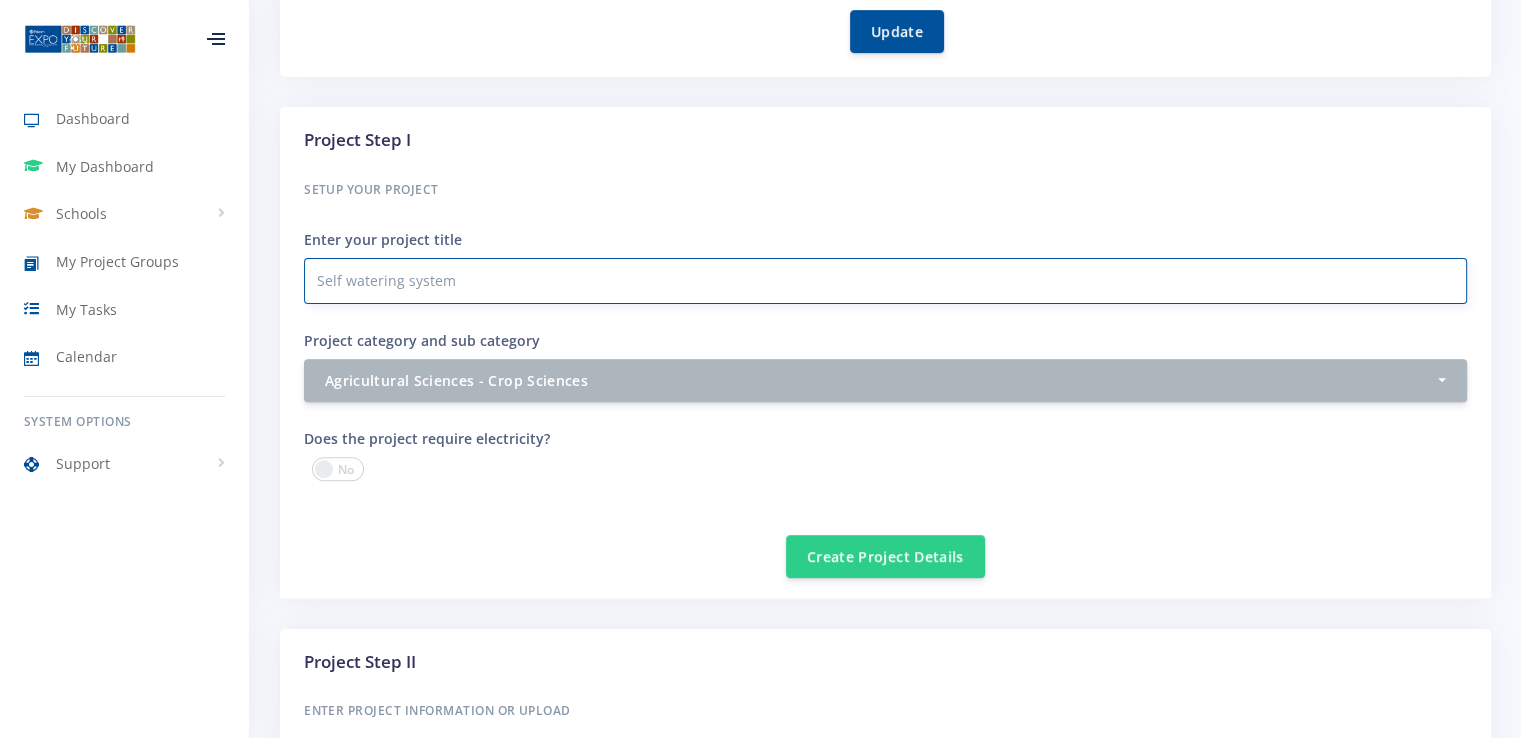 drag, startPoint x: 448, startPoint y: 279, endPoint x: 405, endPoint y: 278, distance: 43.011627 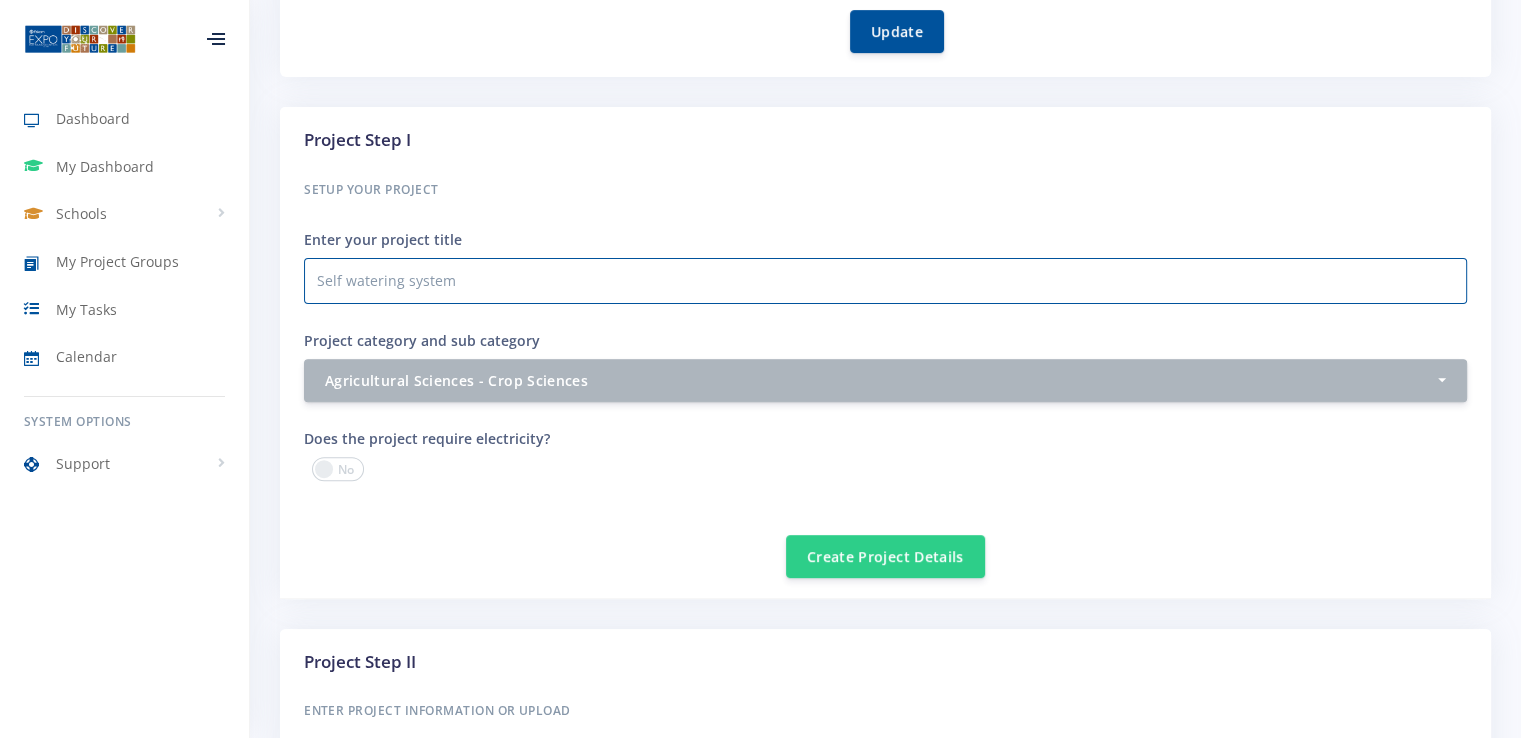 click on "Create Project Details" at bounding box center (885, 544) 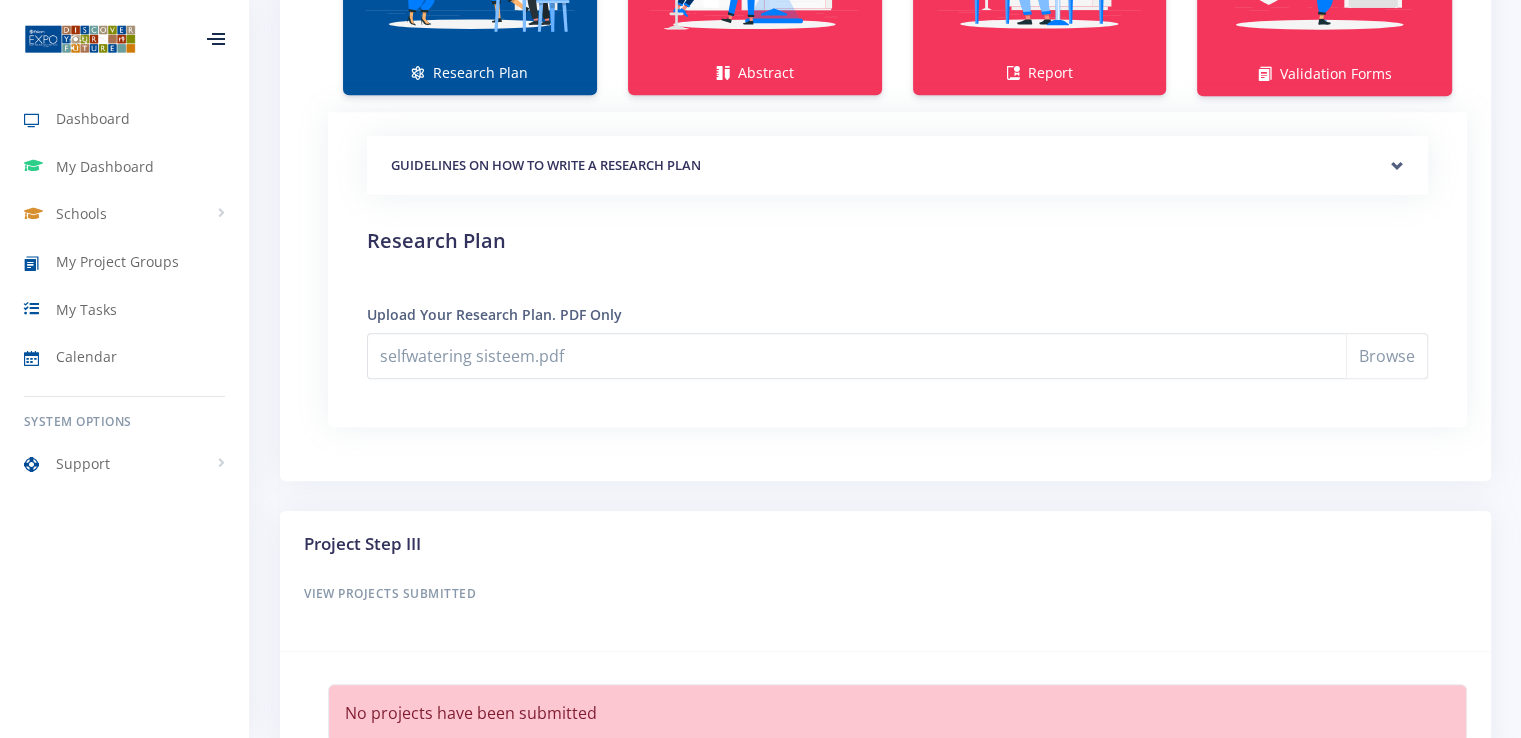 scroll, scrollTop: 1605, scrollLeft: 0, axis: vertical 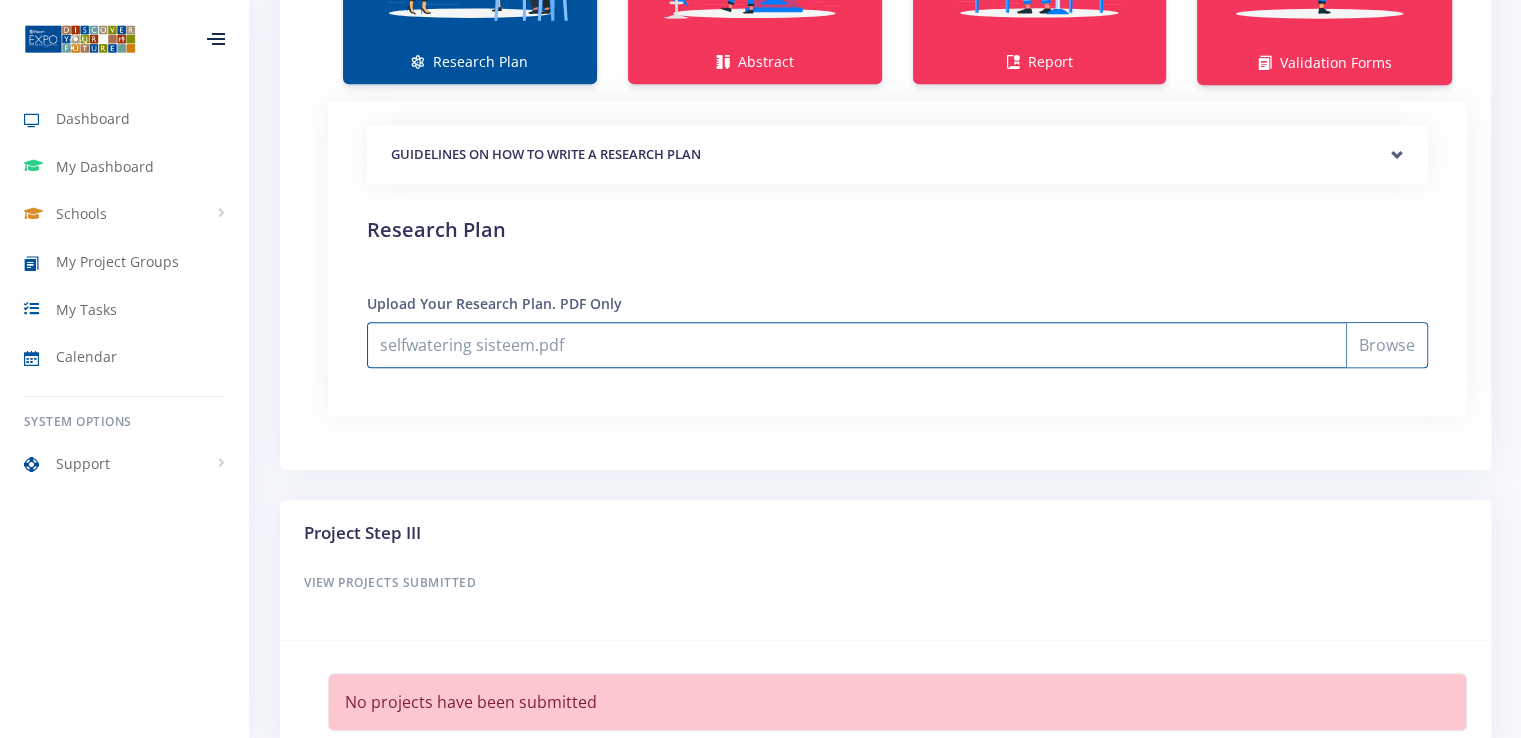 click on "selfwatering sisteem.pdf" at bounding box center (897, 345) 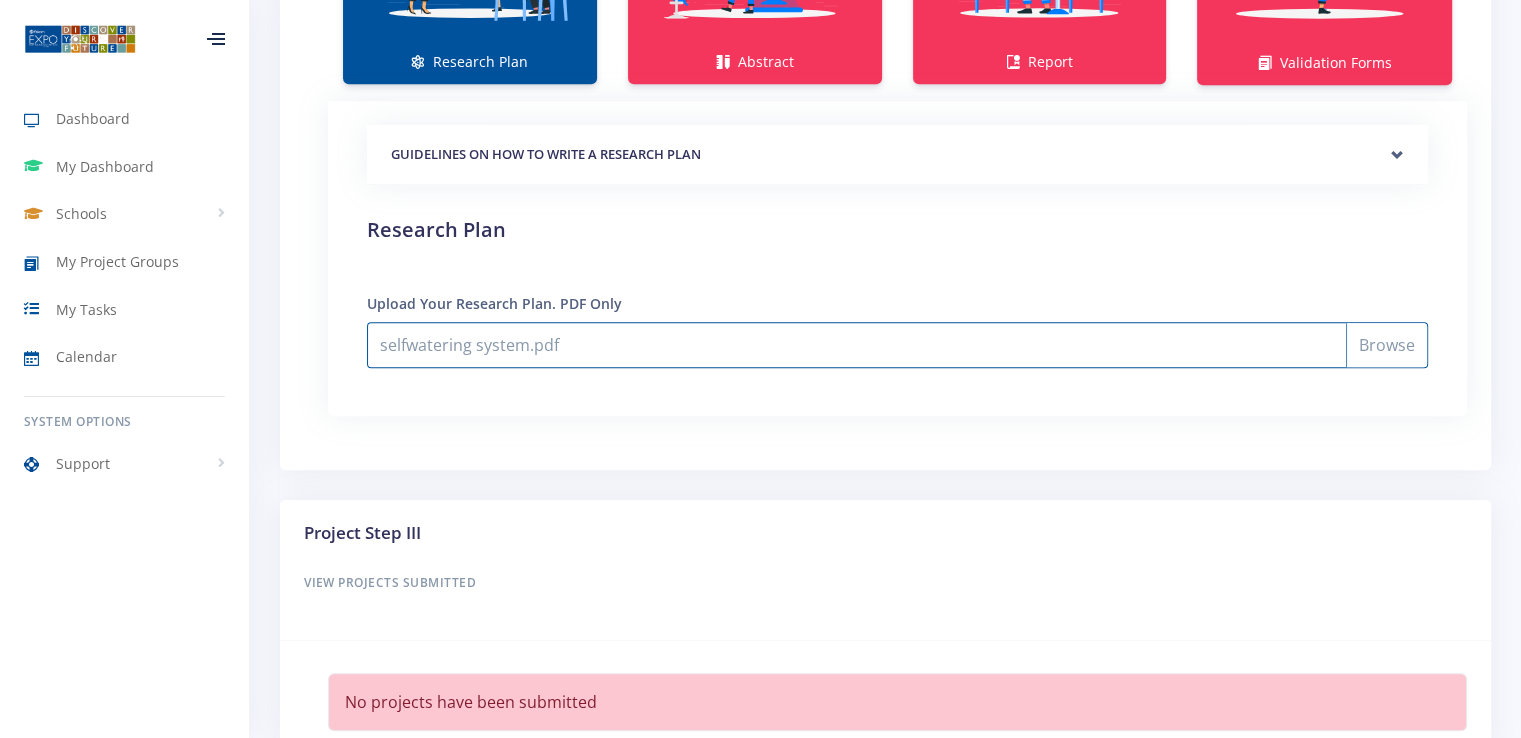 click on "selfwatering system.pdf" at bounding box center [897, 345] 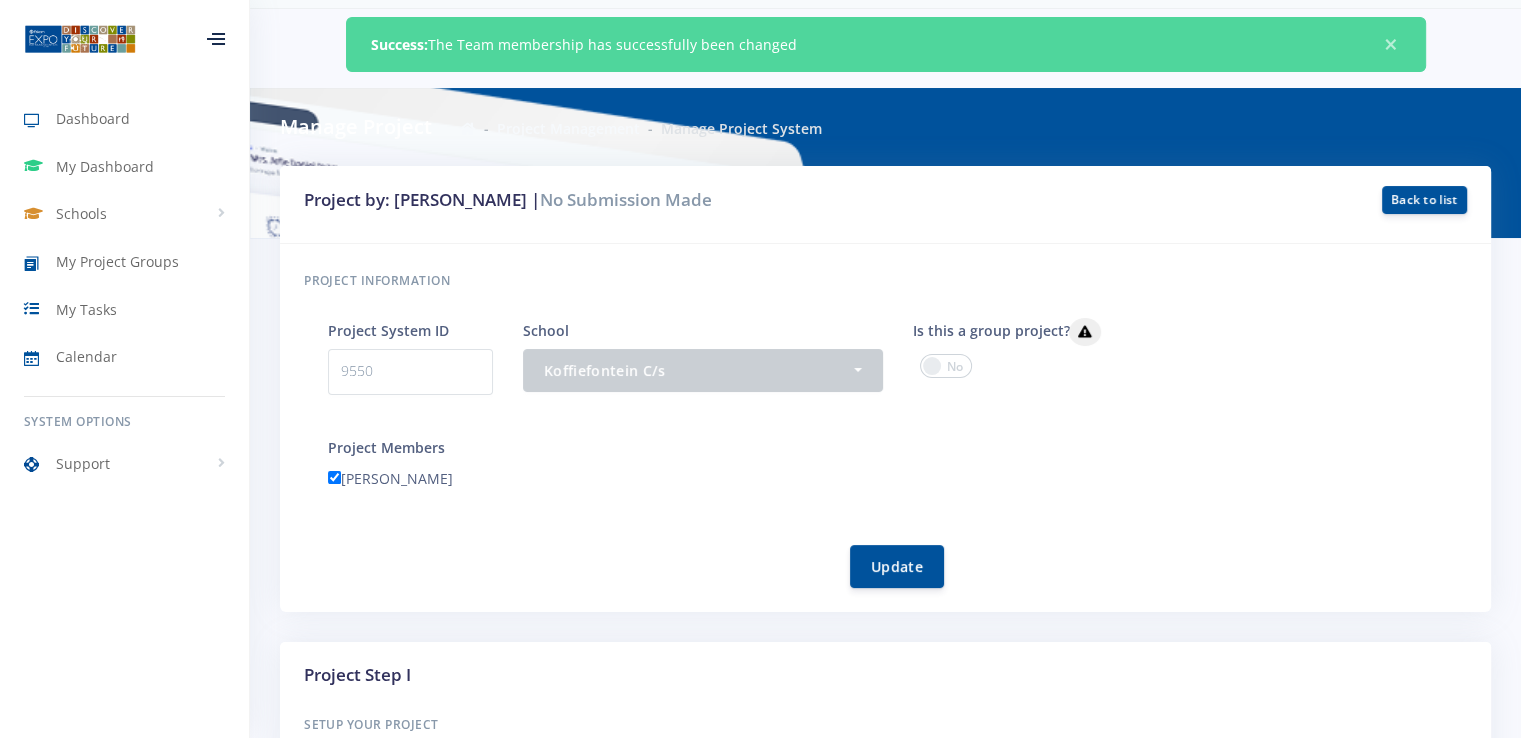scroll, scrollTop: 5, scrollLeft: 0, axis: vertical 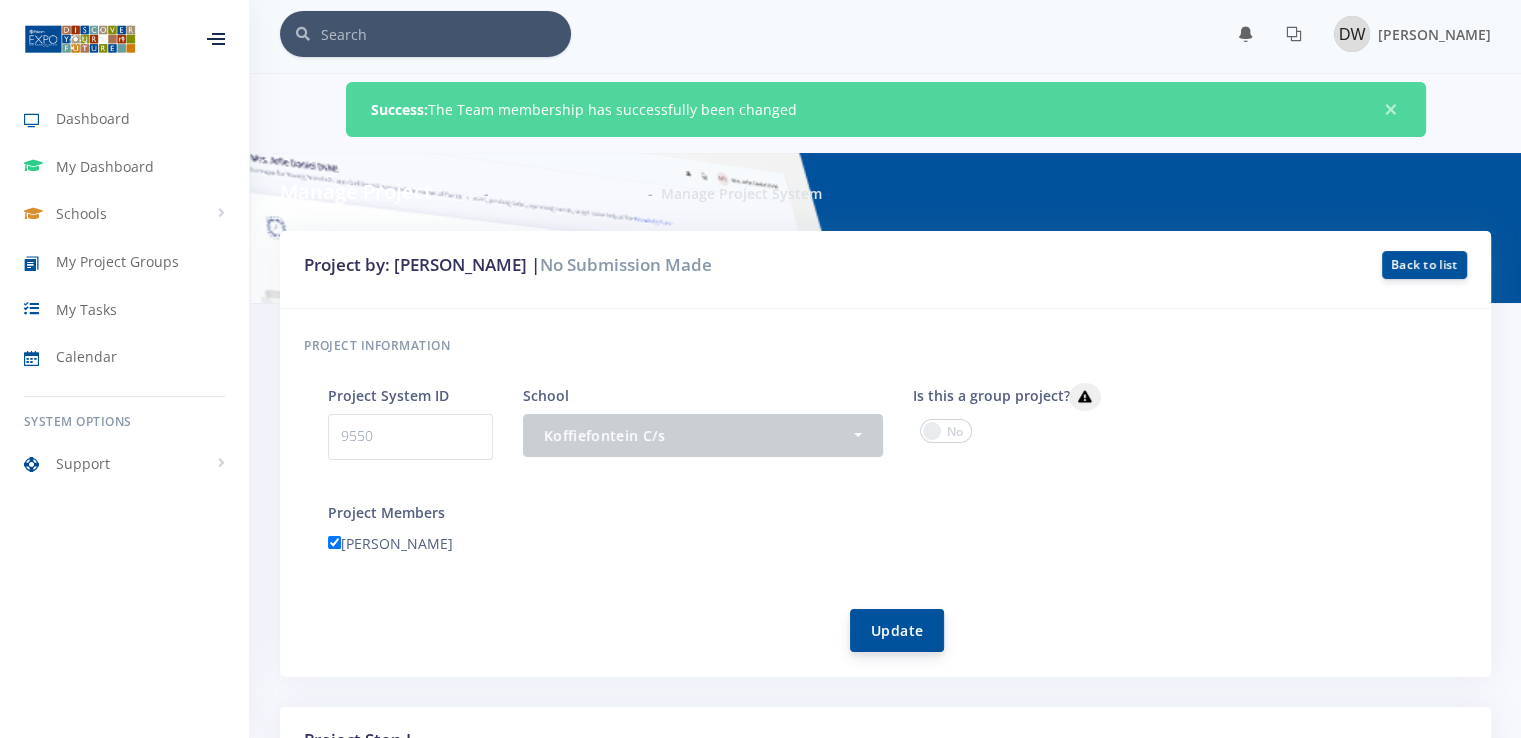 click on "Update" at bounding box center (897, 630) 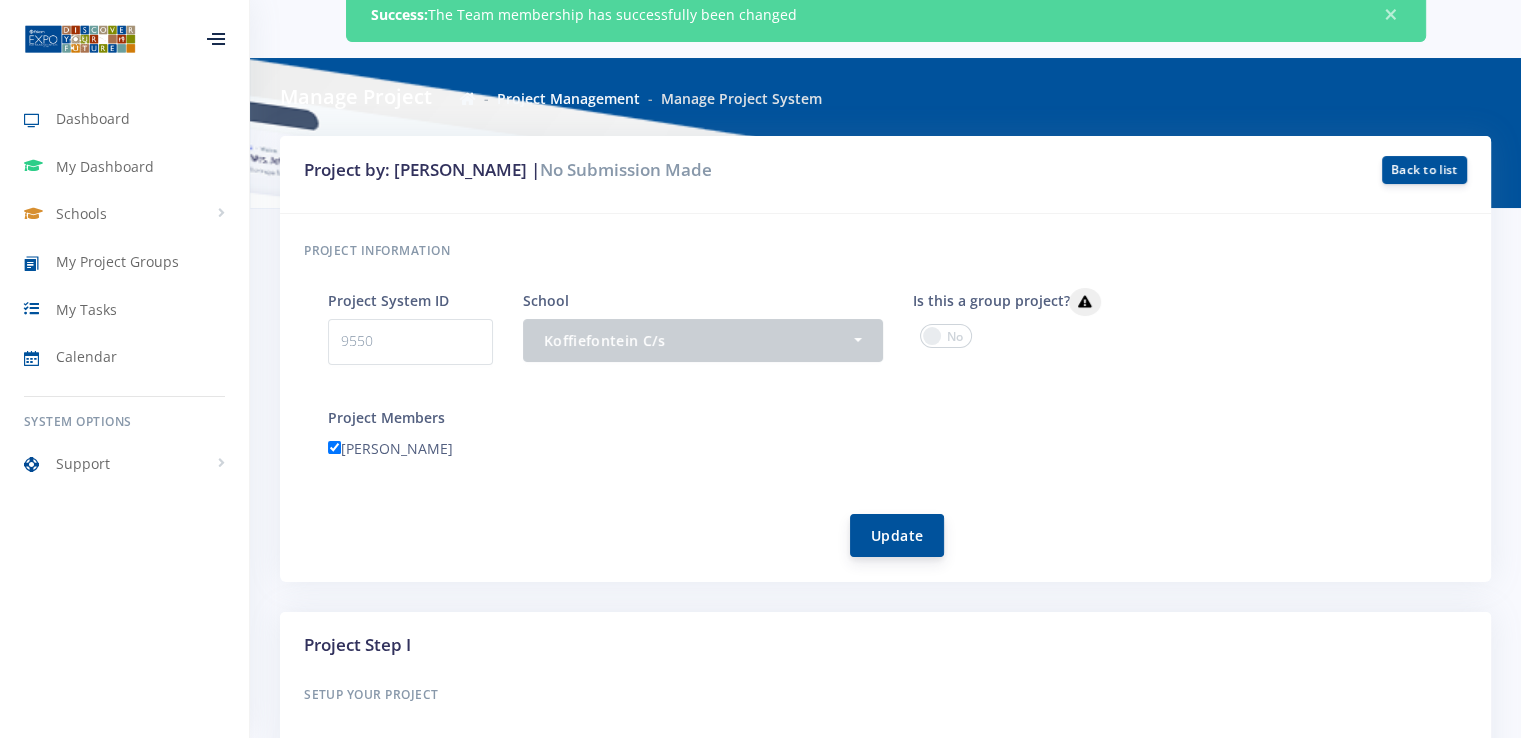 scroll, scrollTop: 5, scrollLeft: 0, axis: vertical 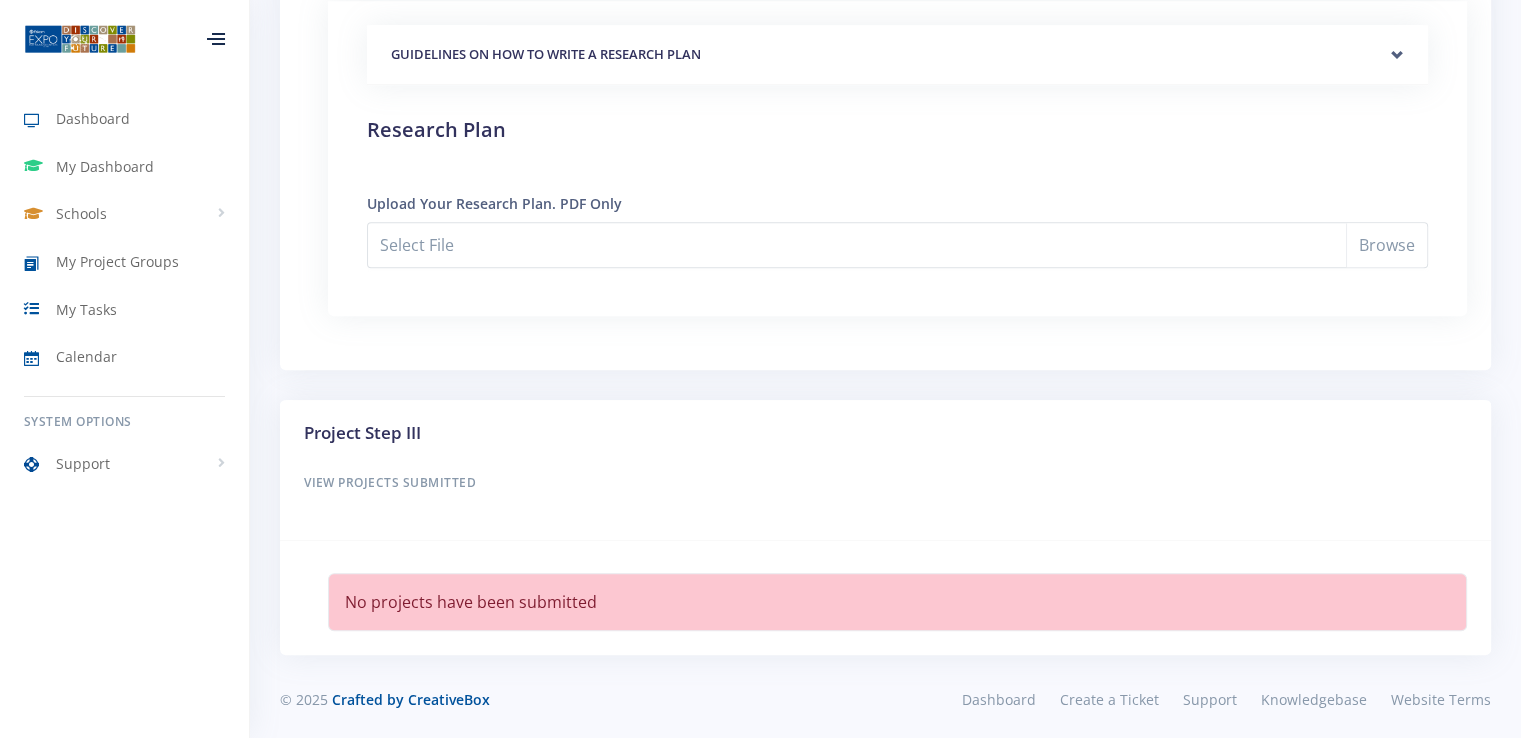 click on "View Projects Submitted" at bounding box center [885, 483] 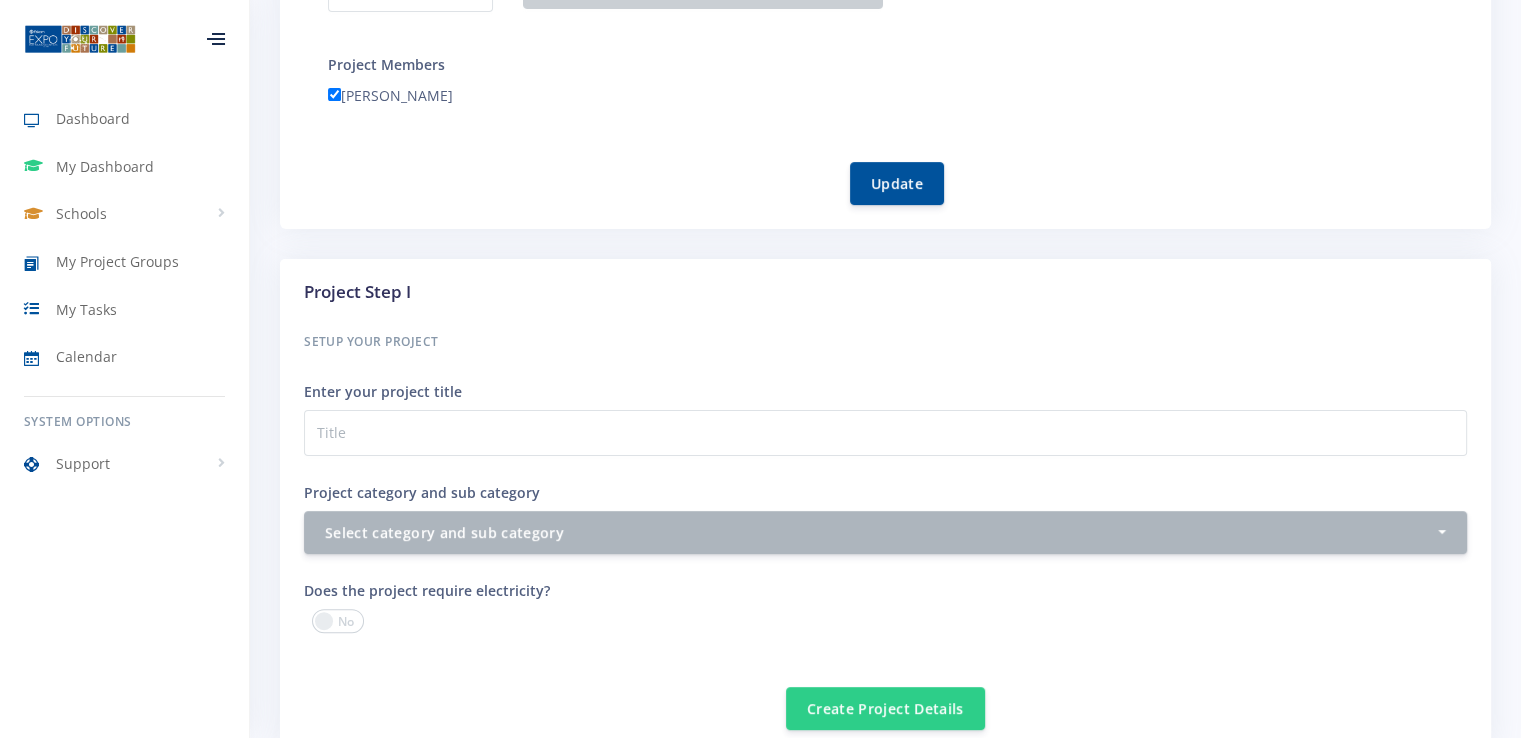 scroll, scrollTop: 500, scrollLeft: 0, axis: vertical 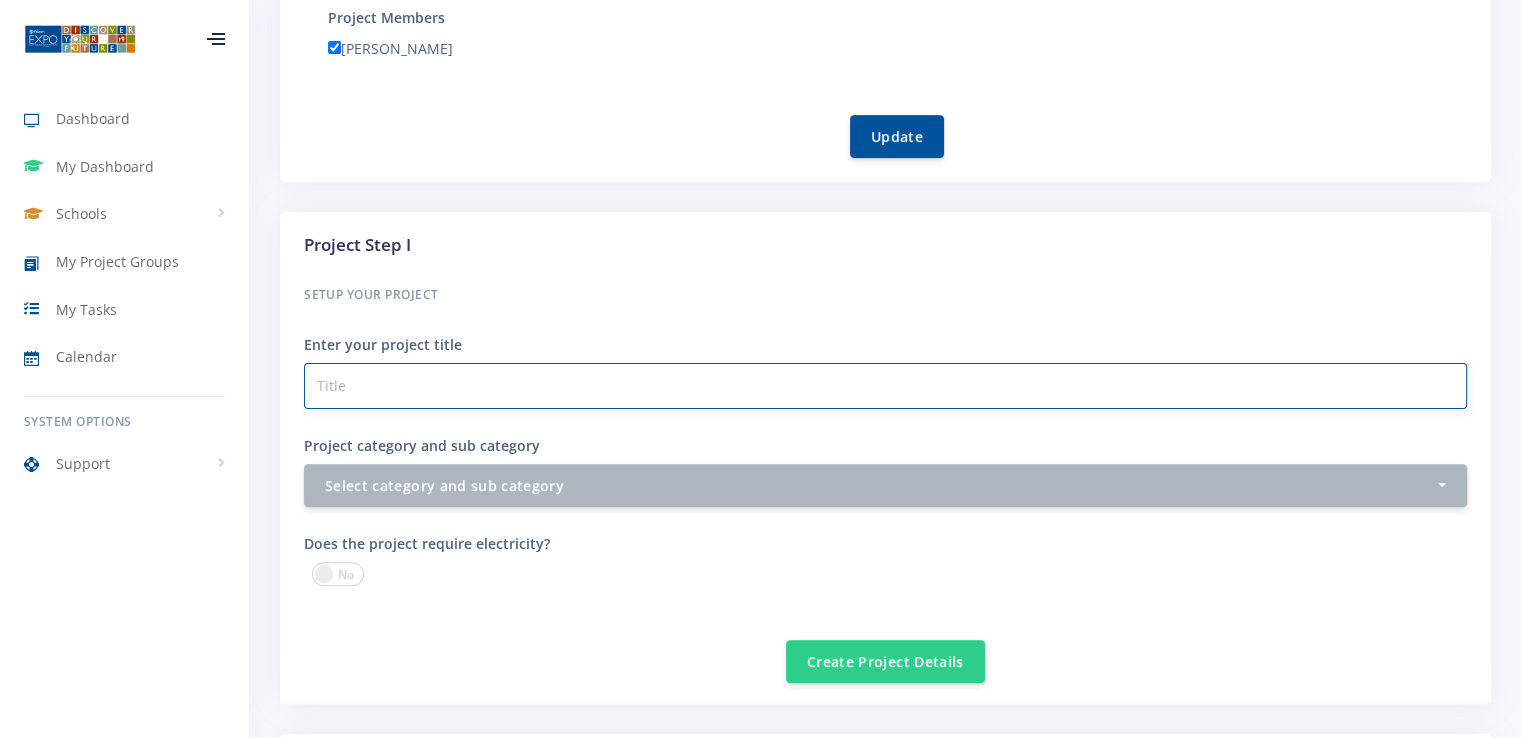 click on "Project category and sub category" at bounding box center [885, 386] 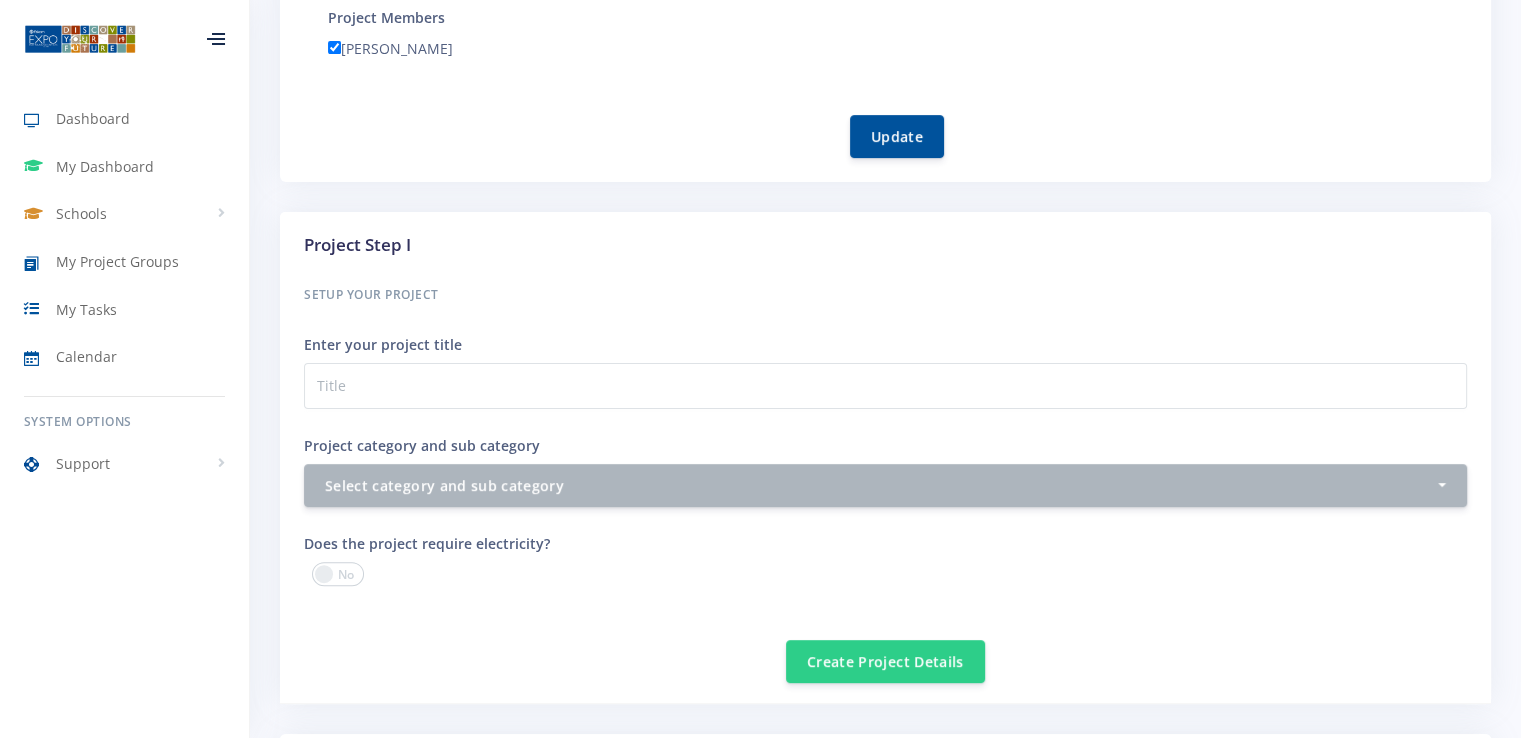 click on "Setup your Project" at bounding box center [885, 295] 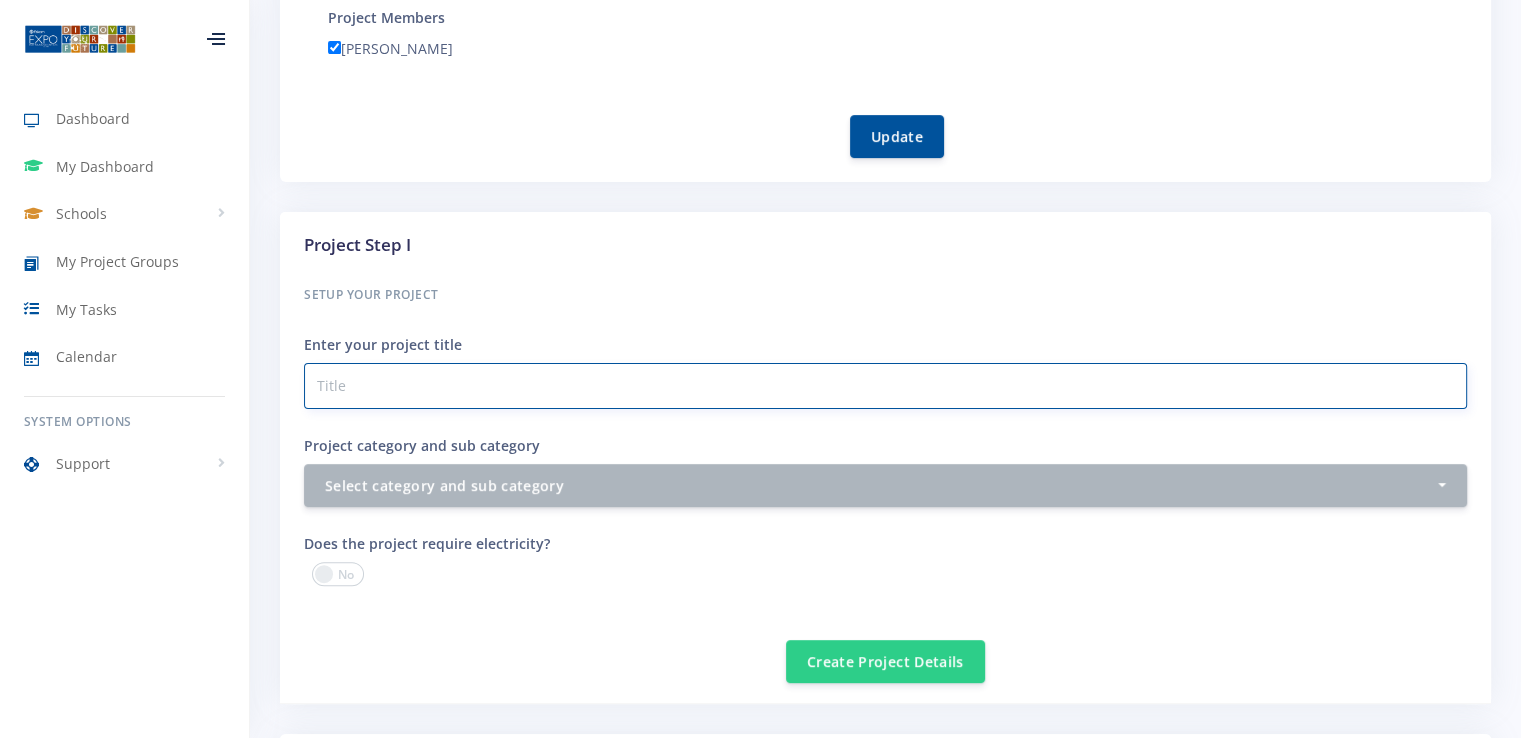click on "Project category and sub category" at bounding box center (885, 386) 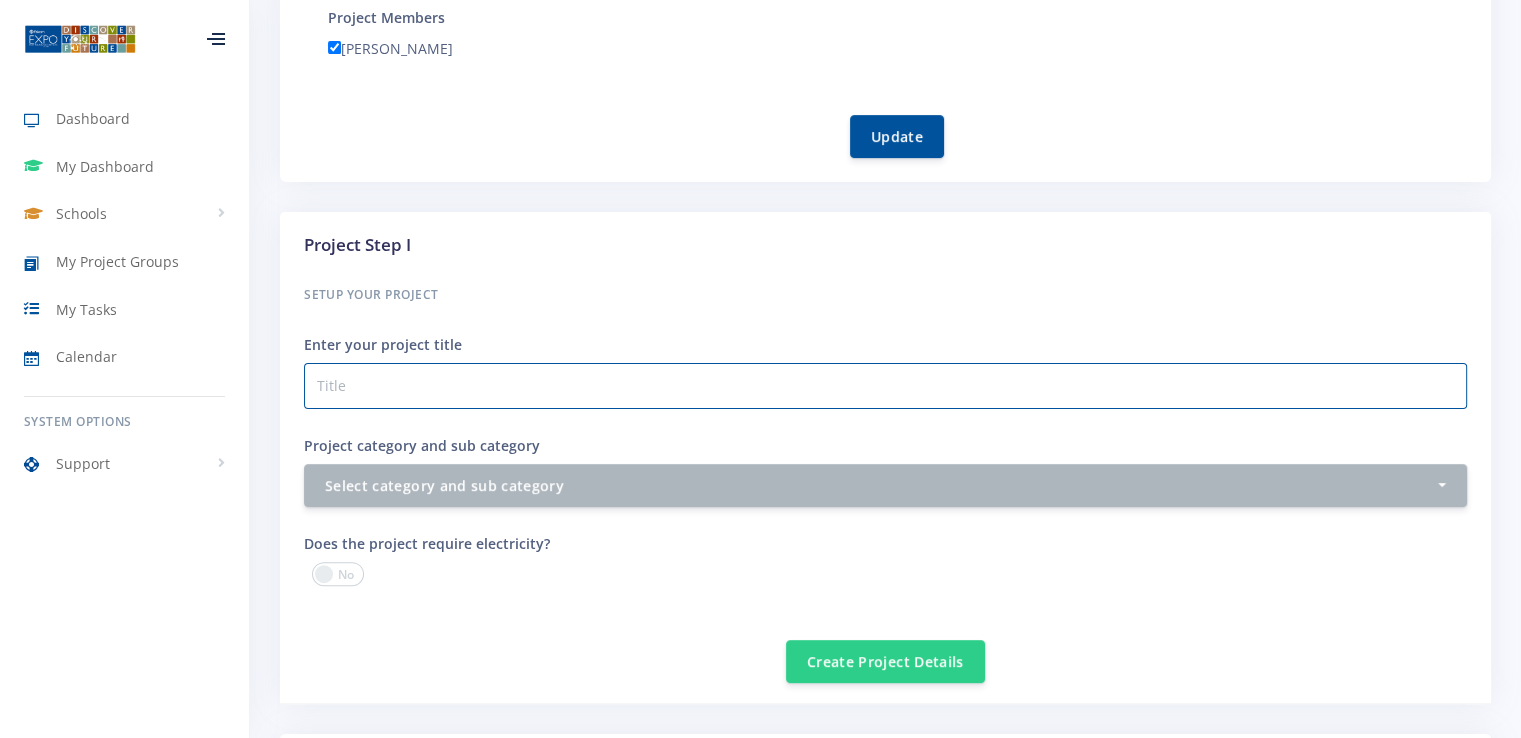 click on "Setup your Project" at bounding box center [885, 295] 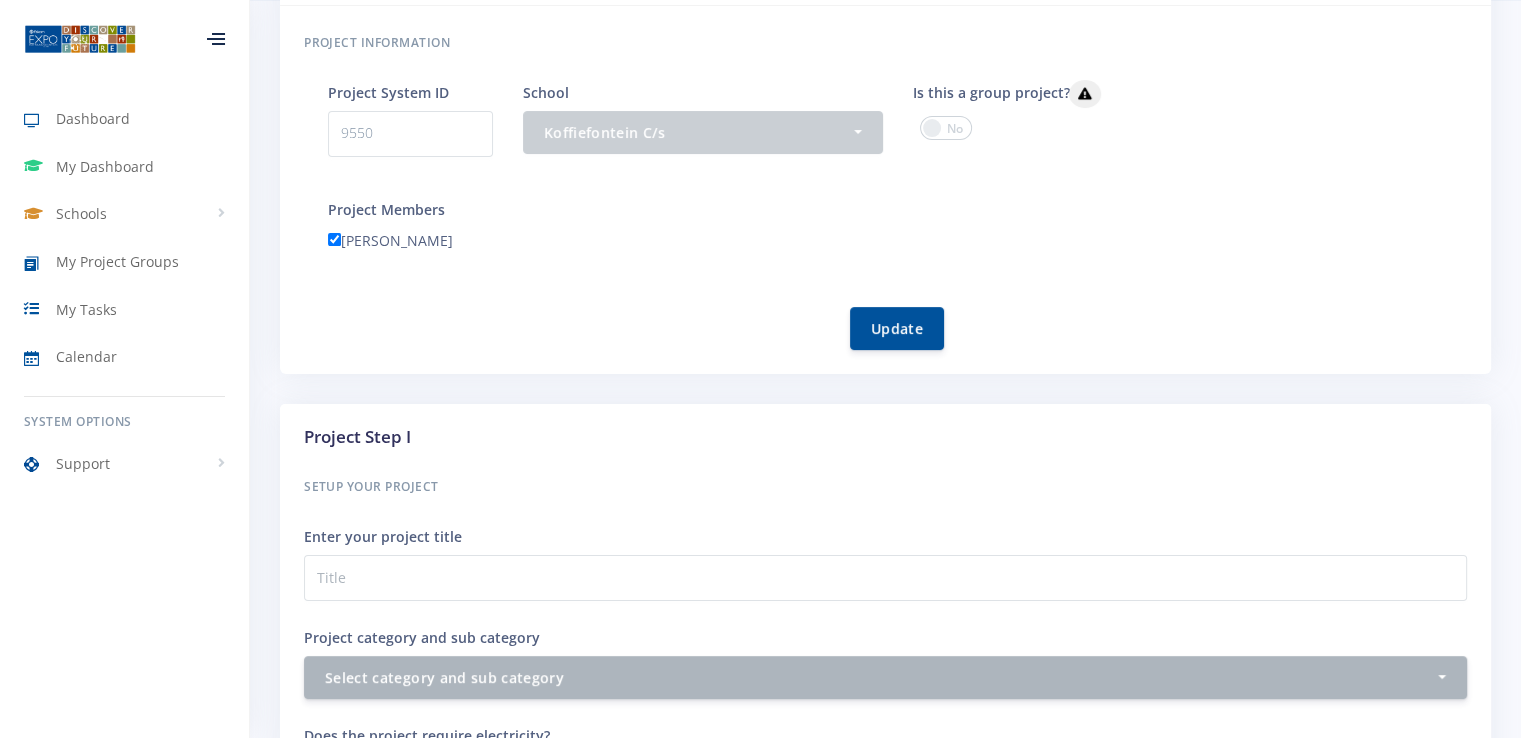 scroll, scrollTop: 300, scrollLeft: 0, axis: vertical 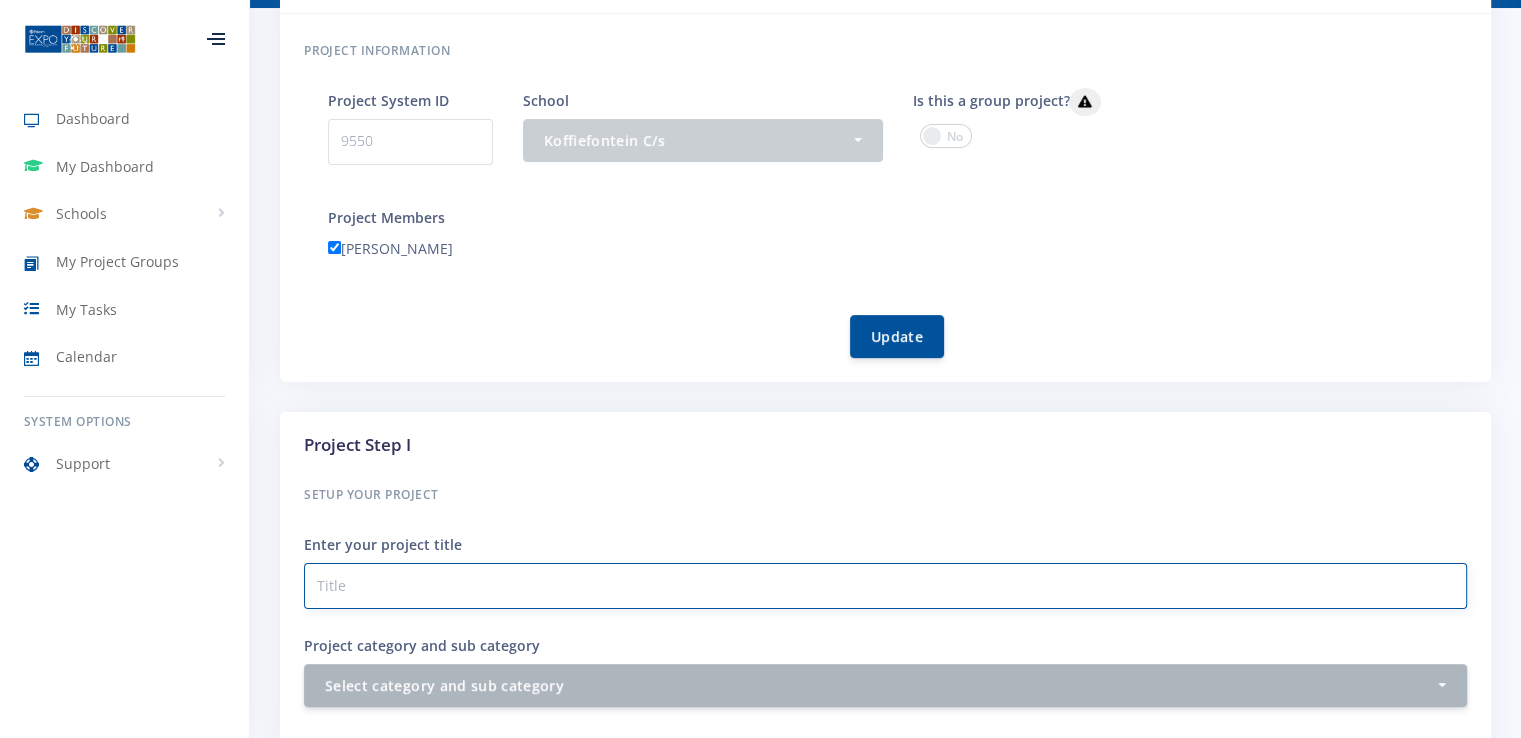 click on "Project category and sub category" at bounding box center [885, 586] 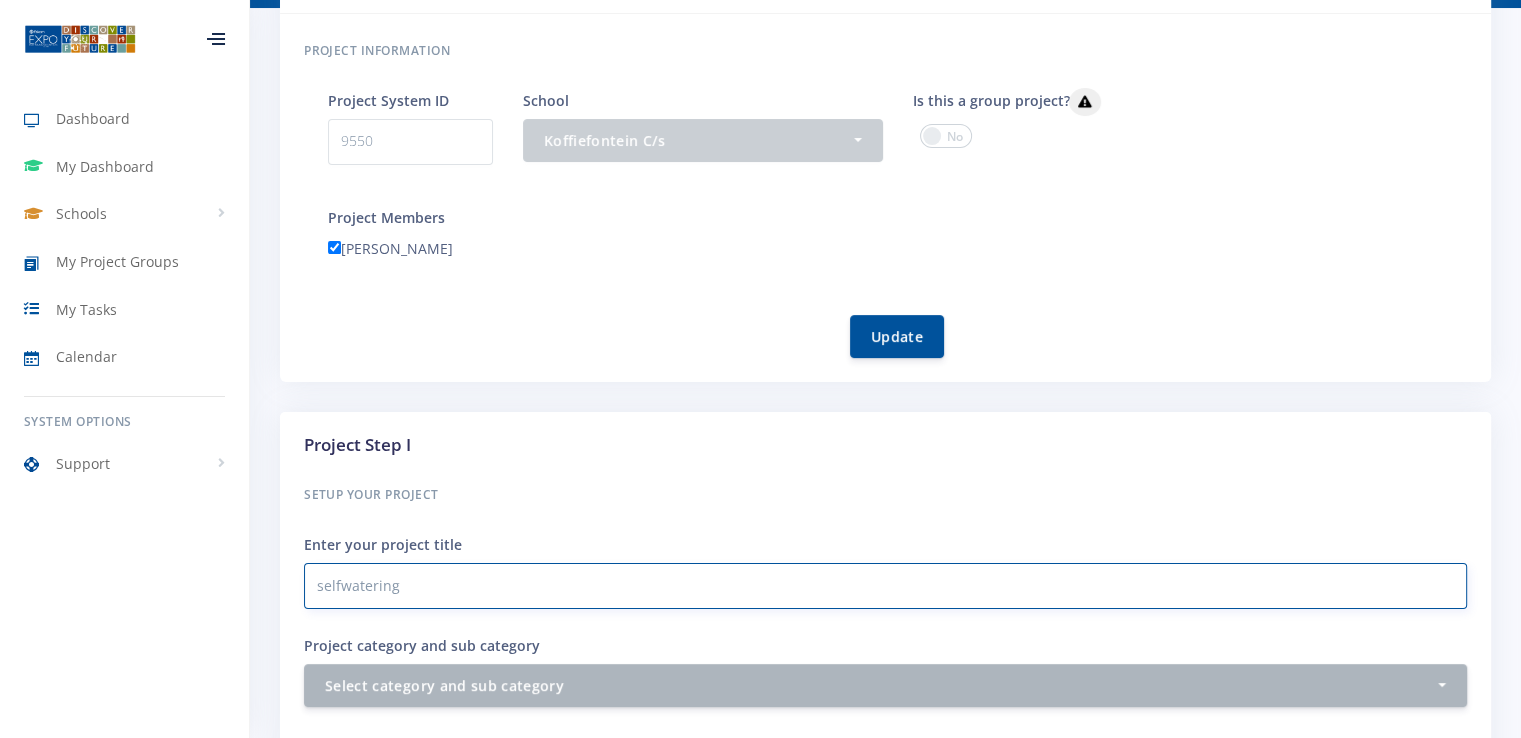 paste on "system" 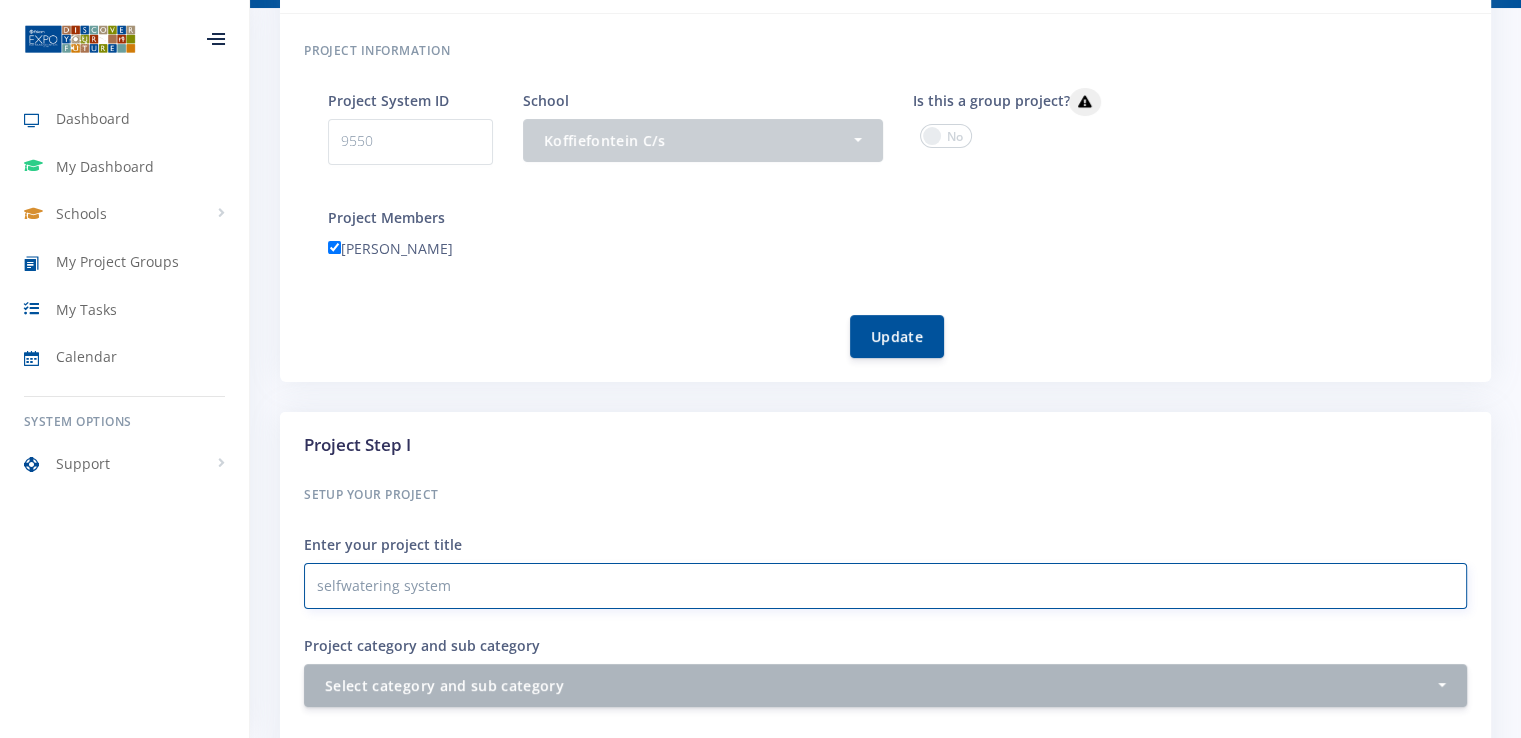 click on "selfwatering system" at bounding box center [885, 586] 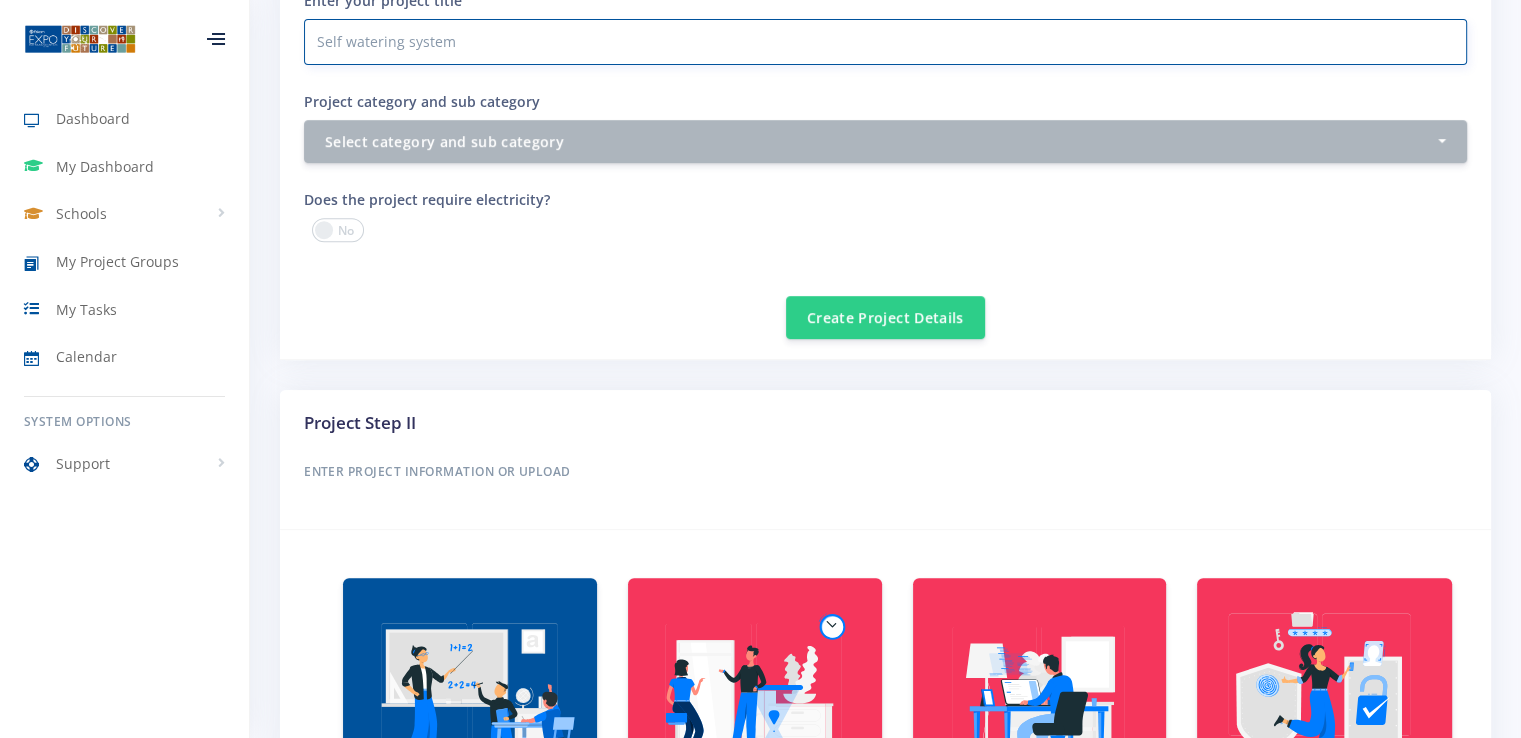 scroll, scrollTop: 800, scrollLeft: 0, axis: vertical 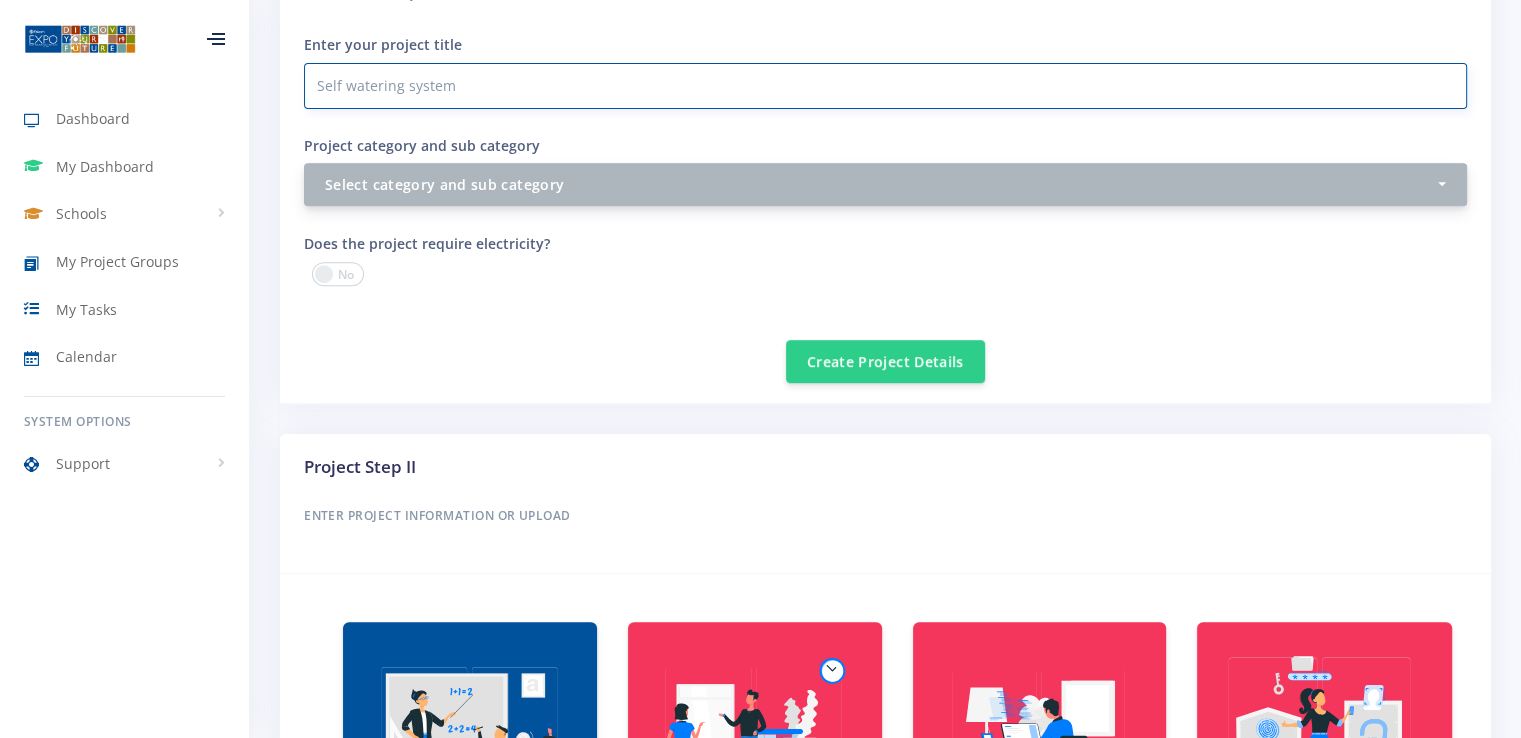 type on "Self watering system" 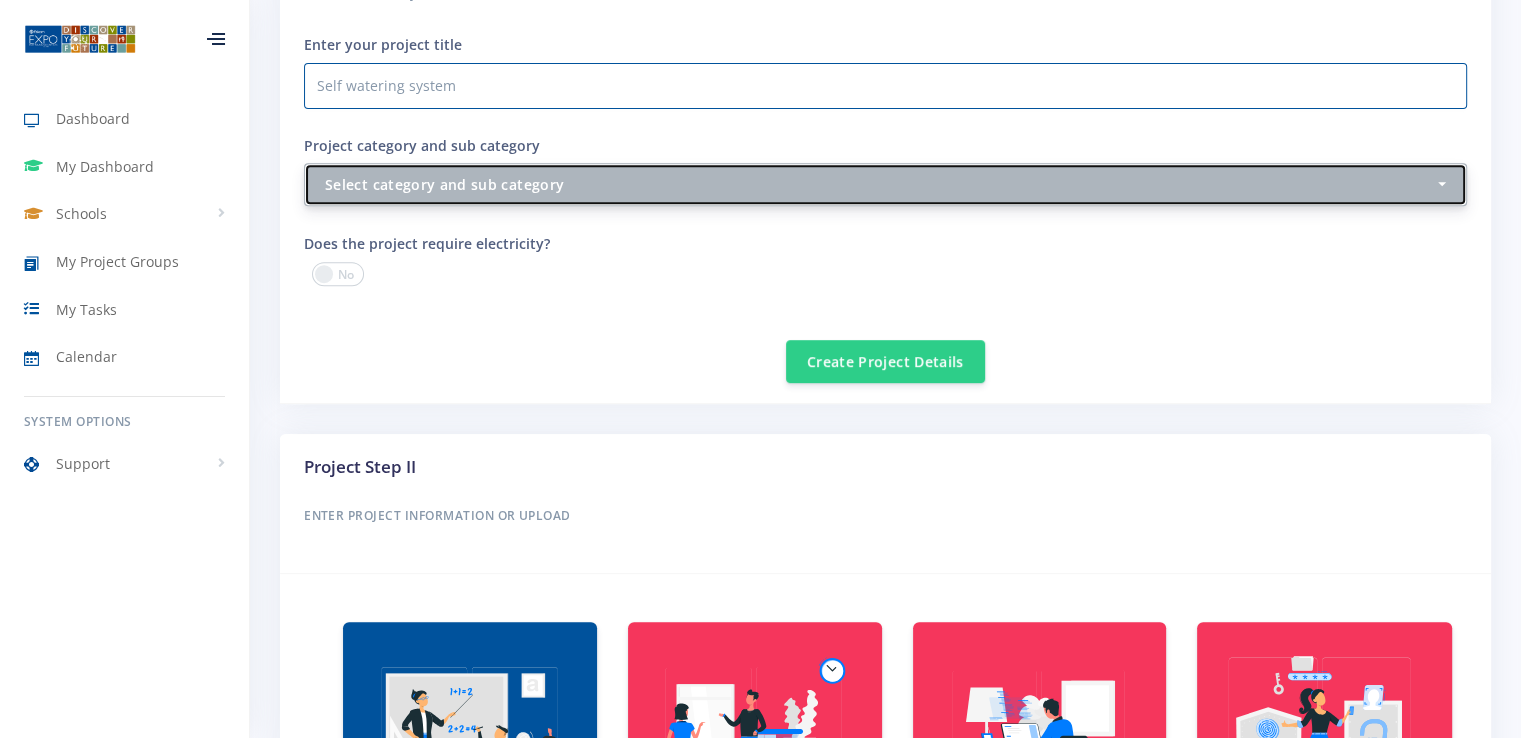 click on "Select category and sub category" at bounding box center [879, 184] 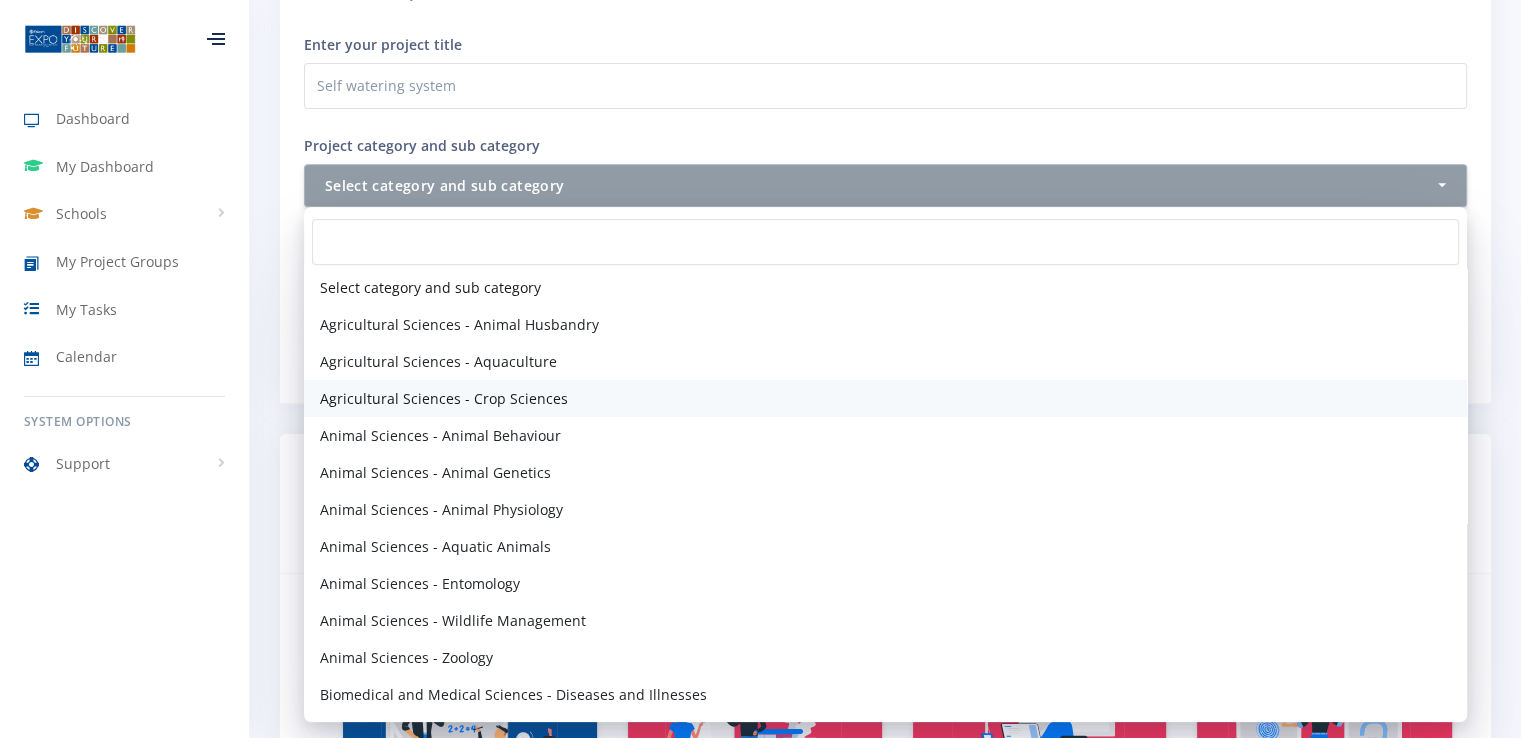 click on "Agricultural Sciences - Crop Sciences" at bounding box center (444, 398) 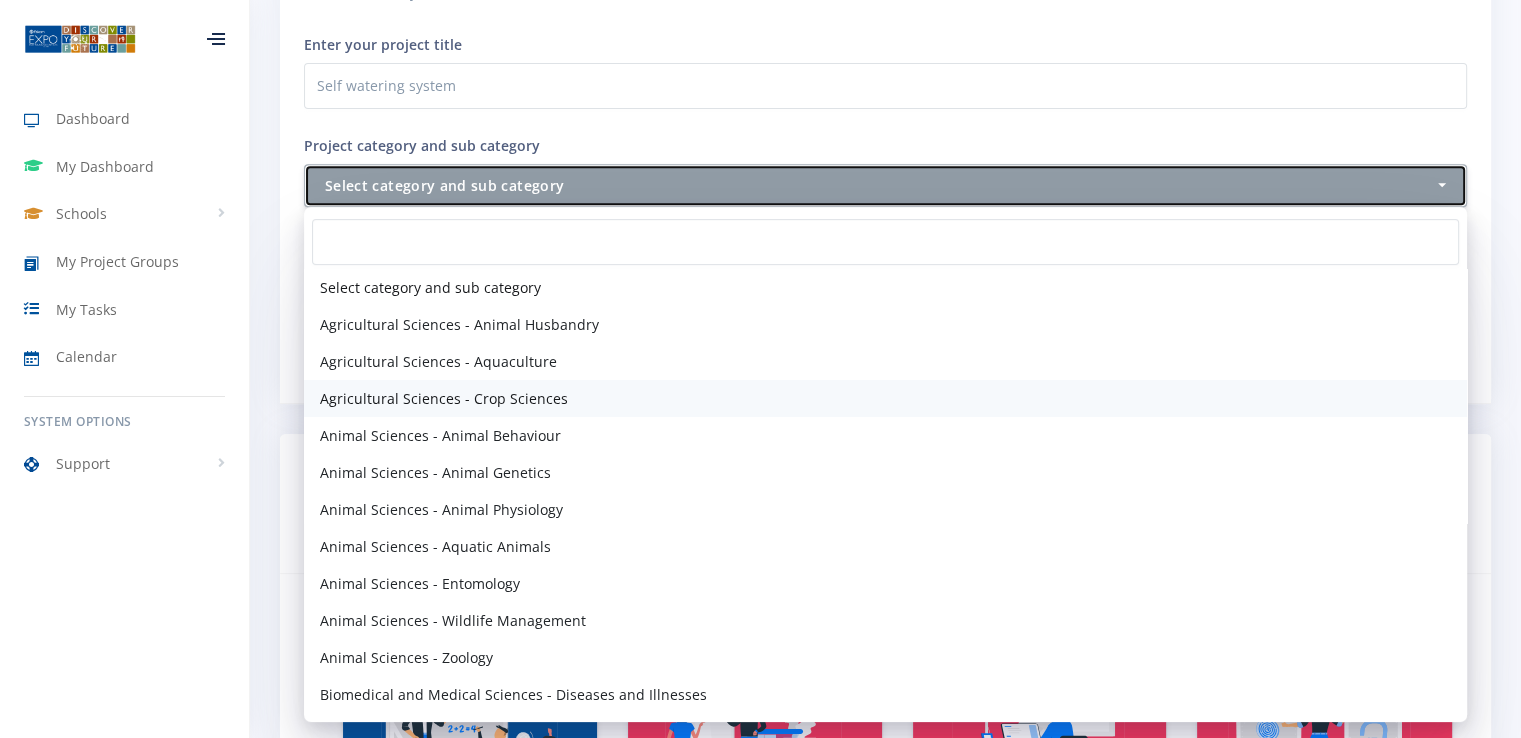 select on "3" 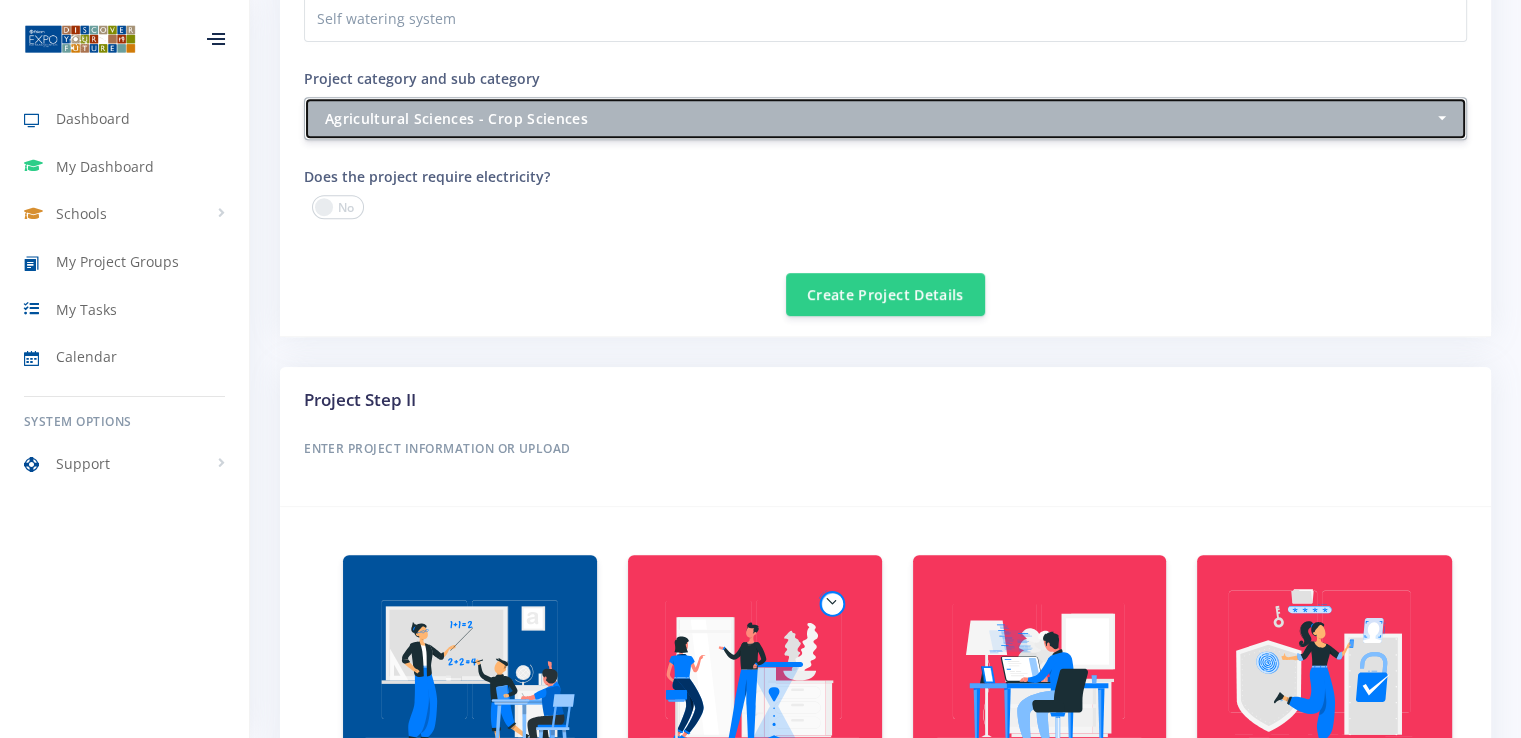 scroll, scrollTop: 1000, scrollLeft: 0, axis: vertical 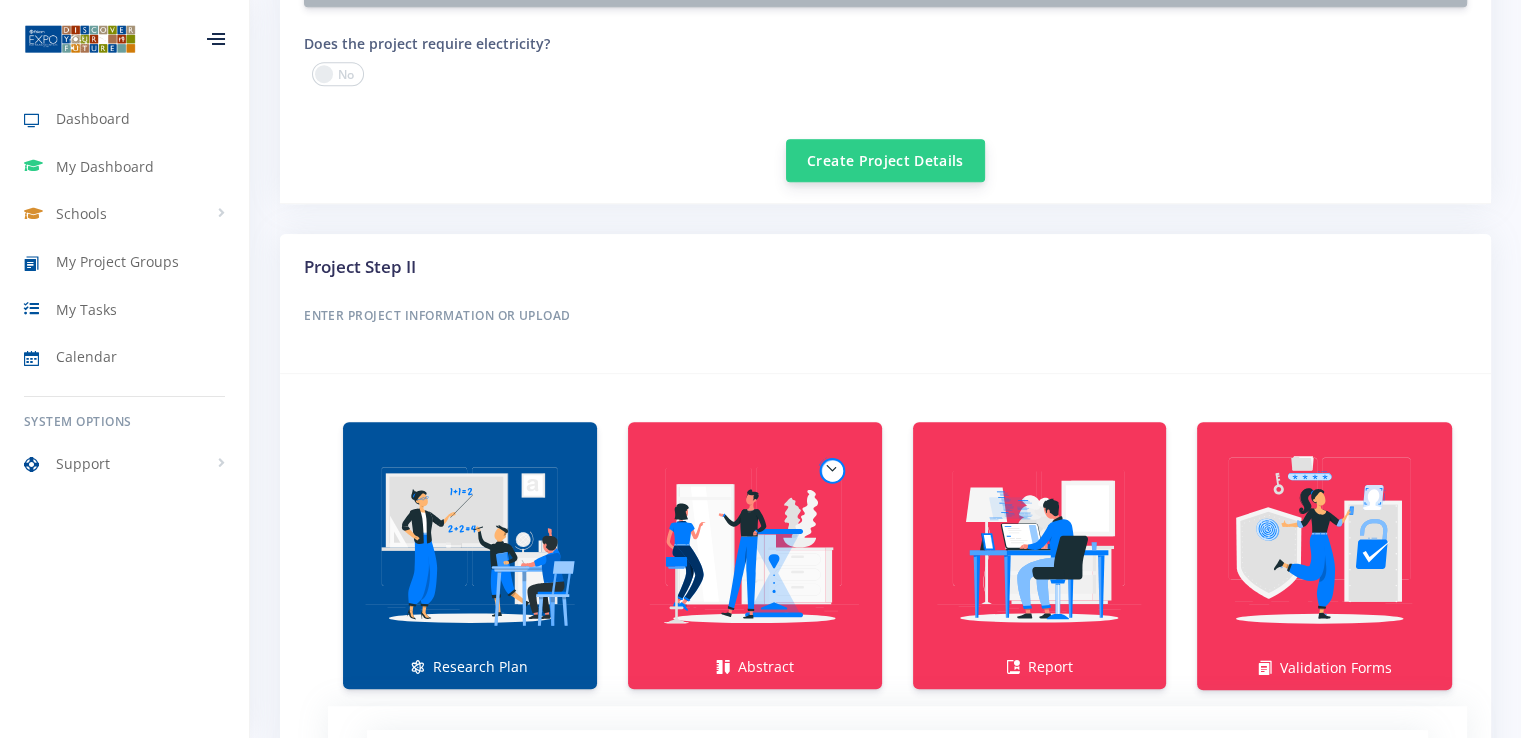 click on "Create Project Details" at bounding box center [885, 160] 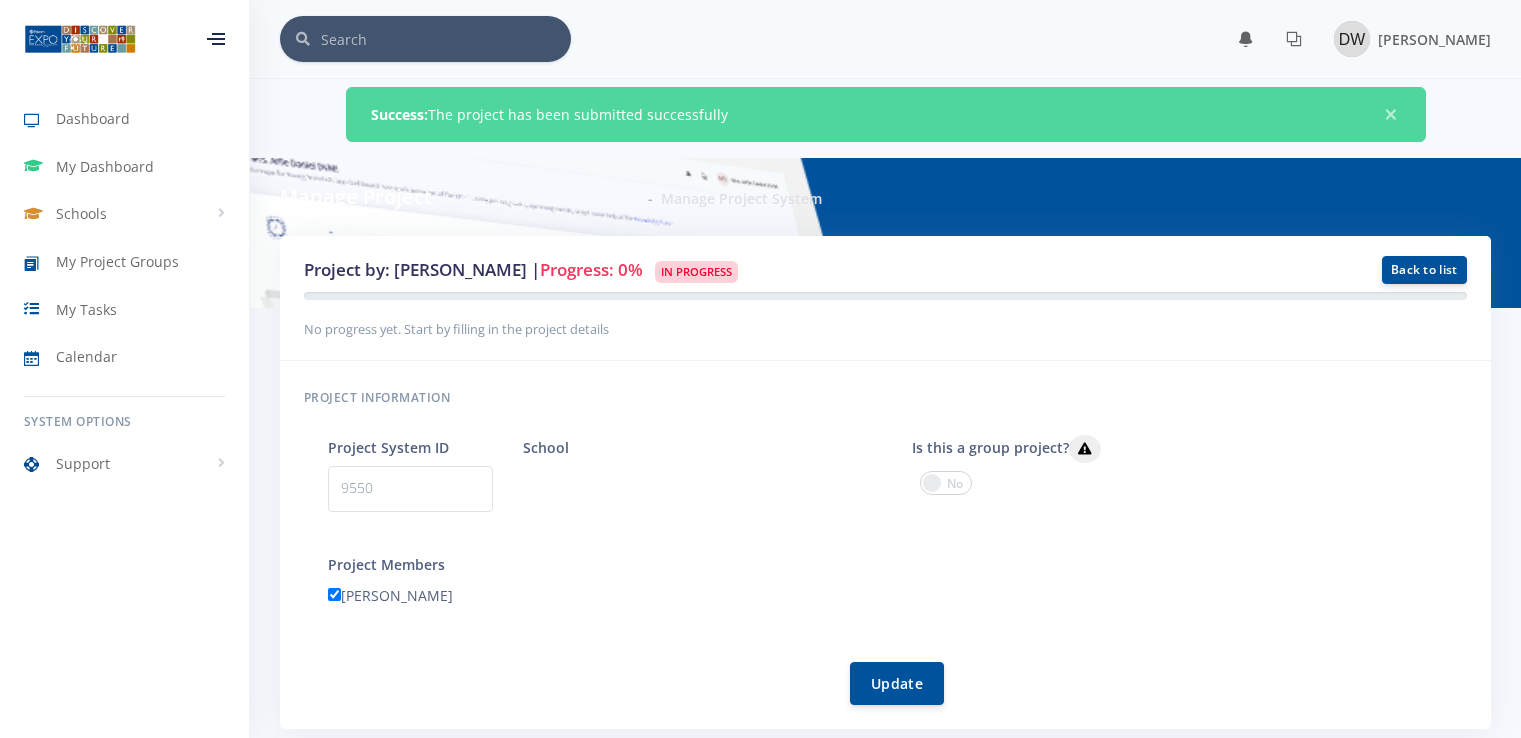 scroll, scrollTop: 0, scrollLeft: 0, axis: both 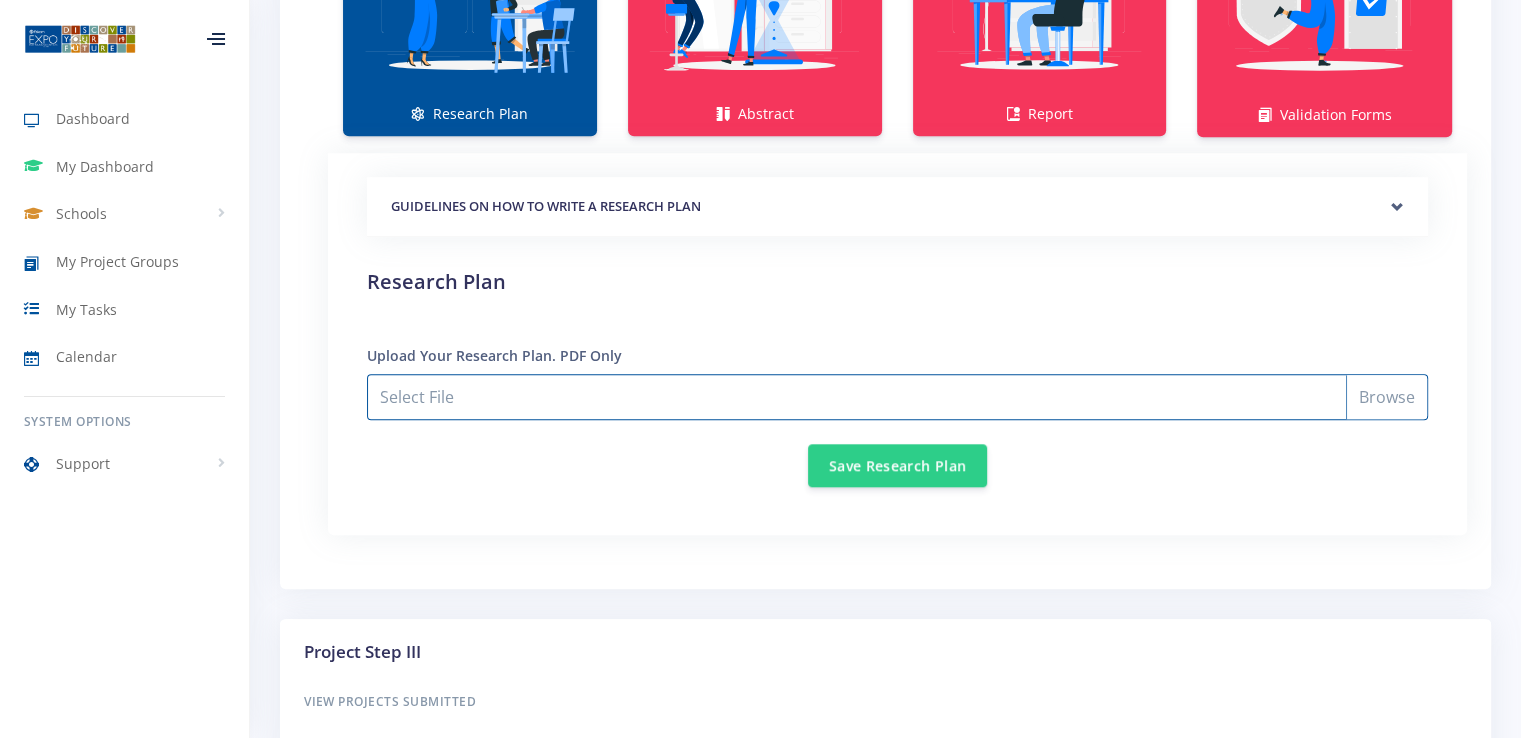 click on "Select File" at bounding box center [897, 397] 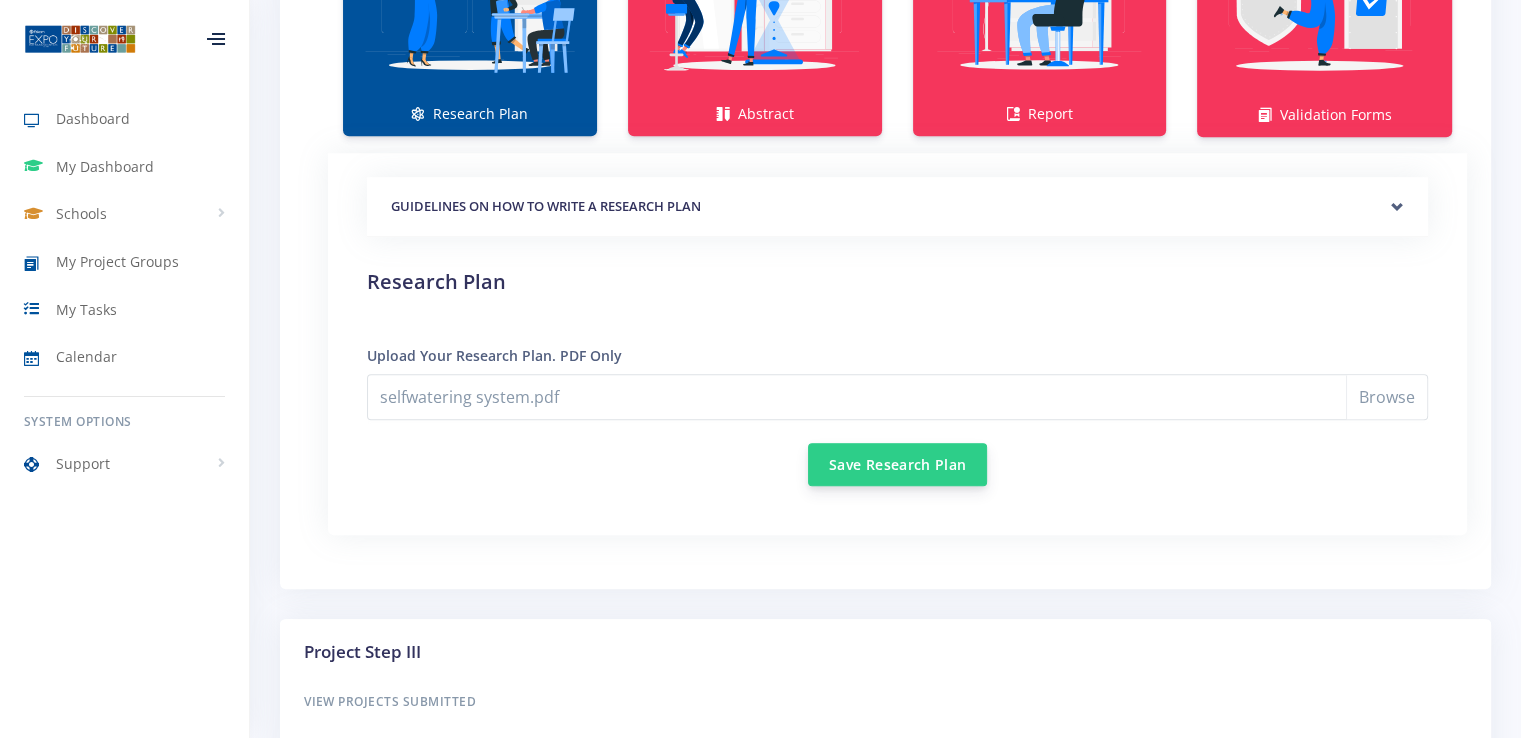 click on "Save Research Plan" at bounding box center [897, 464] 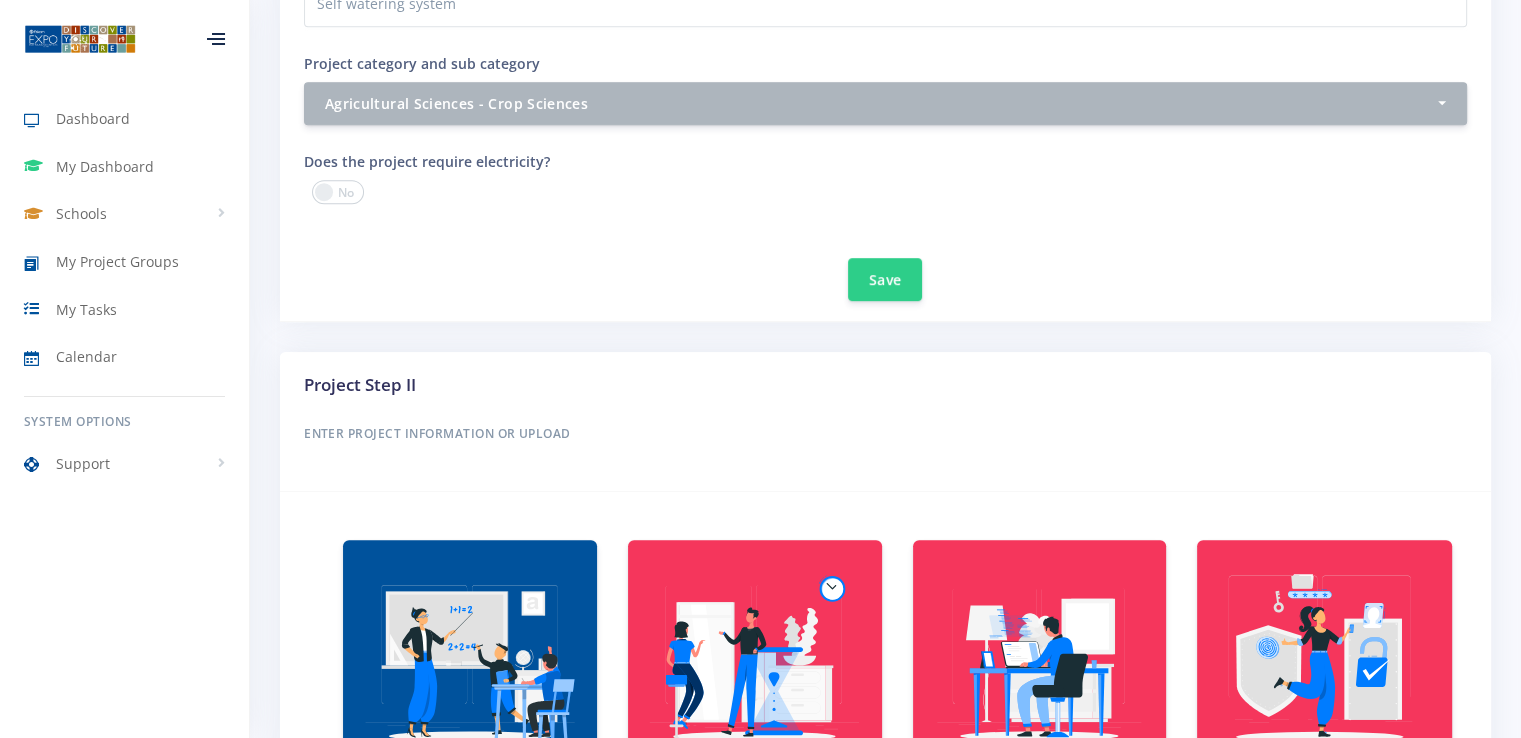 scroll, scrollTop: 488, scrollLeft: 0, axis: vertical 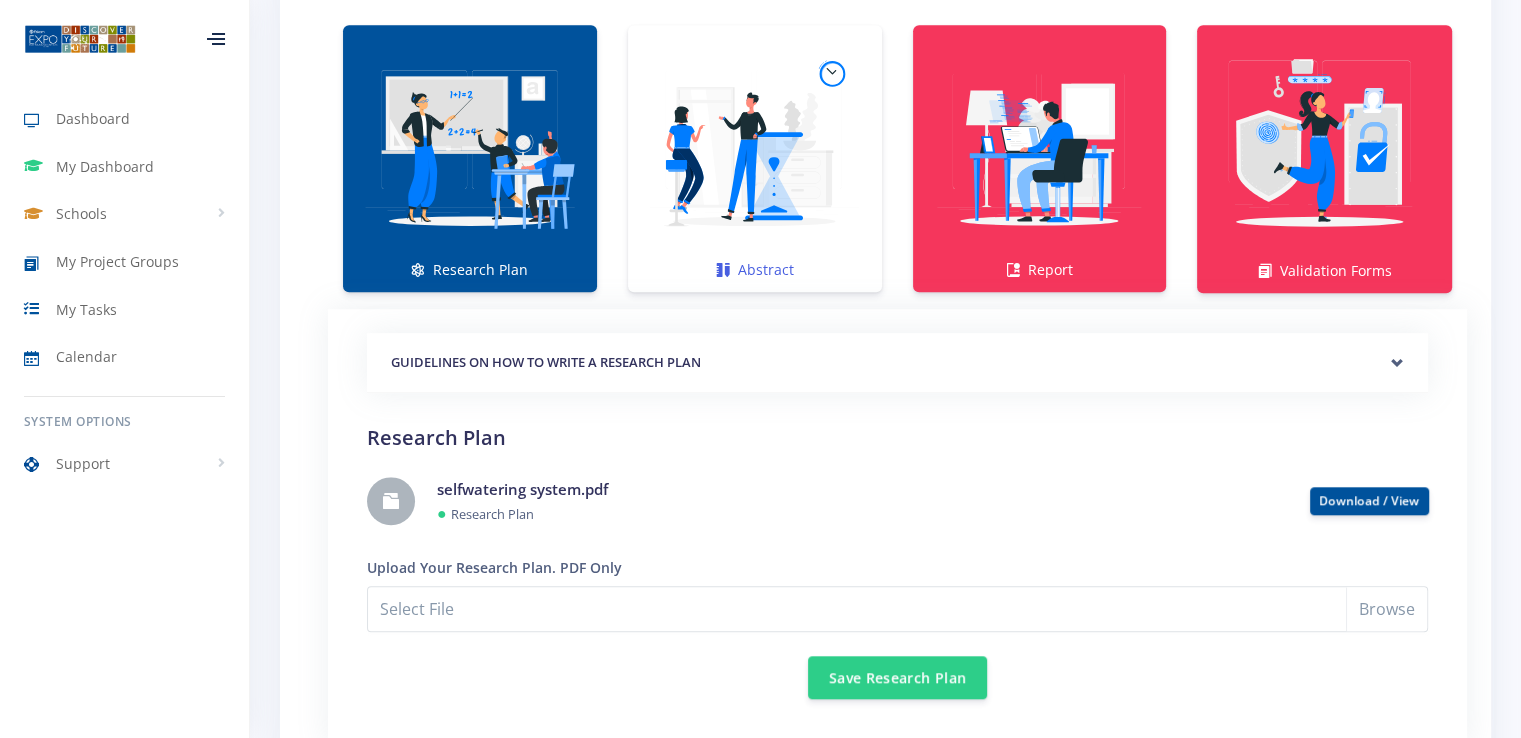 click at bounding box center (755, 148) 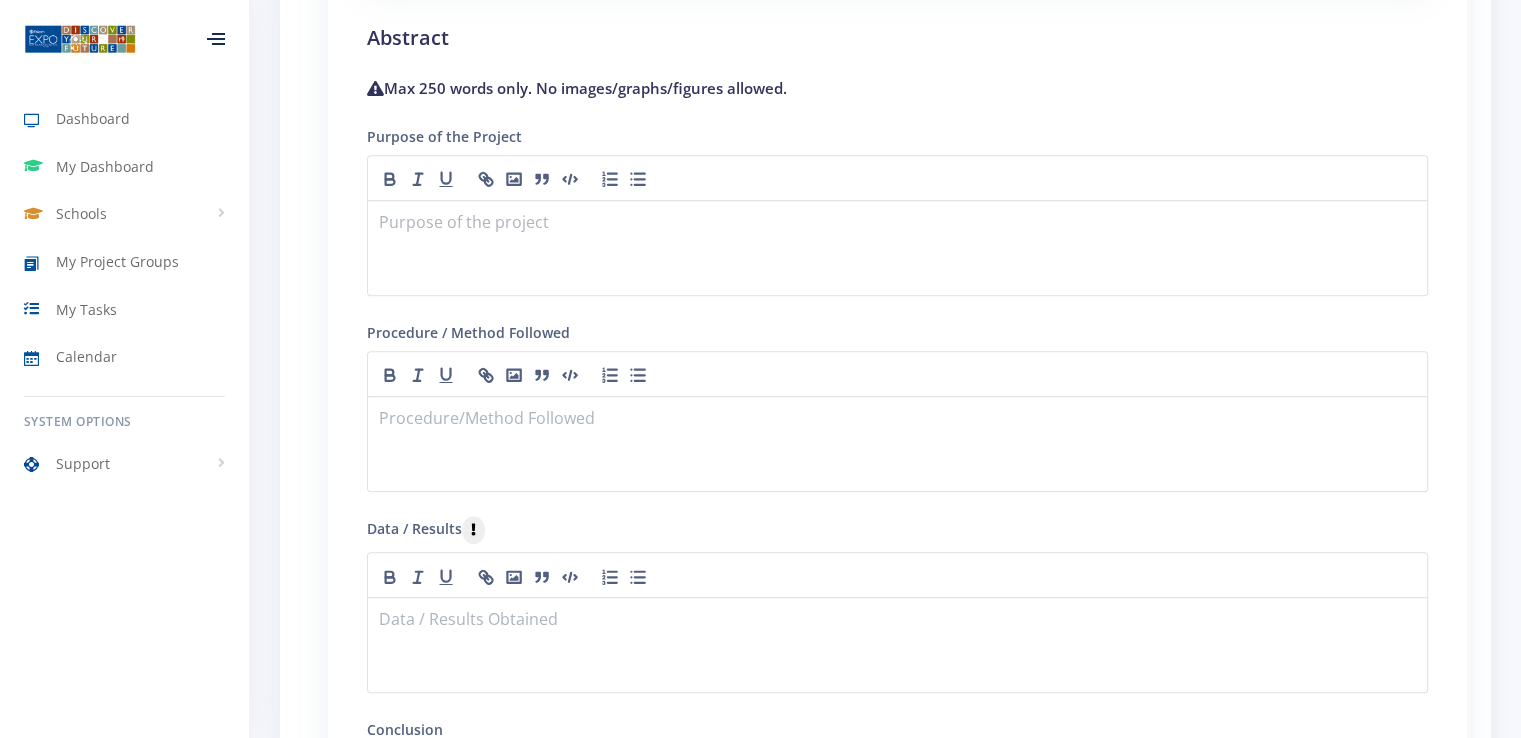 scroll, scrollTop: 1844, scrollLeft: 0, axis: vertical 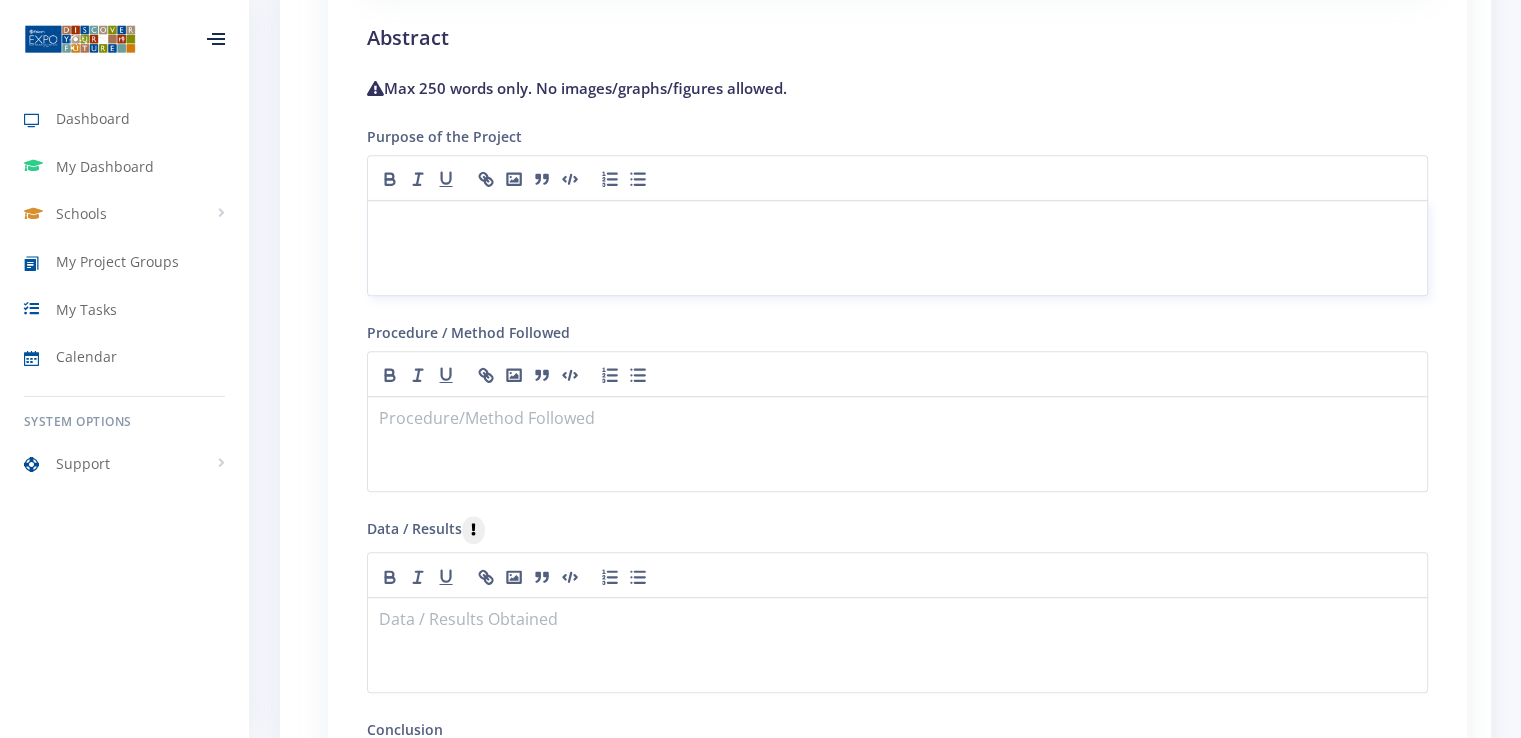 click at bounding box center [897, 248] 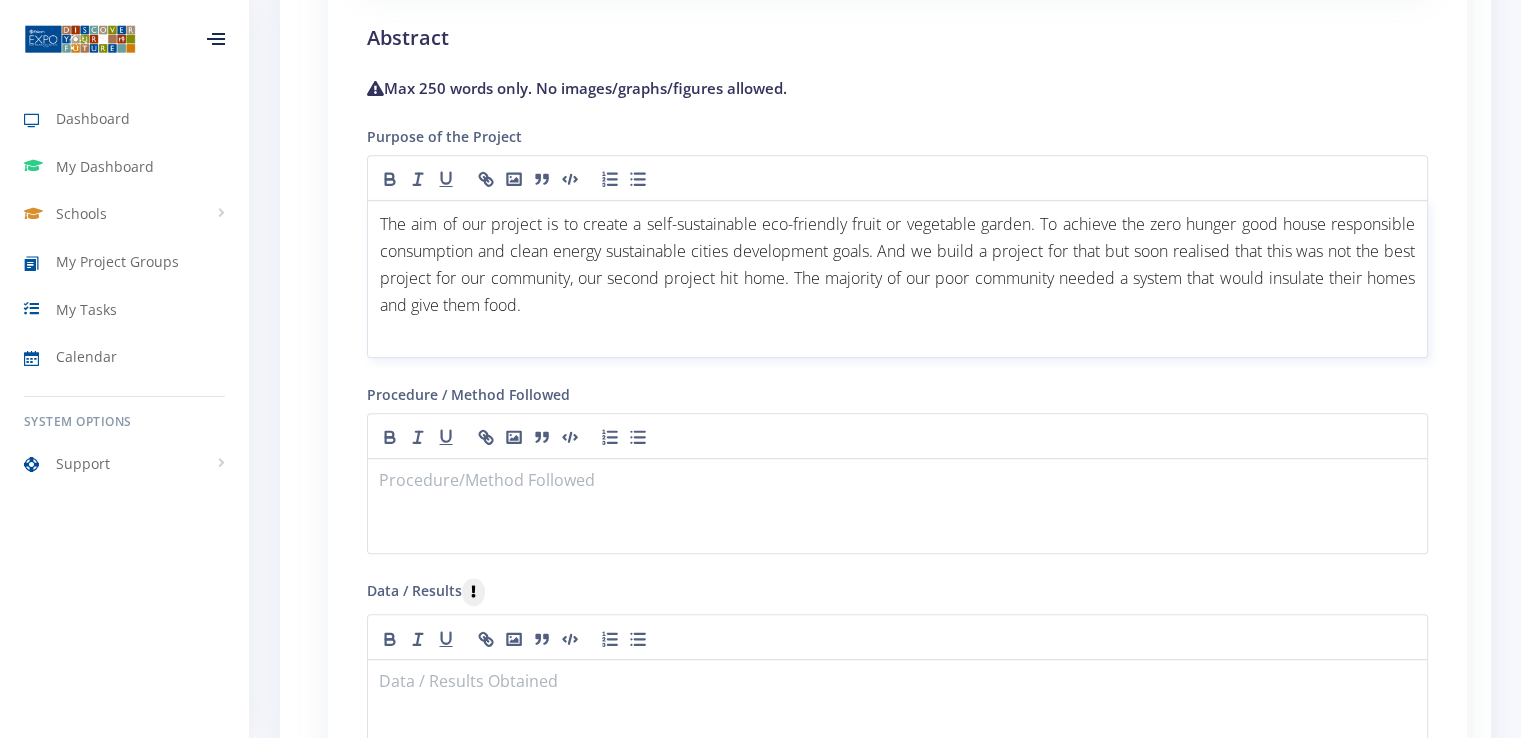 scroll, scrollTop: 0, scrollLeft: 0, axis: both 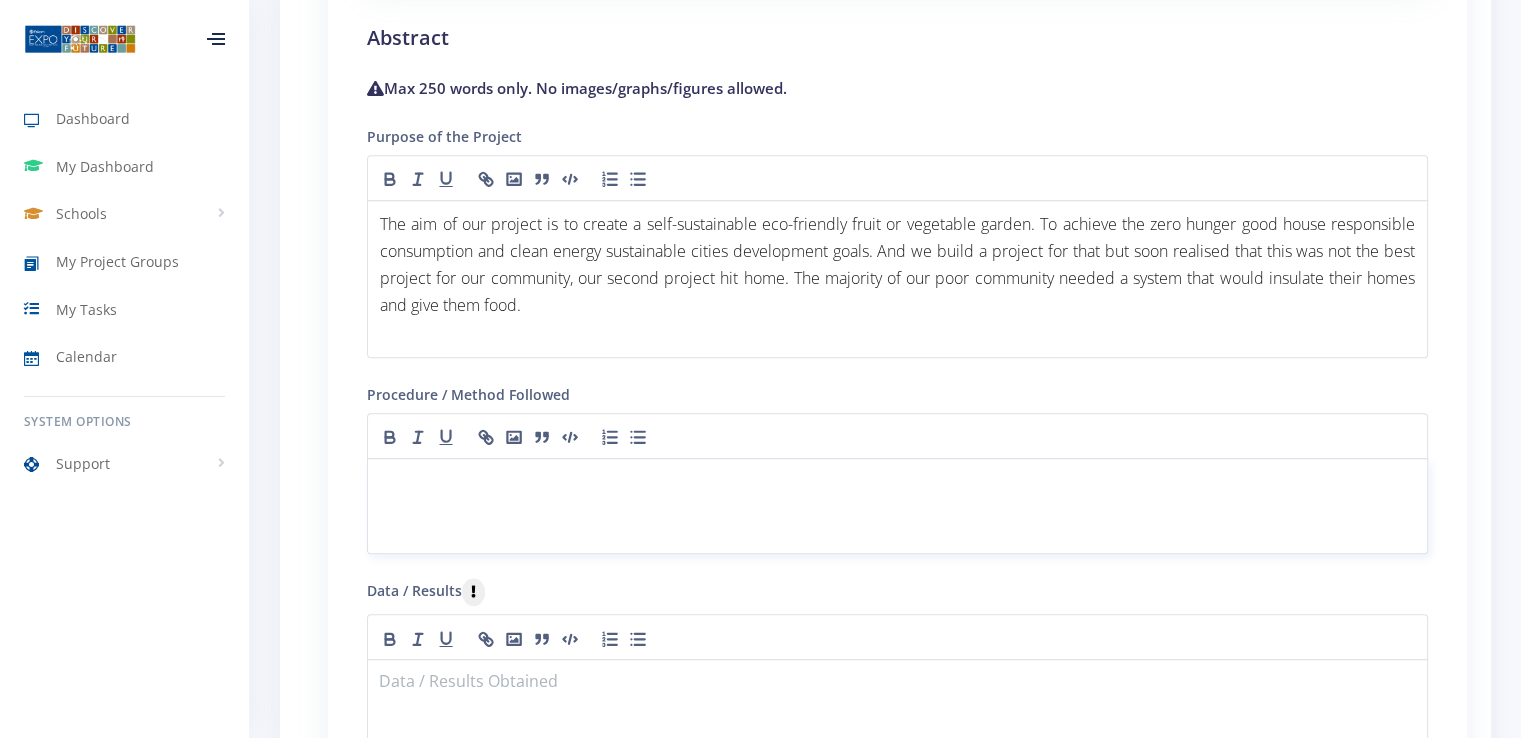 click at bounding box center [897, 506] 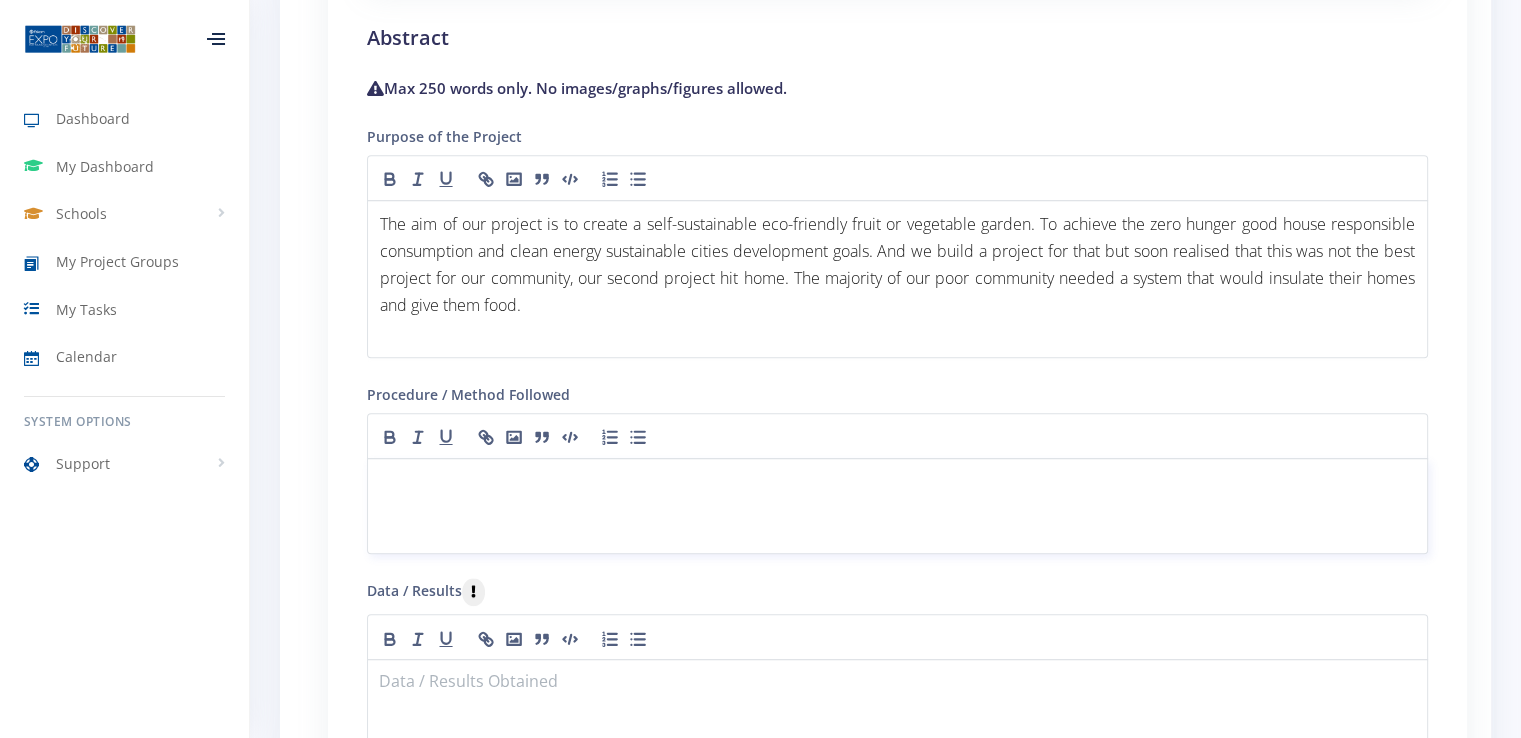 scroll, scrollTop: 0, scrollLeft: 0, axis: both 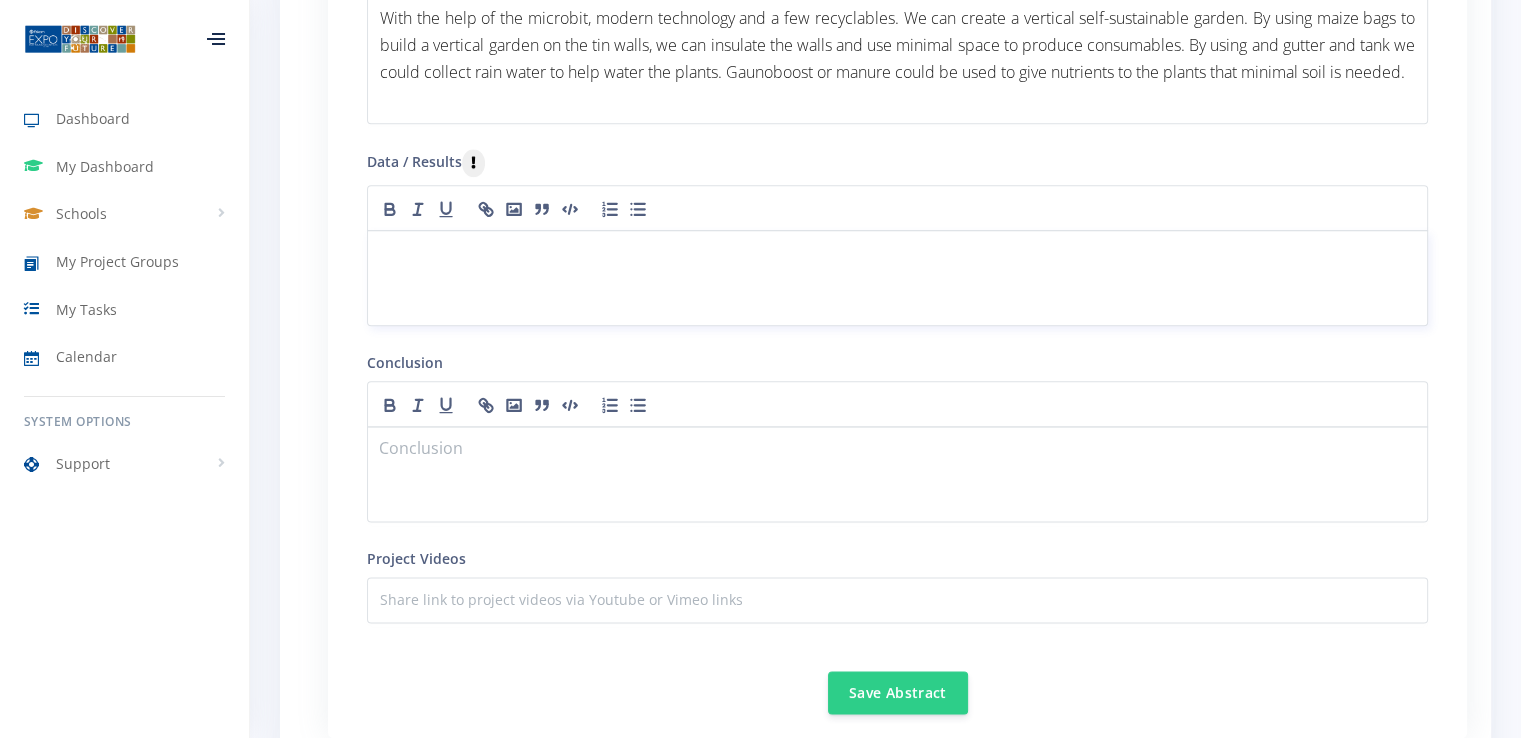 click at bounding box center (897, 278) 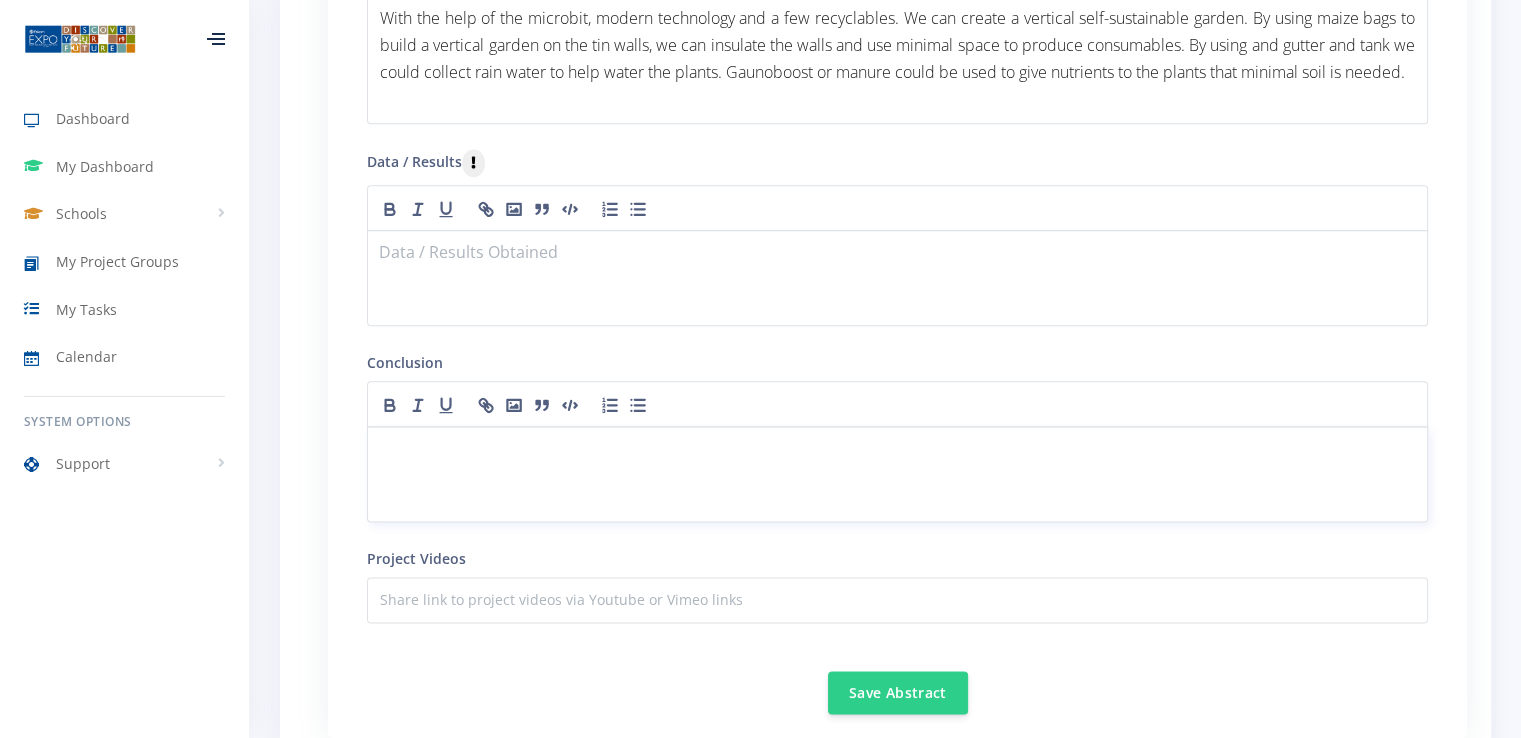 click at bounding box center (897, 474) 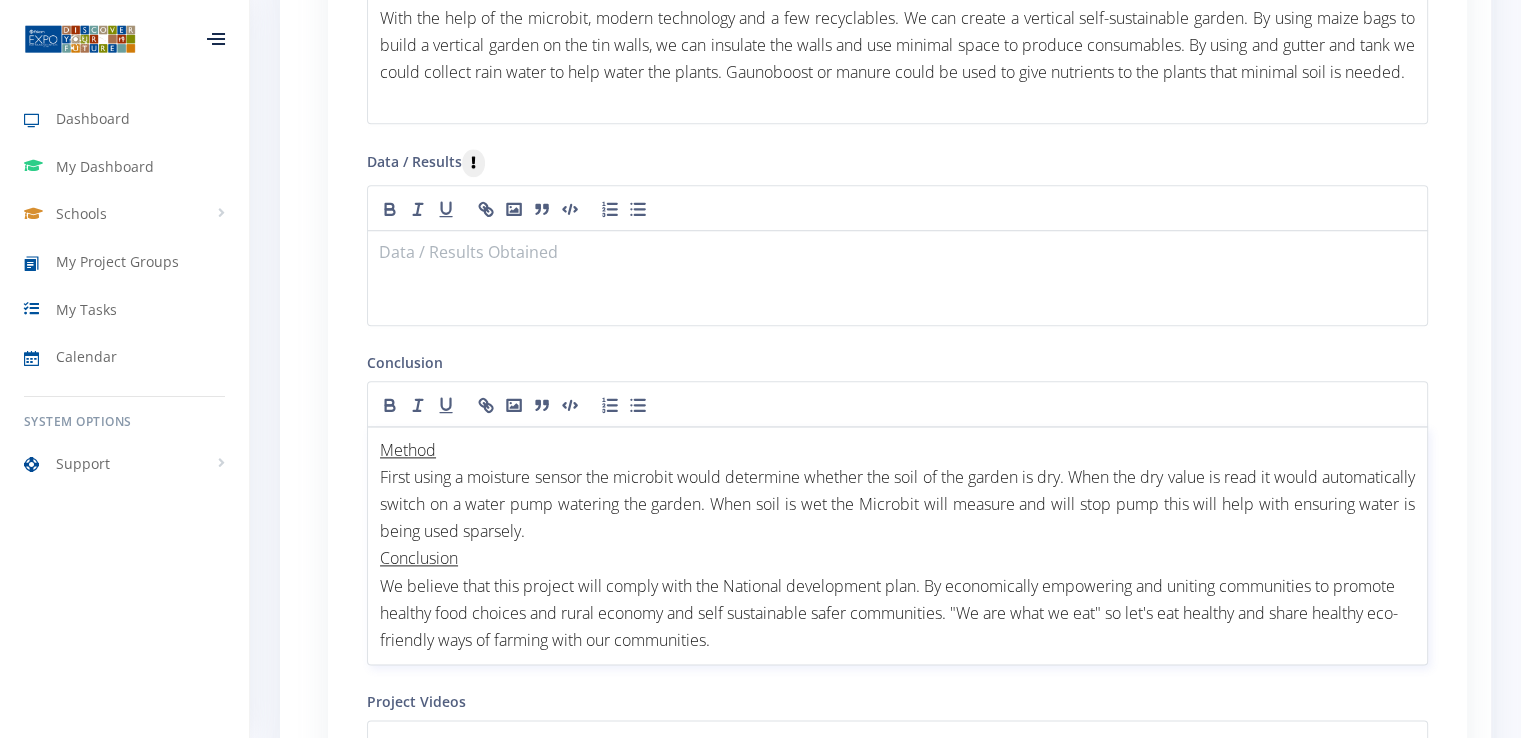 scroll, scrollTop: 0, scrollLeft: 0, axis: both 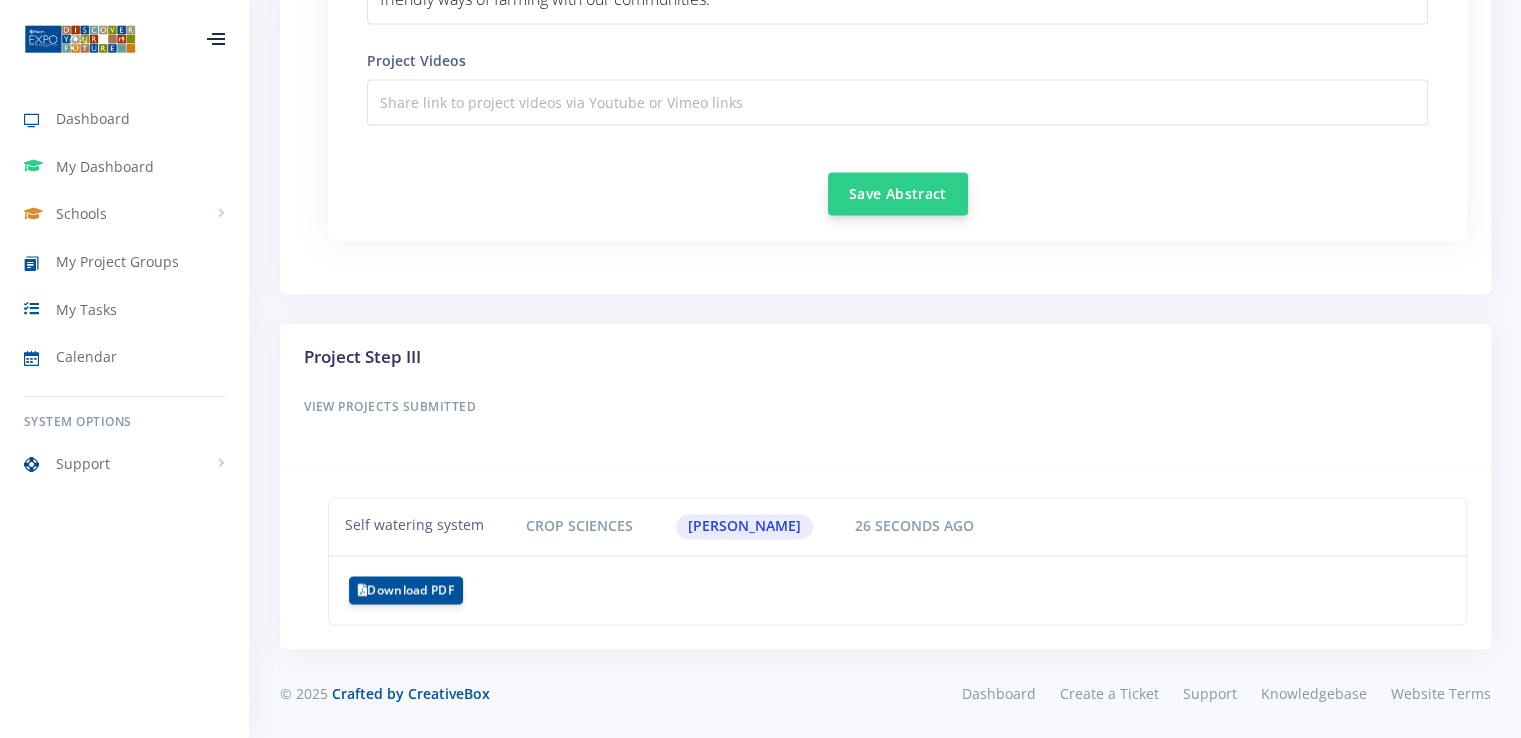 click on "Save Abstract" at bounding box center [898, 193] 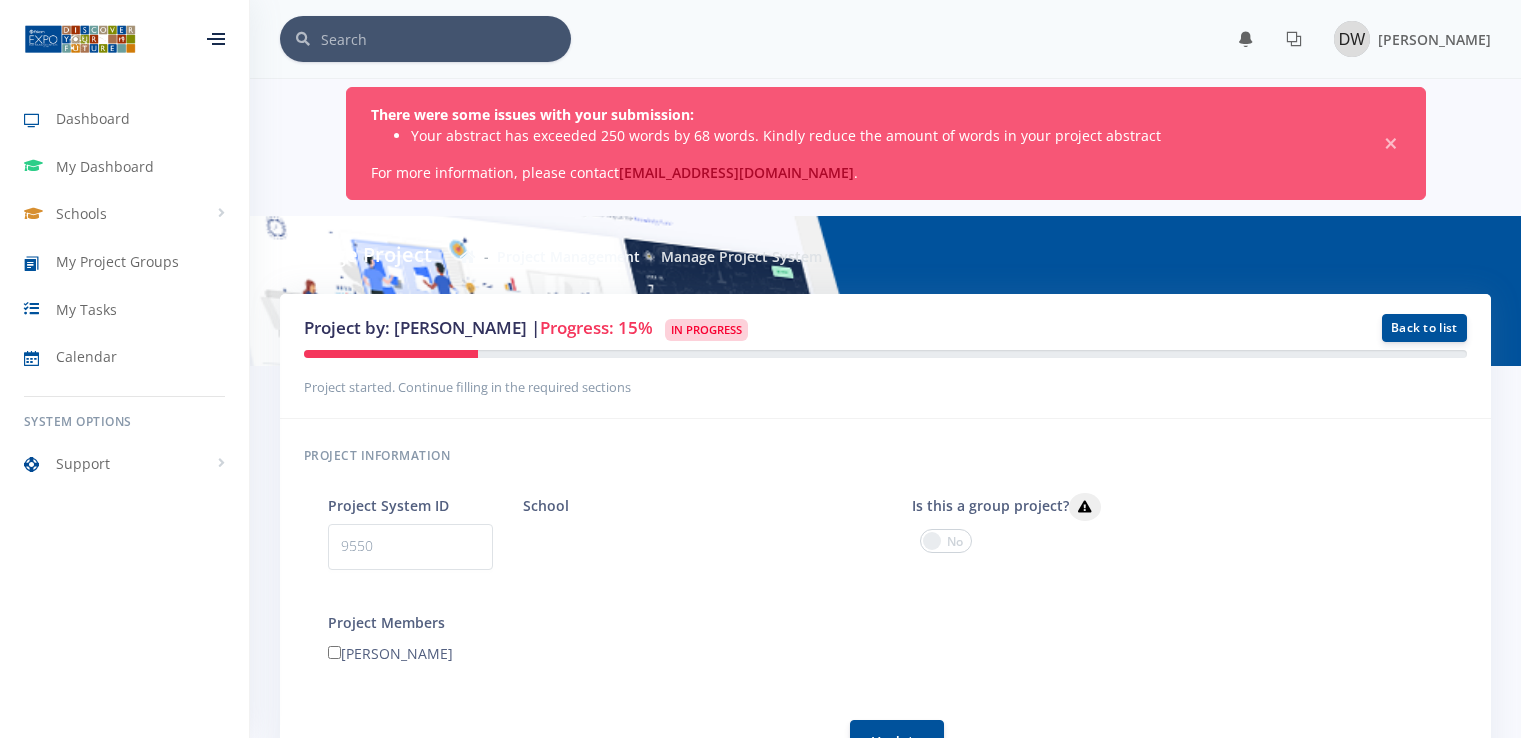 scroll, scrollTop: 0, scrollLeft: 0, axis: both 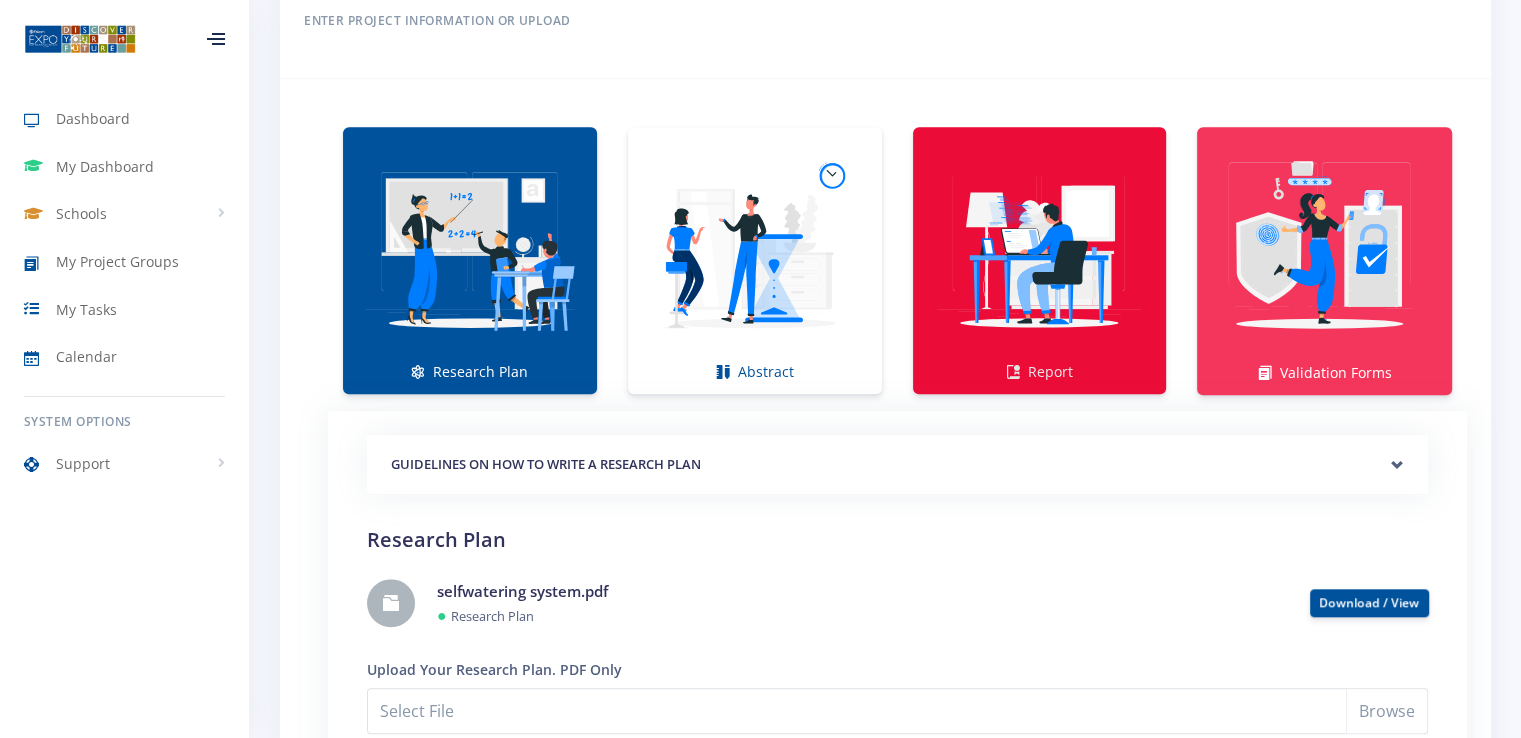 click at bounding box center [1040, 250] 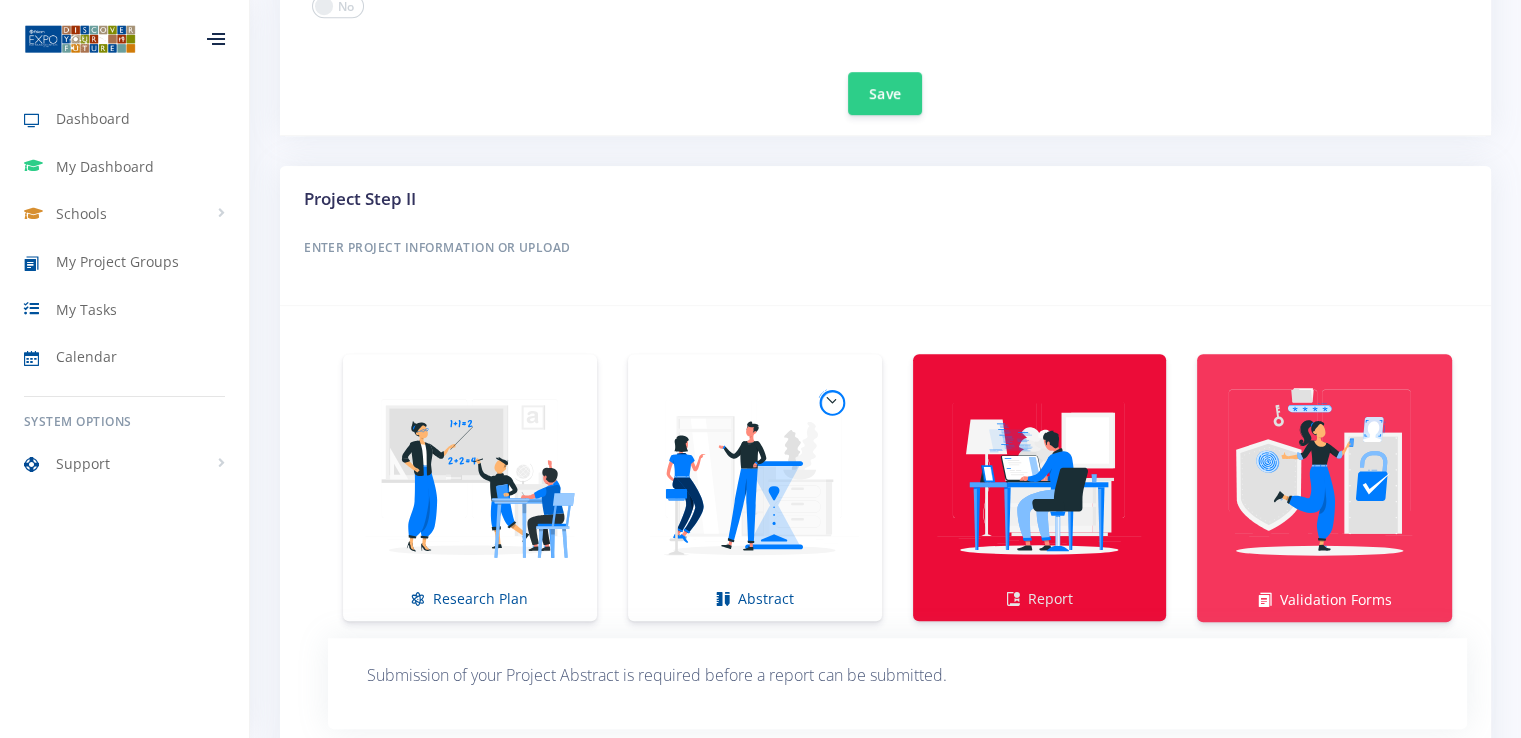 scroll, scrollTop: 1156, scrollLeft: 0, axis: vertical 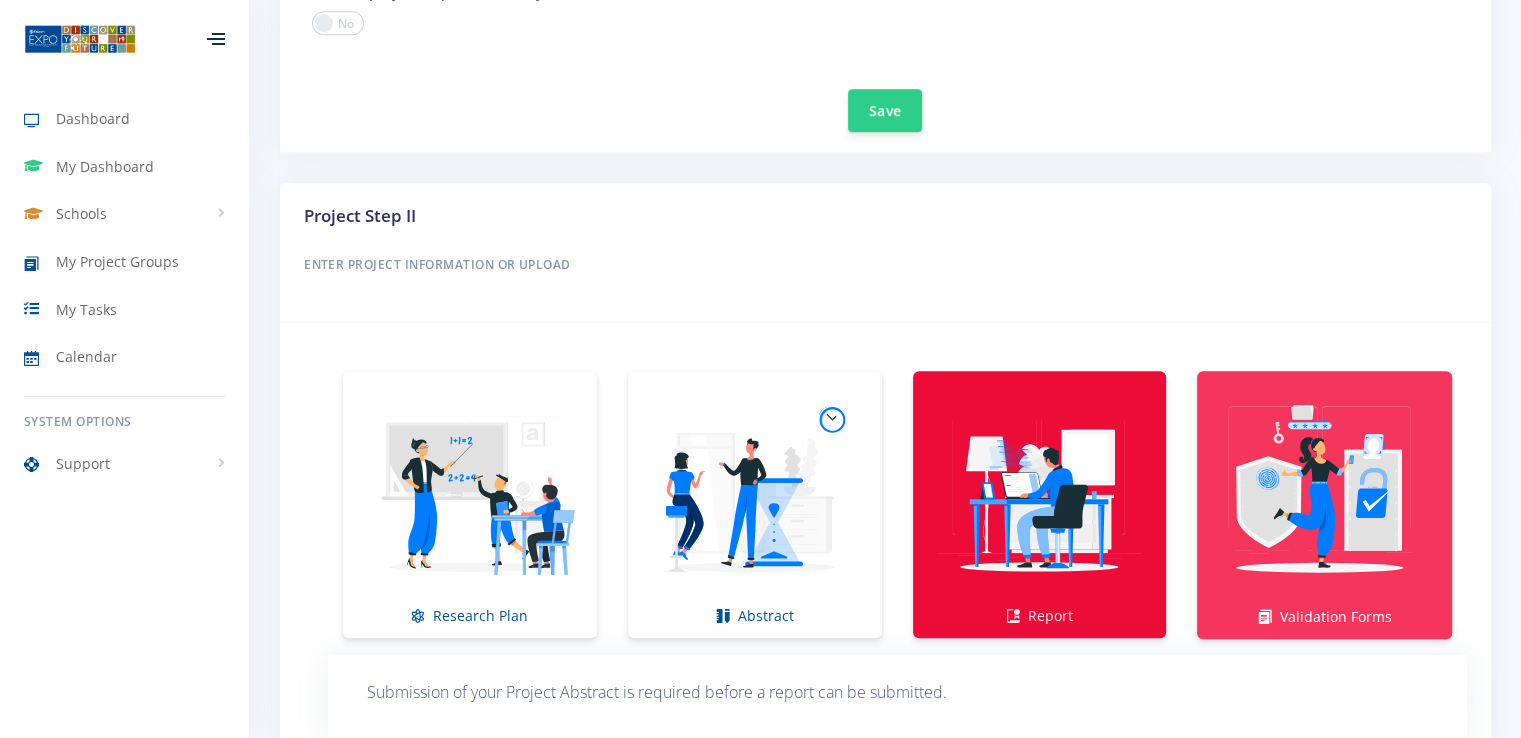 click at bounding box center [1040, 494] 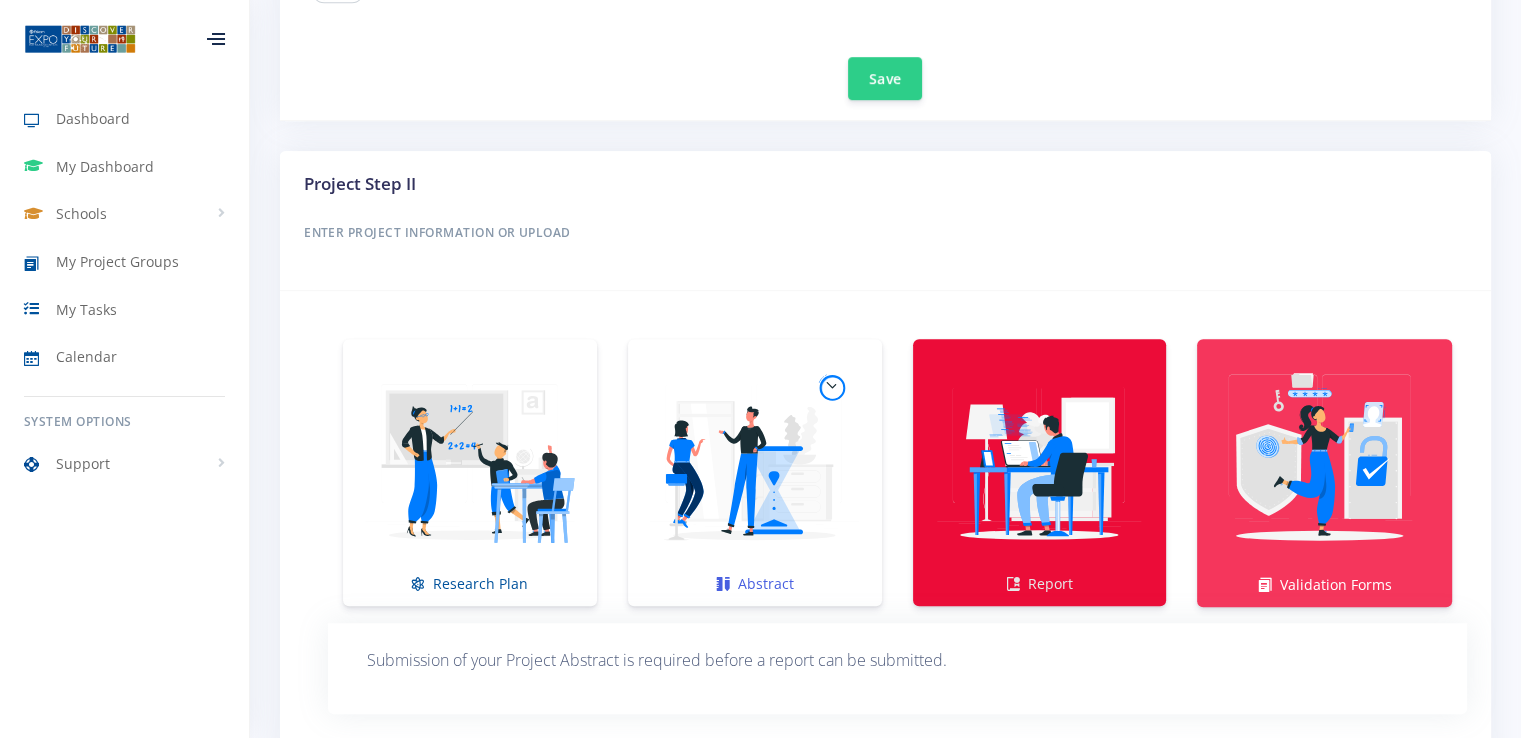scroll, scrollTop: 1156, scrollLeft: 0, axis: vertical 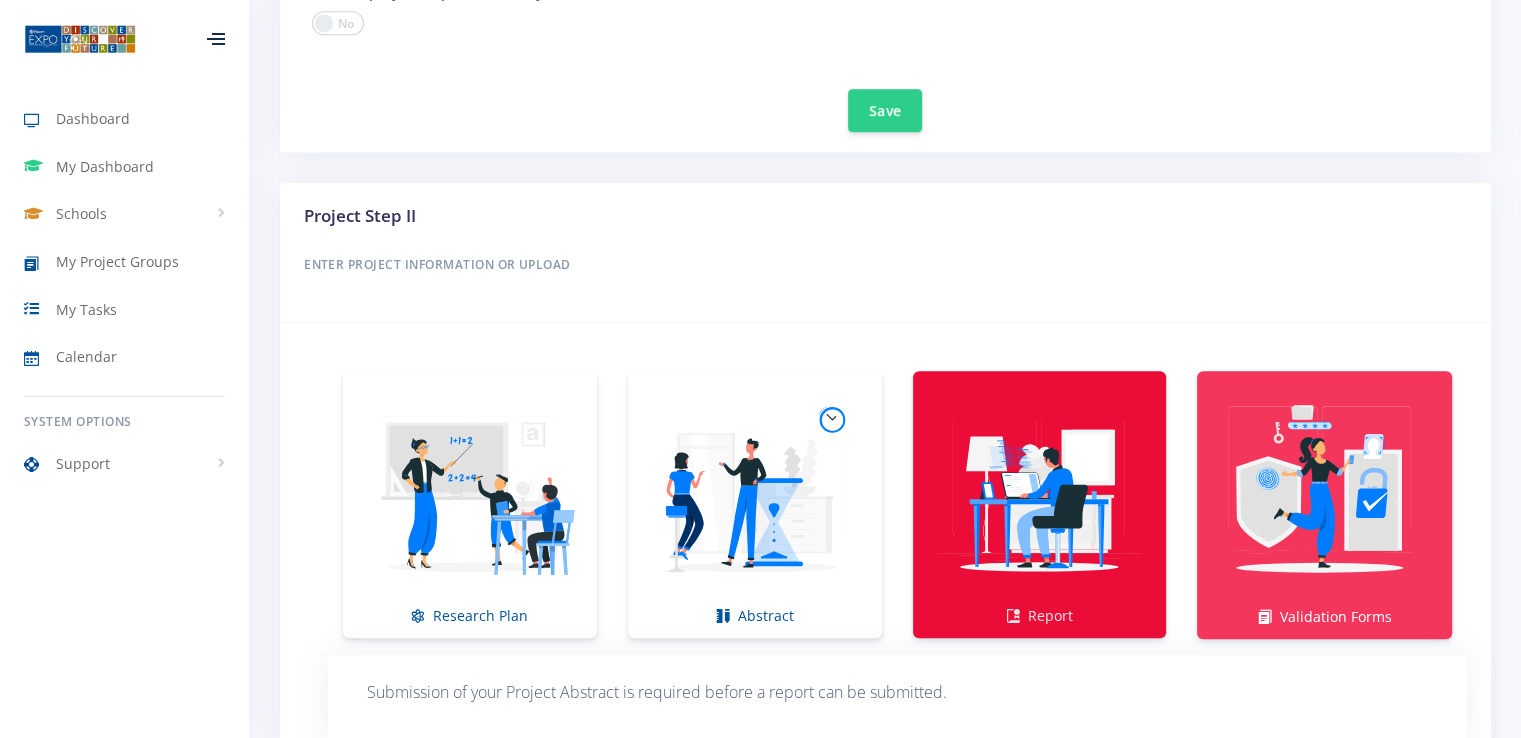 click at bounding box center (1040, 494) 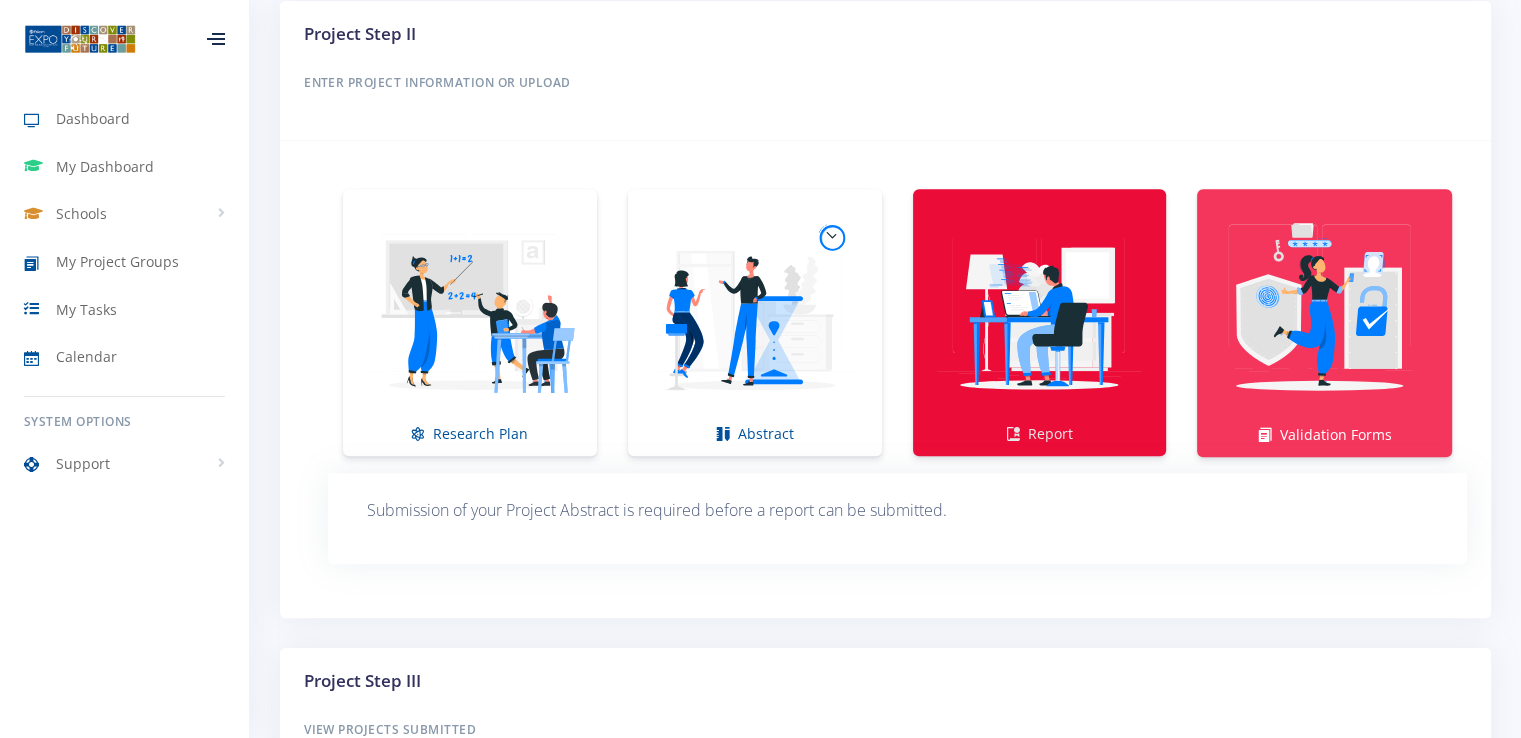 scroll, scrollTop: 1356, scrollLeft: 0, axis: vertical 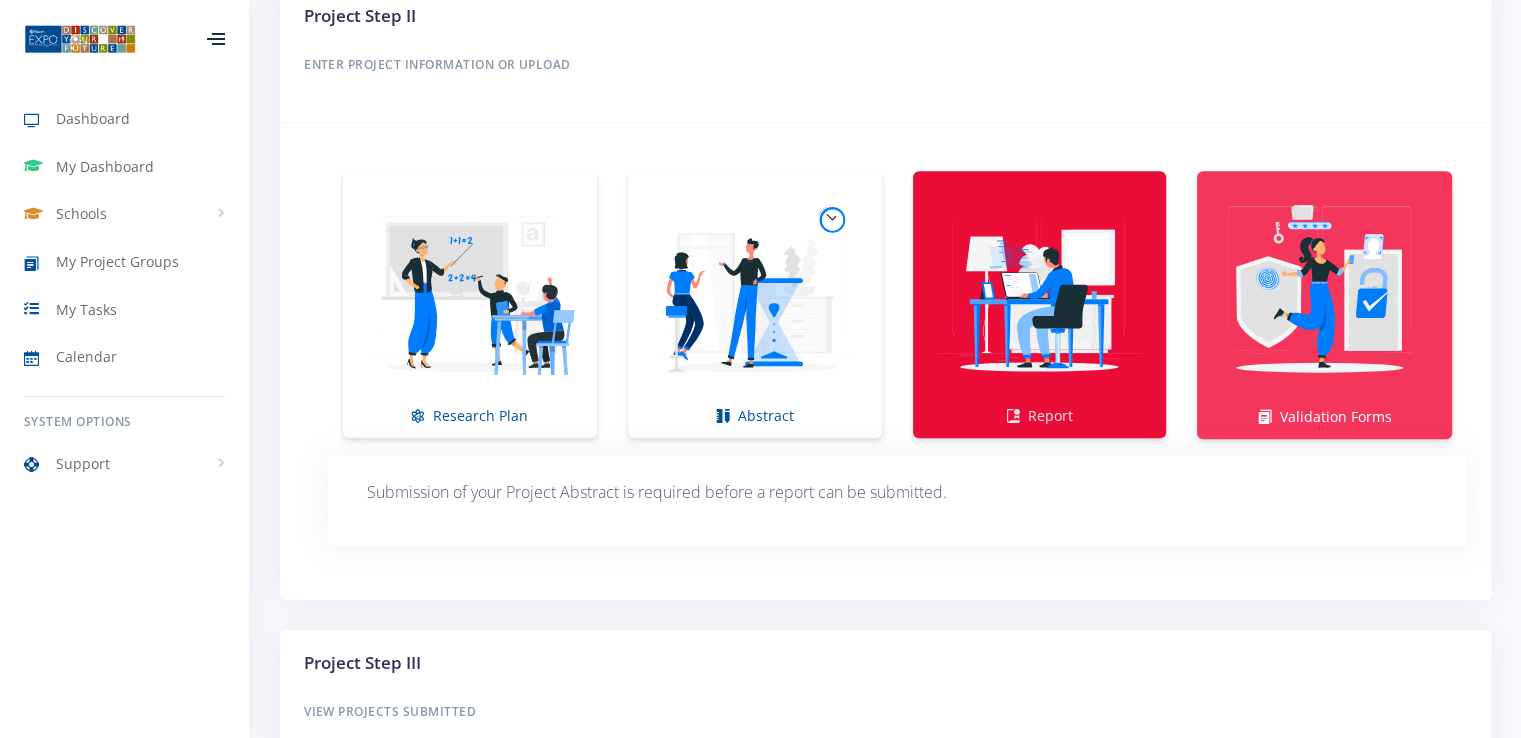 click at bounding box center (1040, 294) 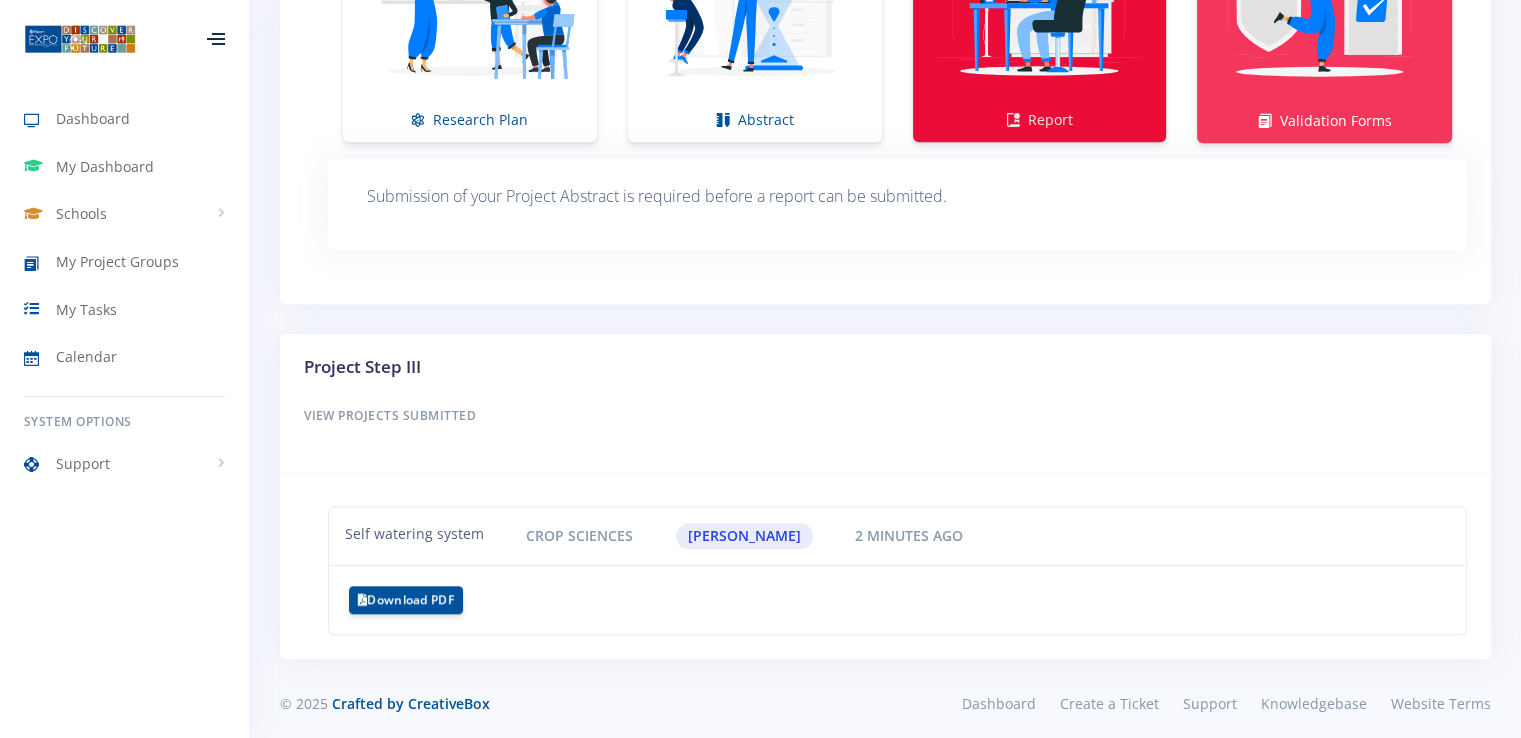 scroll, scrollTop: 1656, scrollLeft: 0, axis: vertical 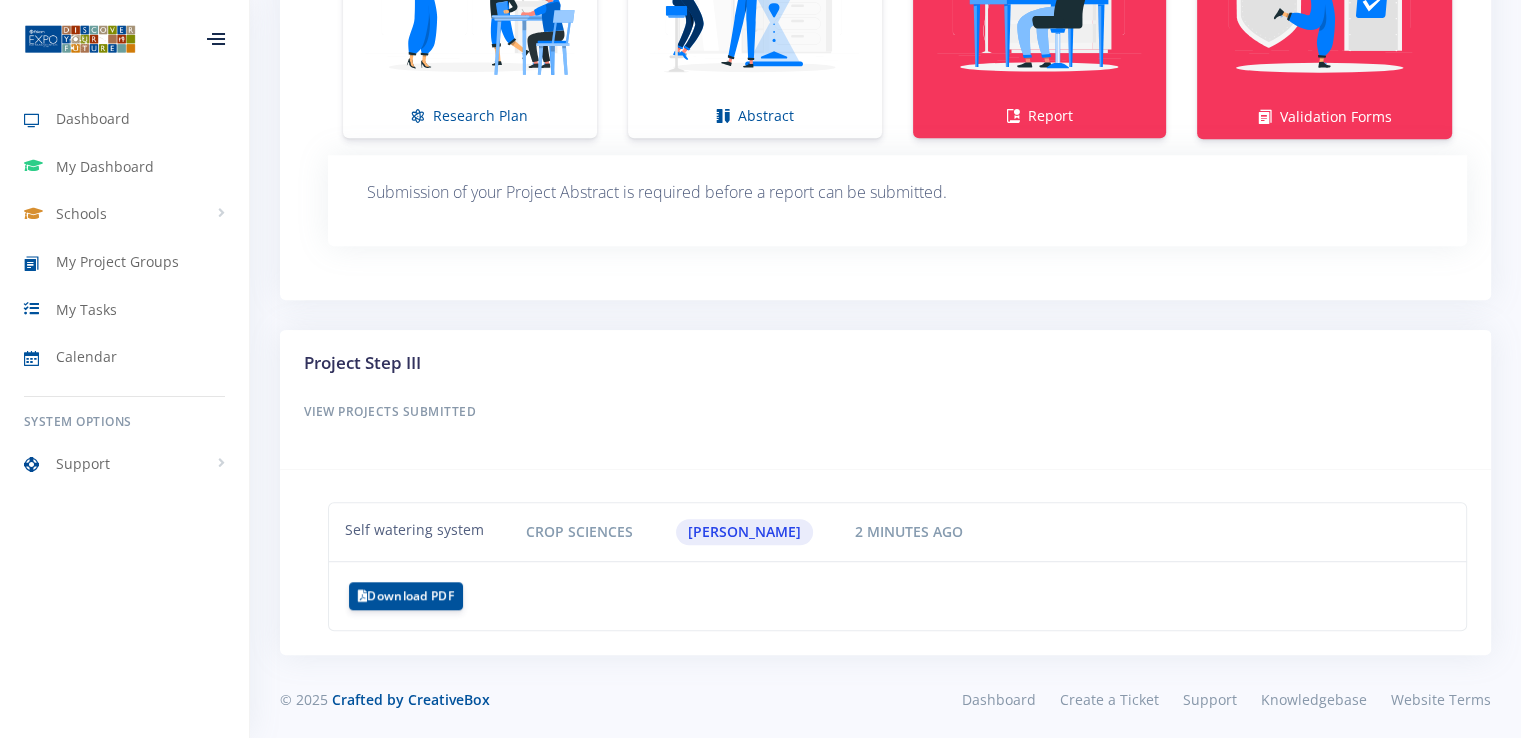 click on "Submission of your Project Abstract is required before a report
can be
submitted." at bounding box center (897, 192) 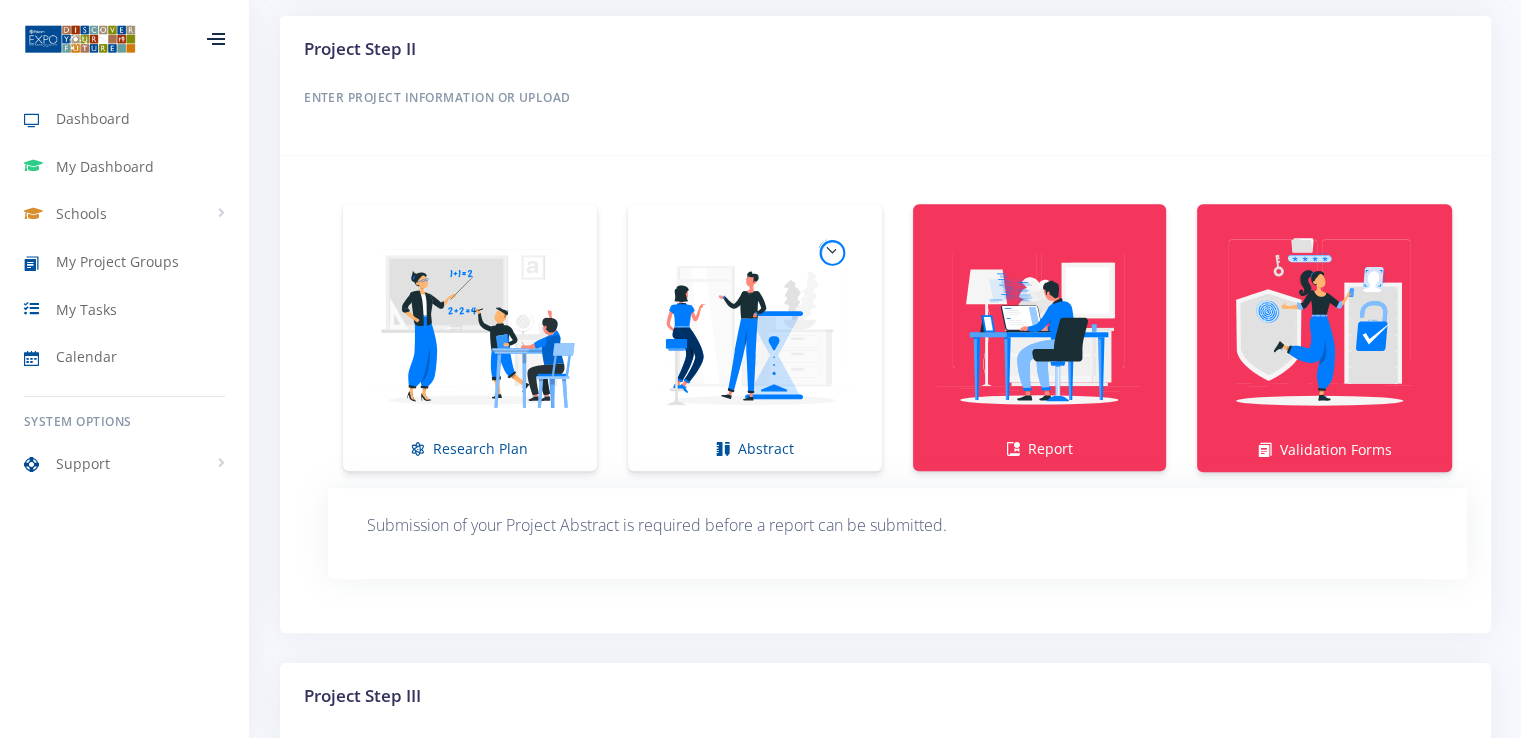 scroll, scrollTop: 1356, scrollLeft: 0, axis: vertical 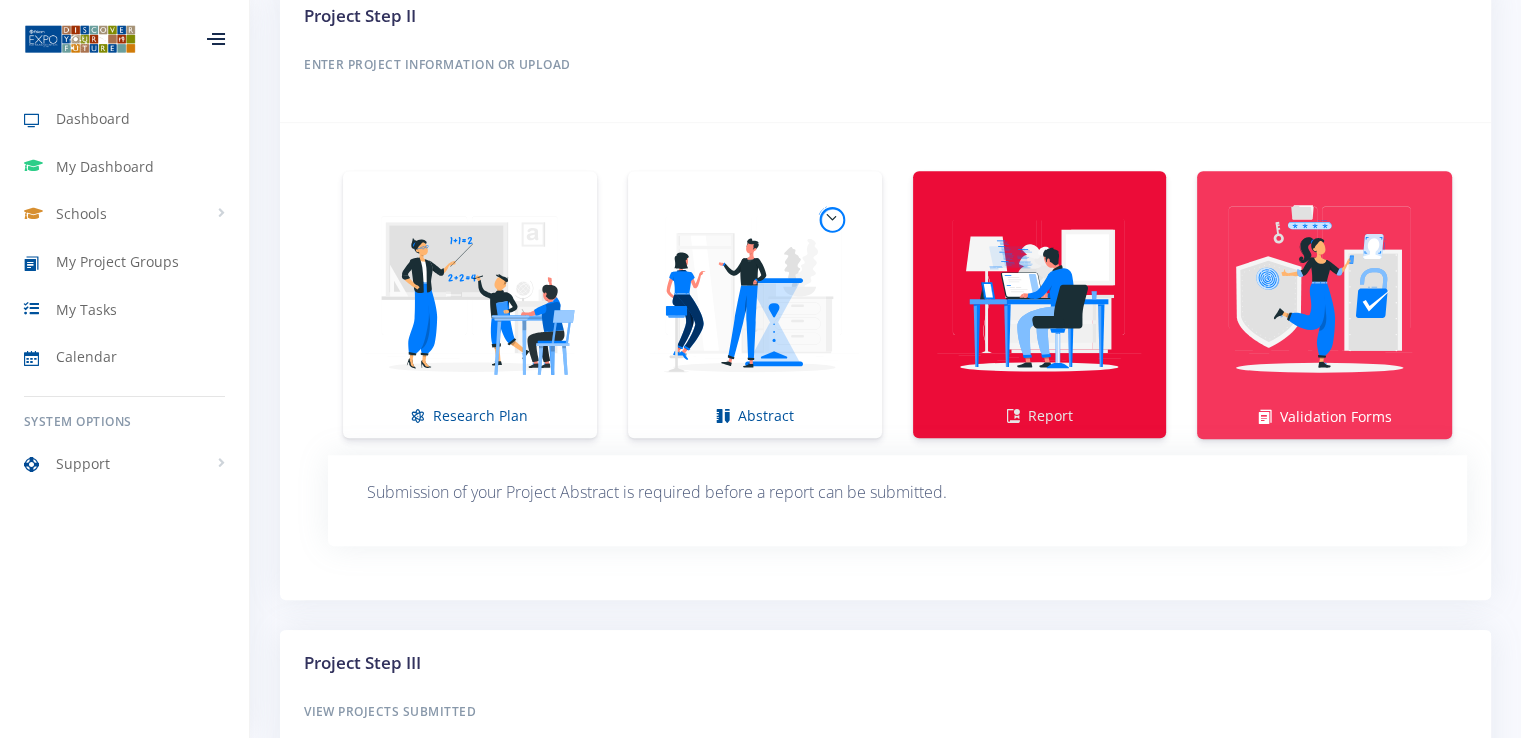 click at bounding box center [1040, 294] 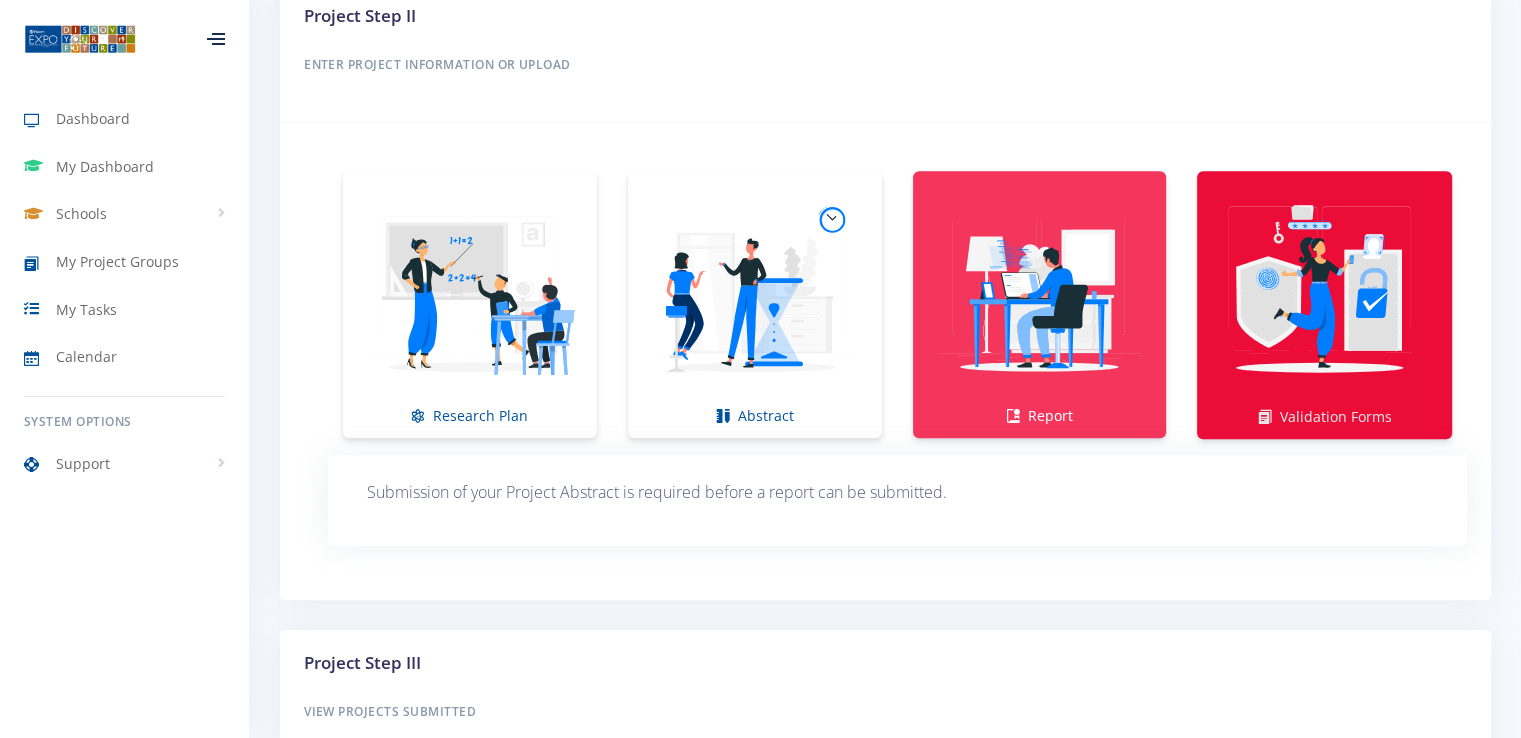 click at bounding box center (1324, 294) 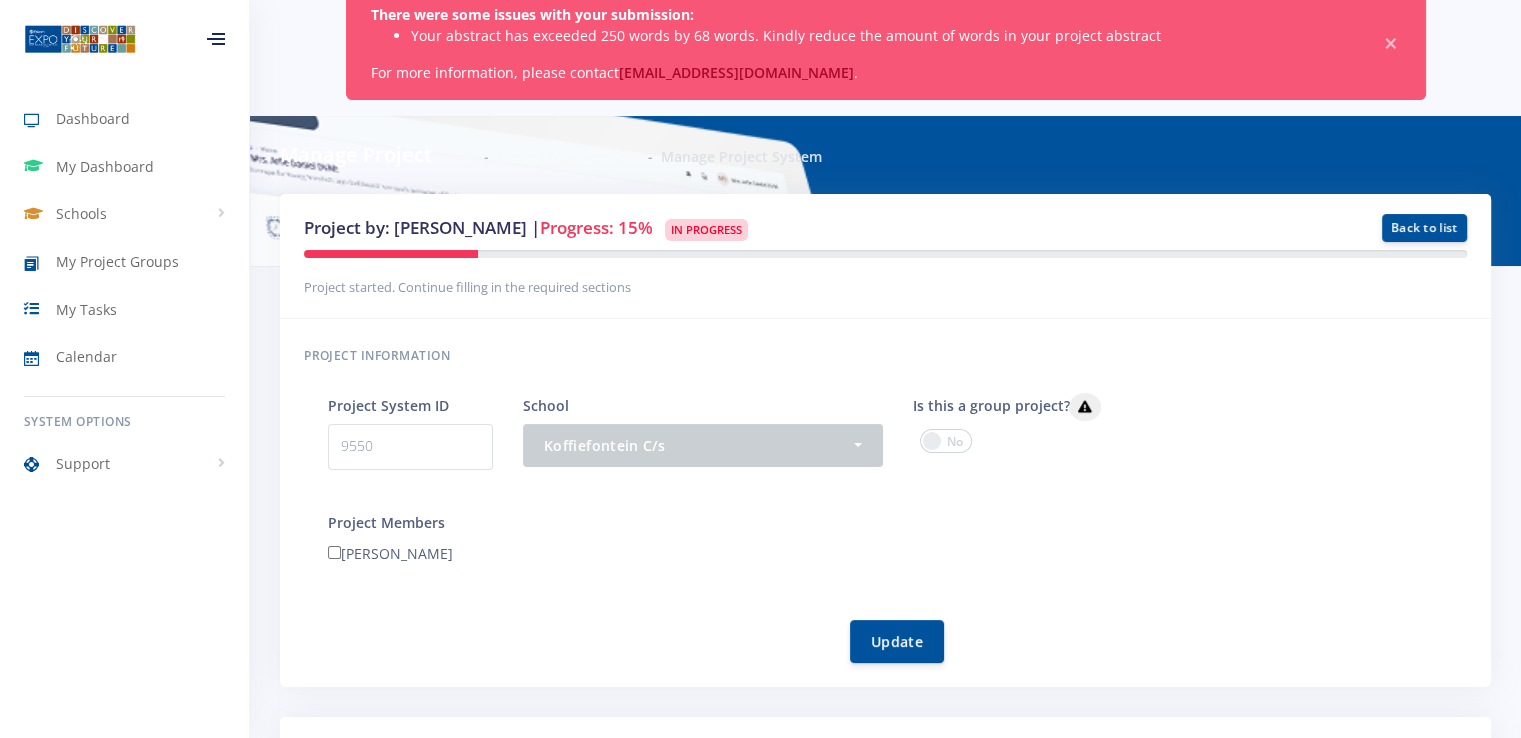 scroll, scrollTop: 0, scrollLeft: 0, axis: both 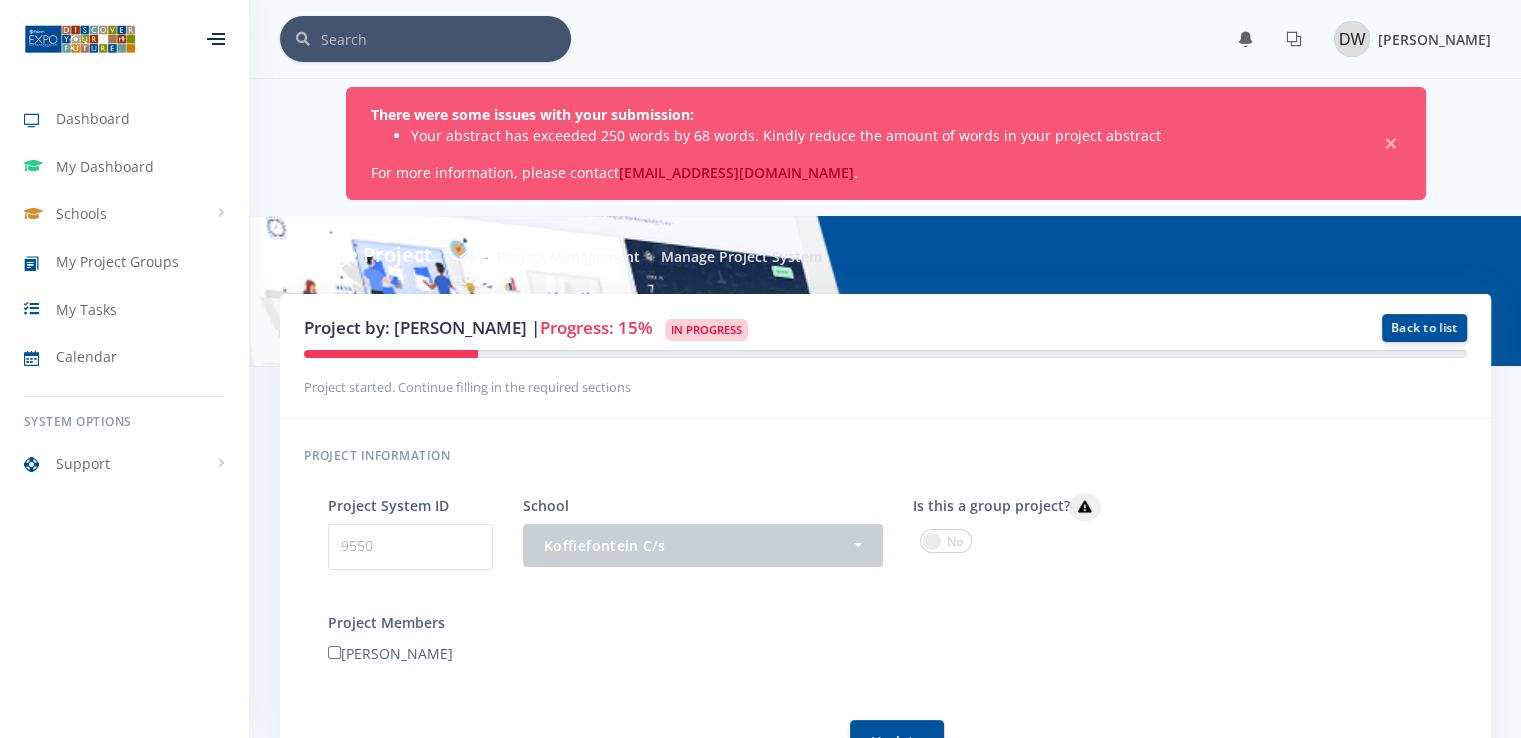 click on "Dewan de Witt" at bounding box center (1434, 39) 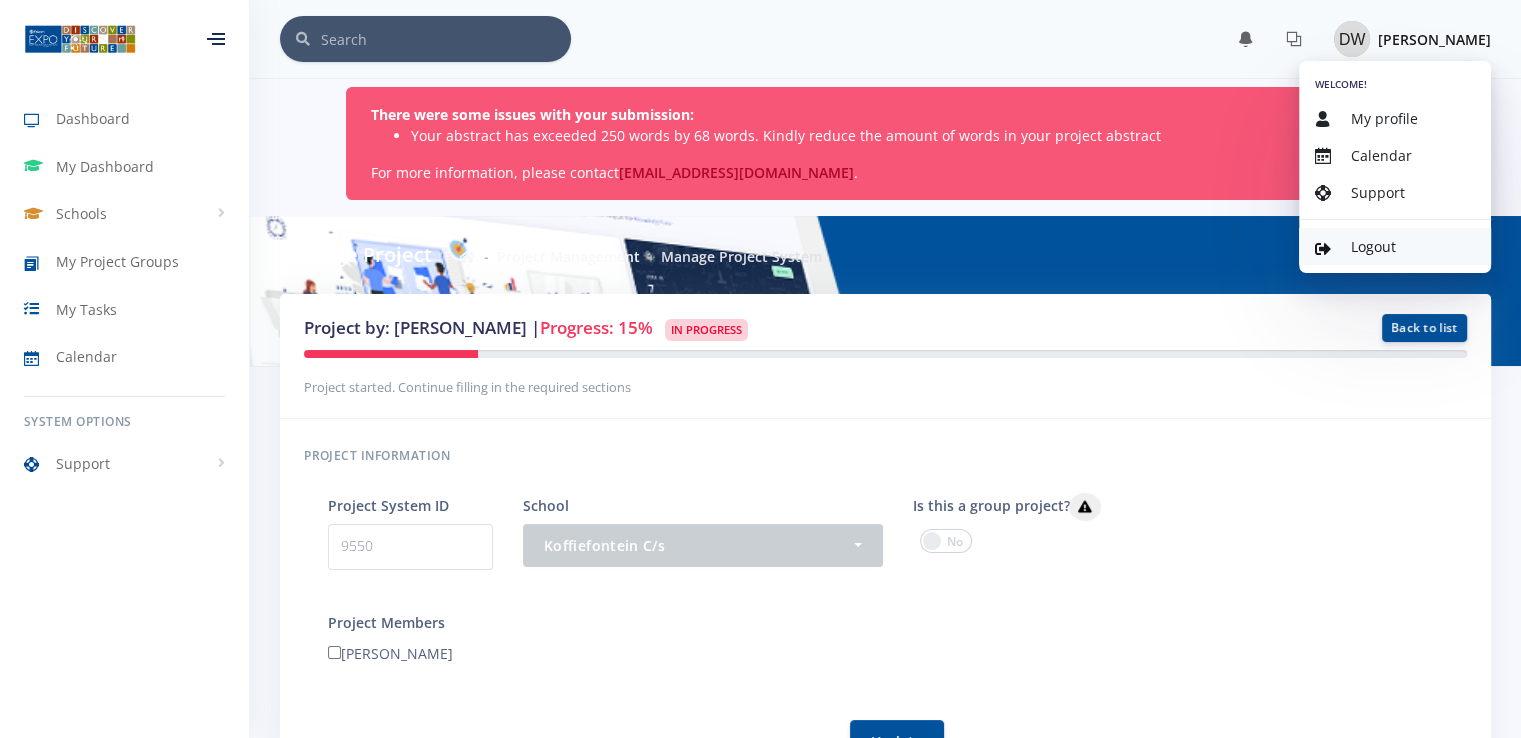 click on "Logout" at bounding box center [1395, 246] 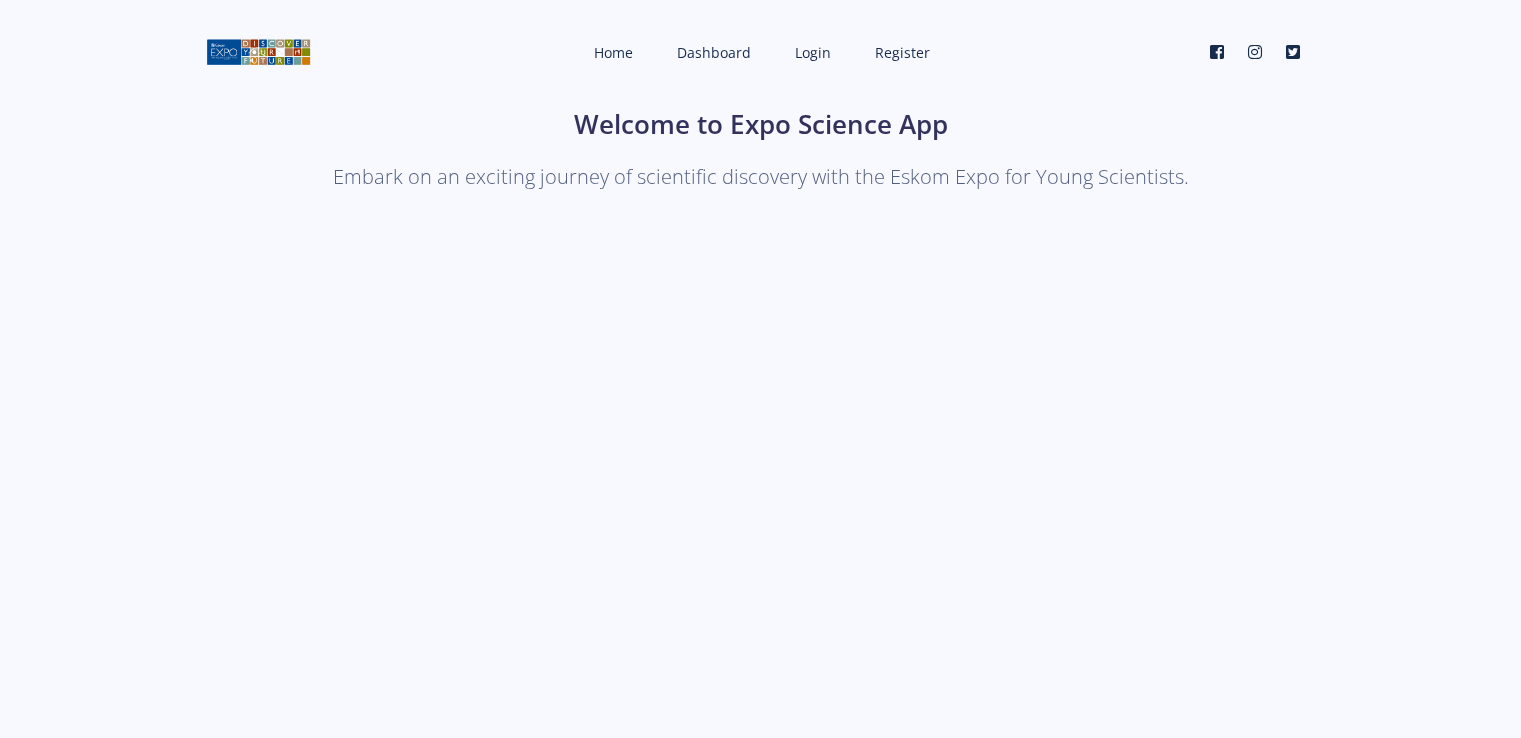 scroll, scrollTop: 0, scrollLeft: 0, axis: both 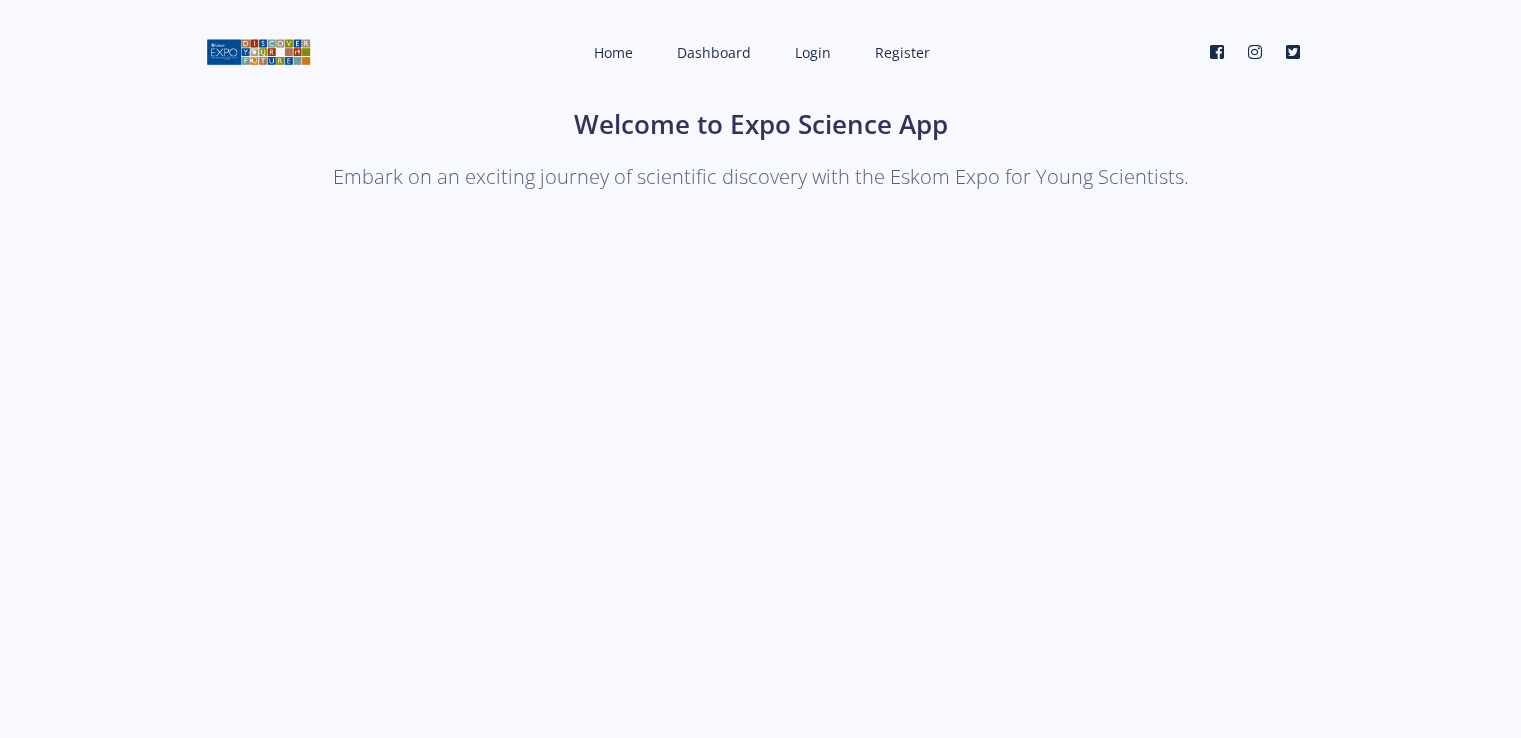 click on "Welcome to Expo Science App
Embark on an exciting journey of scientific discovery with the Eskom Expo for Young Scientists.
Login
Register" at bounding box center (761, 511) 